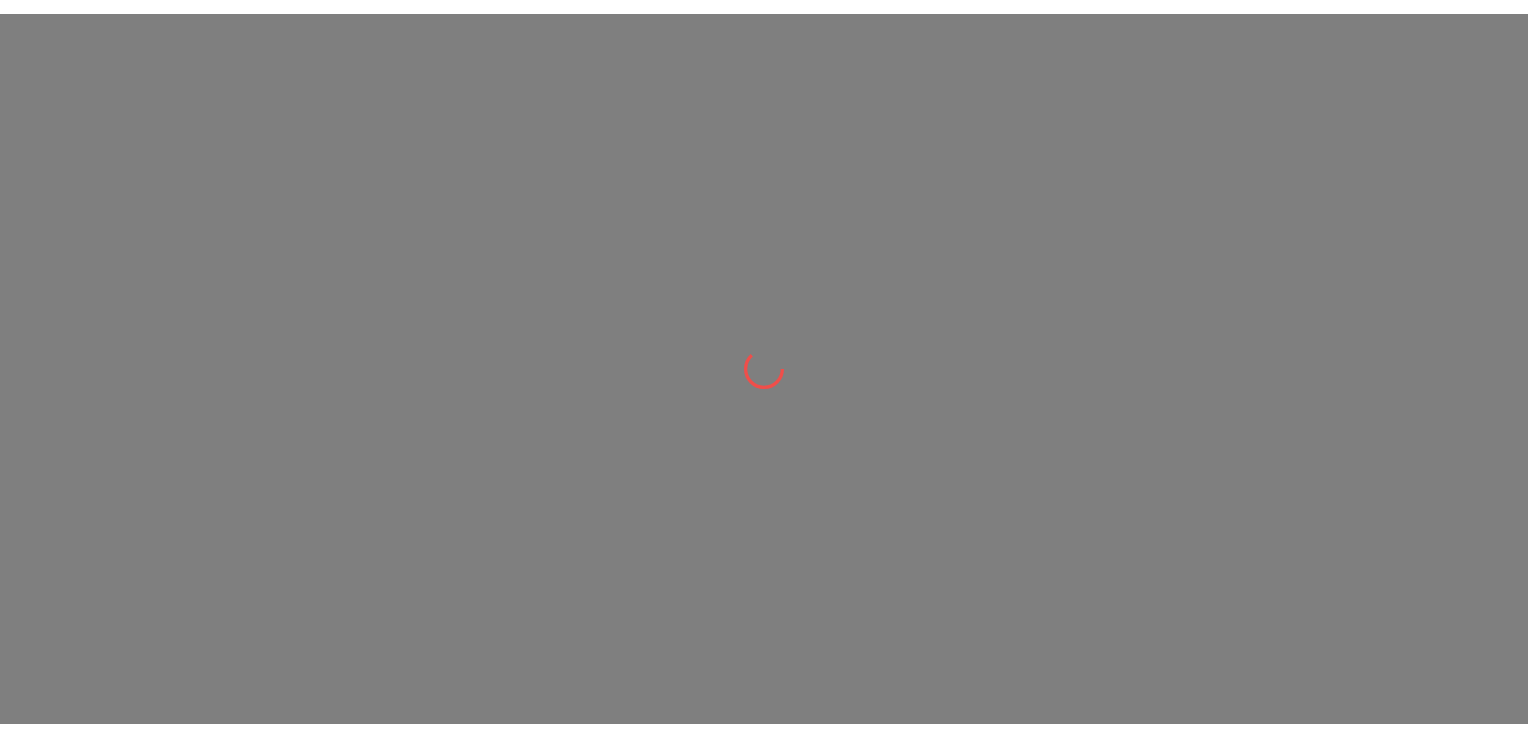 scroll, scrollTop: 0, scrollLeft: 0, axis: both 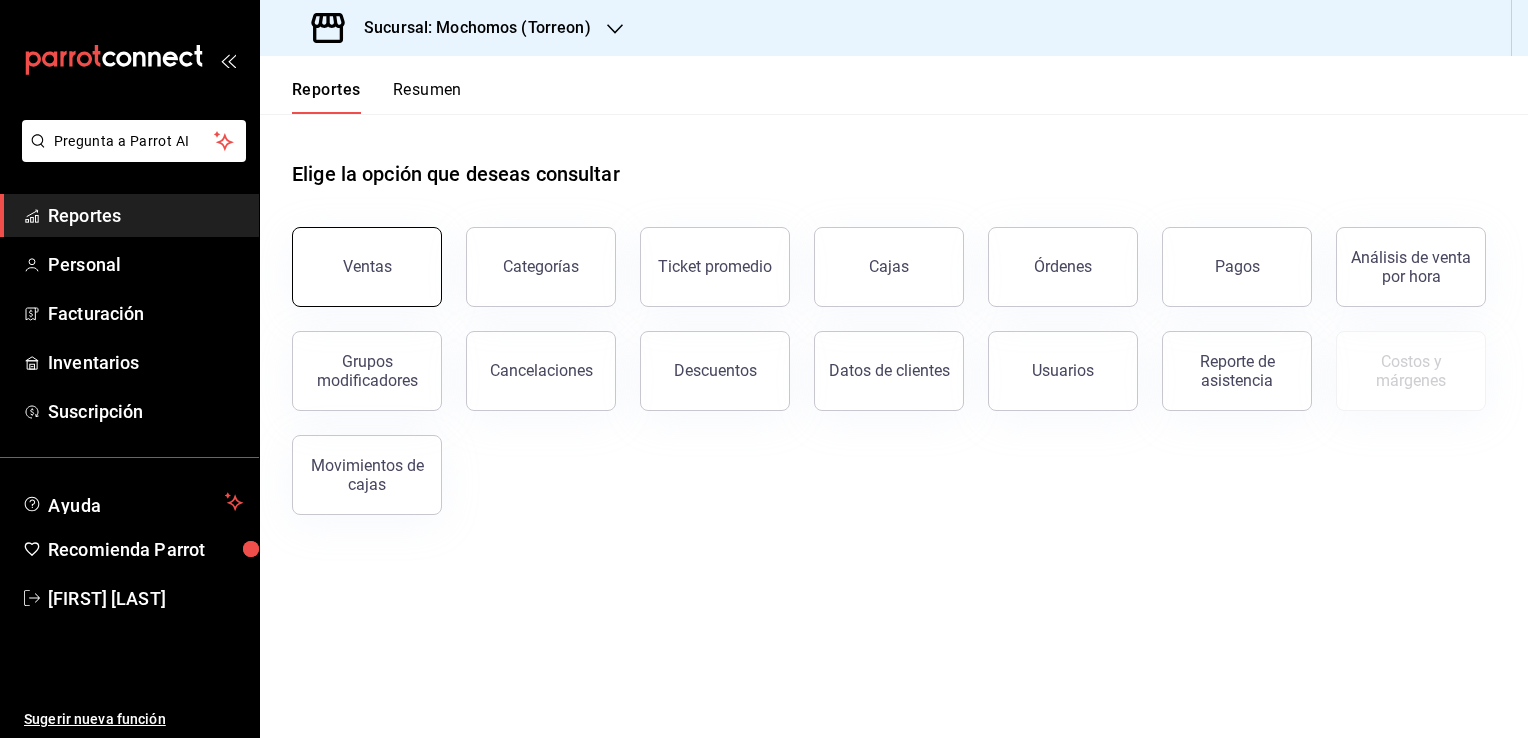 click on "Ventas" at bounding box center (367, 266) 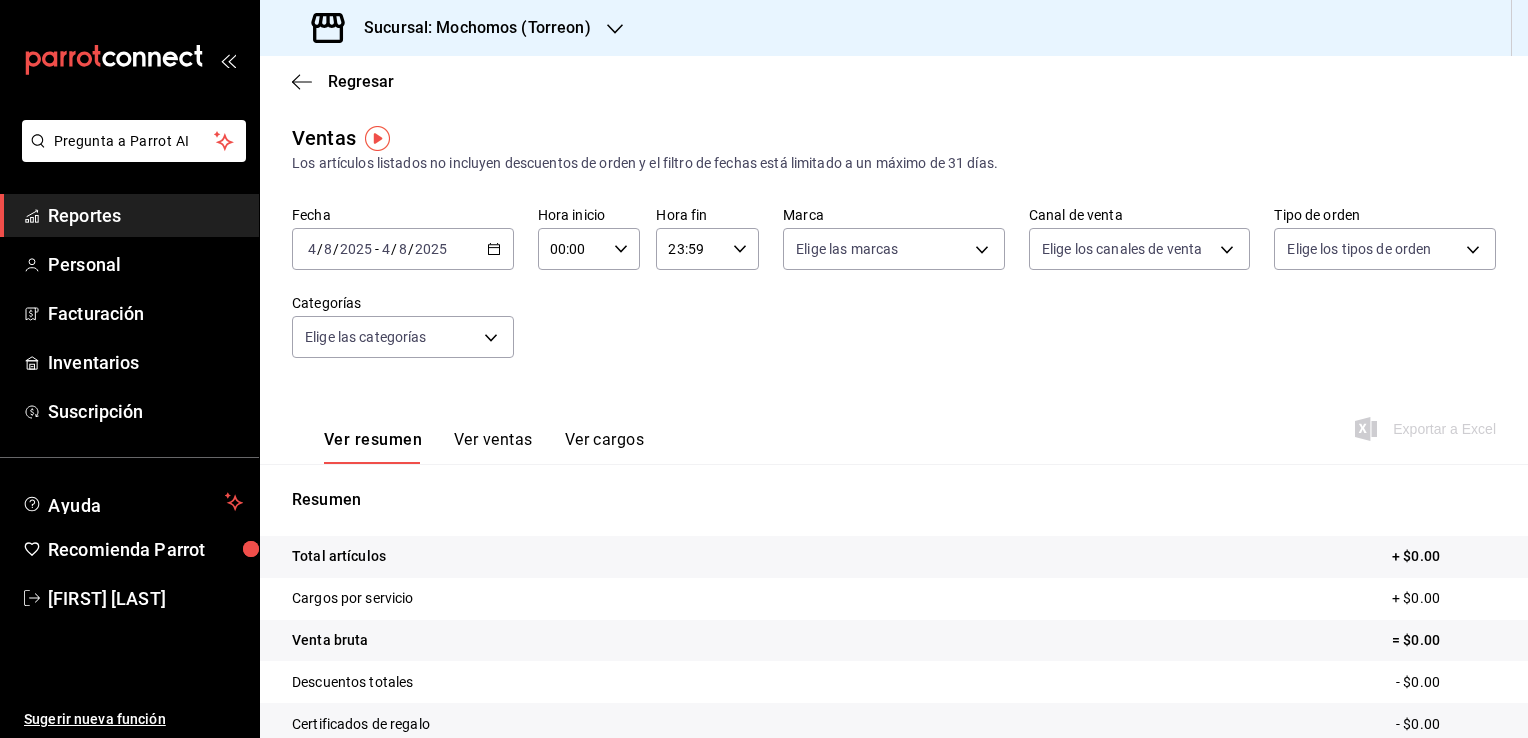 click 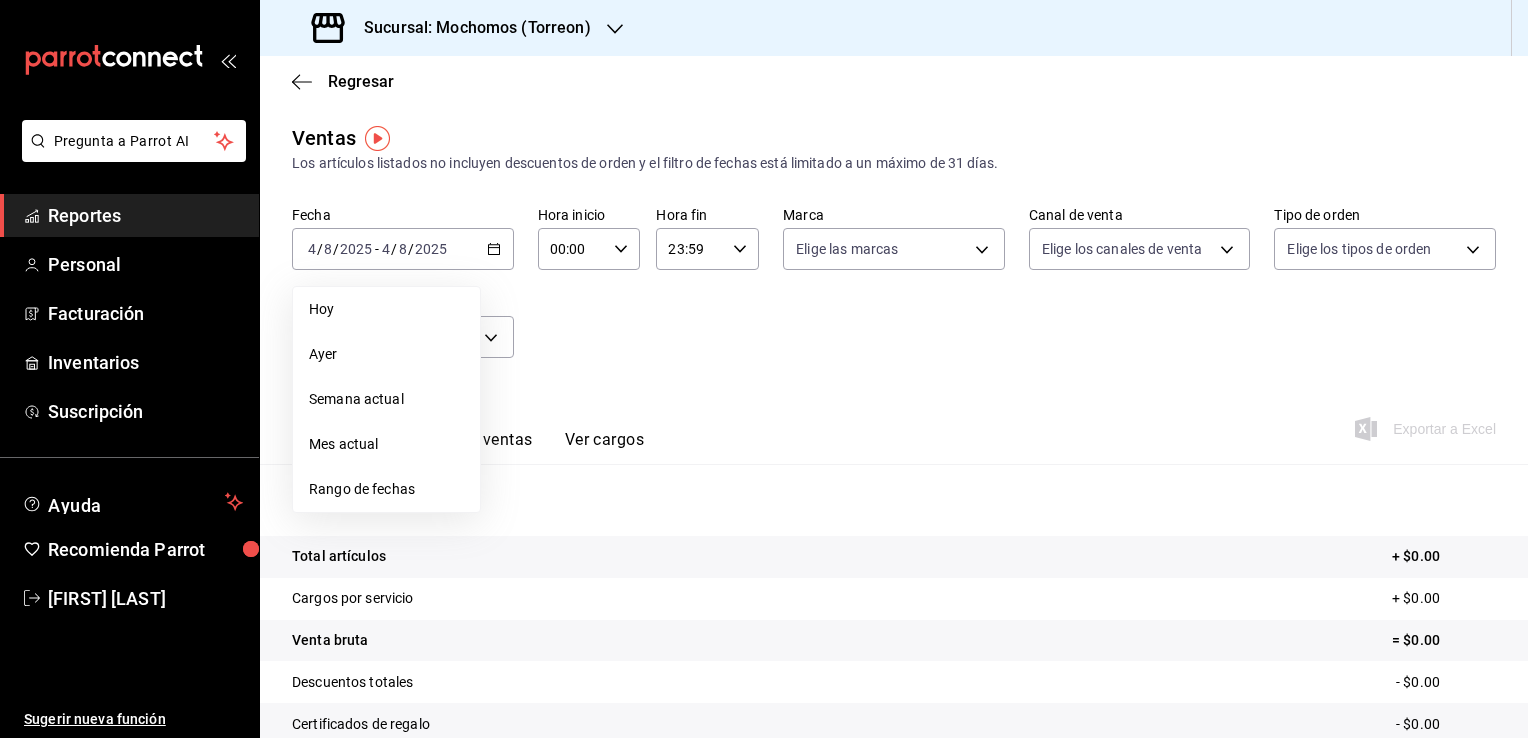 click on "Rango de fechas" at bounding box center (386, 489) 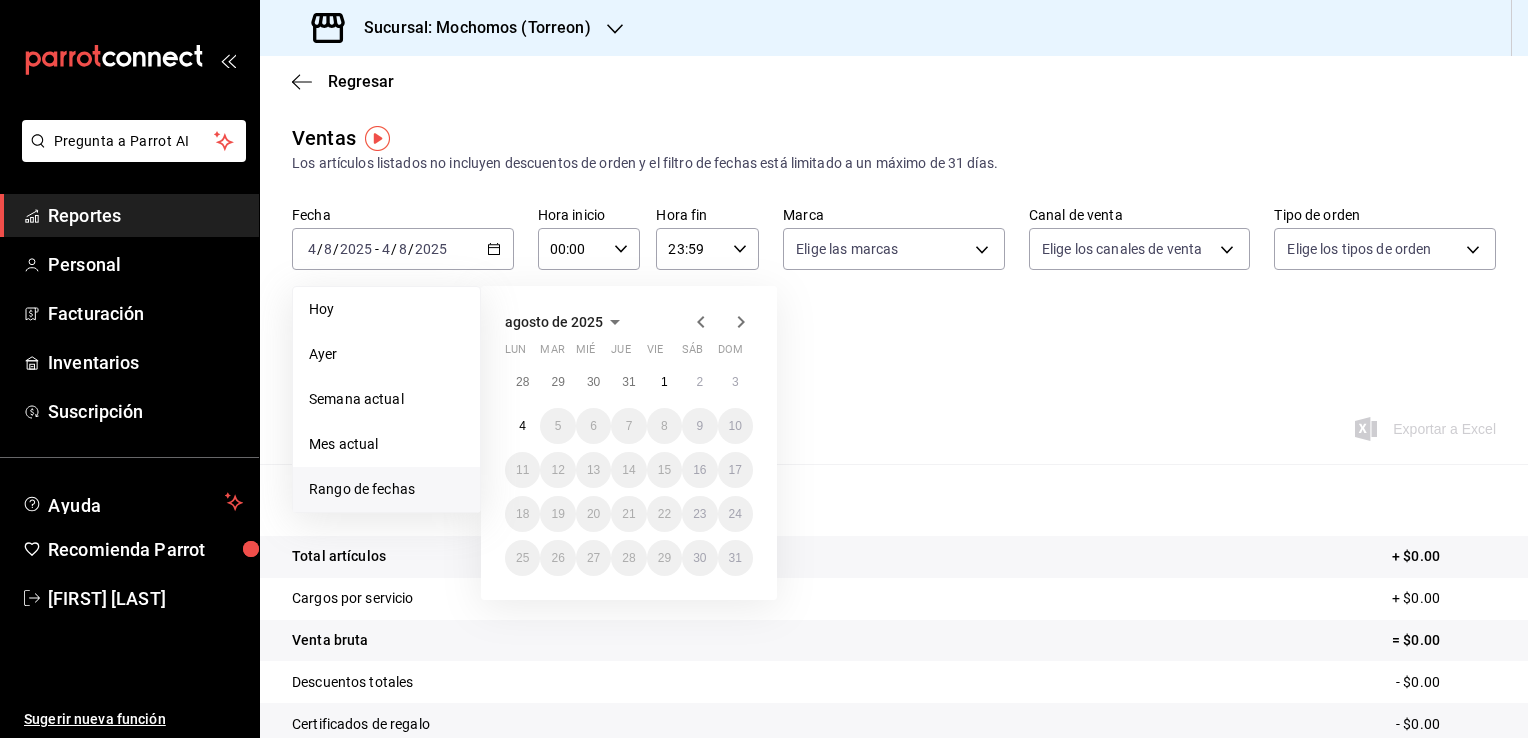 click on "Fecha [DATE] [DATE] / [DATE] / [DATE] - [DATE] [DATE] / [DATE] / [DATE] Hoy Ayer Semana actual Mes actual Rango de fechas [MONTH] [YEAR] lun mar mié jue vie sáb dom 28 29 30 31 1 2 3 4 5 6 7 8 9 10 11 12 13 14 15 16 17 18 19 20 21 22 23 24 25 26 27 28 29 30 31 Hora inicio [TIME] Hora inicio Hora fin [TIME] Hora fin Marca Elige las marcas Canal de venta Elige los canales de venta Tipo de orden Elige los tipos de orden Categorías Elige las categorías" at bounding box center (894, 294) 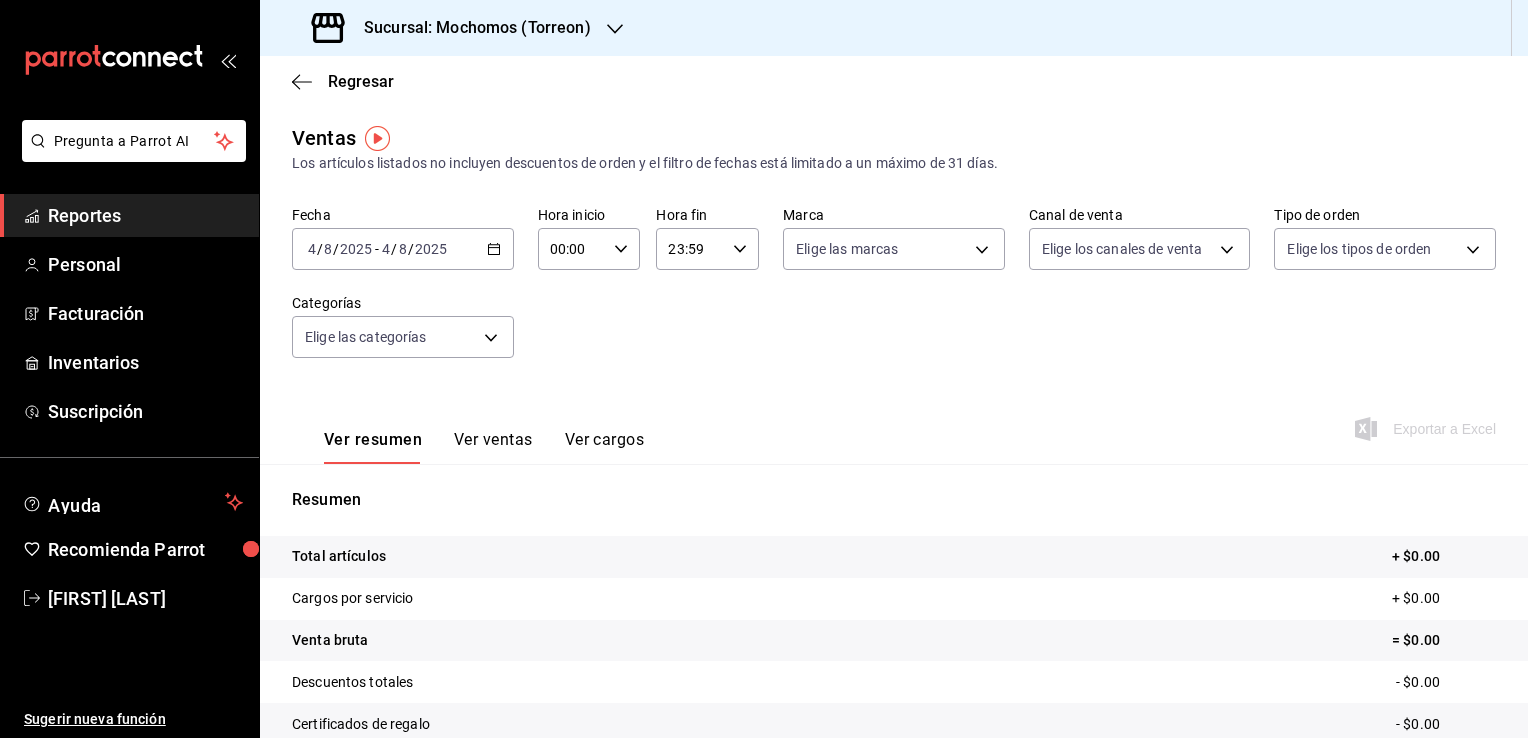 drag, startPoint x: 117, startPoint y: 213, endPoint x: 245, endPoint y: 203, distance: 128.39003 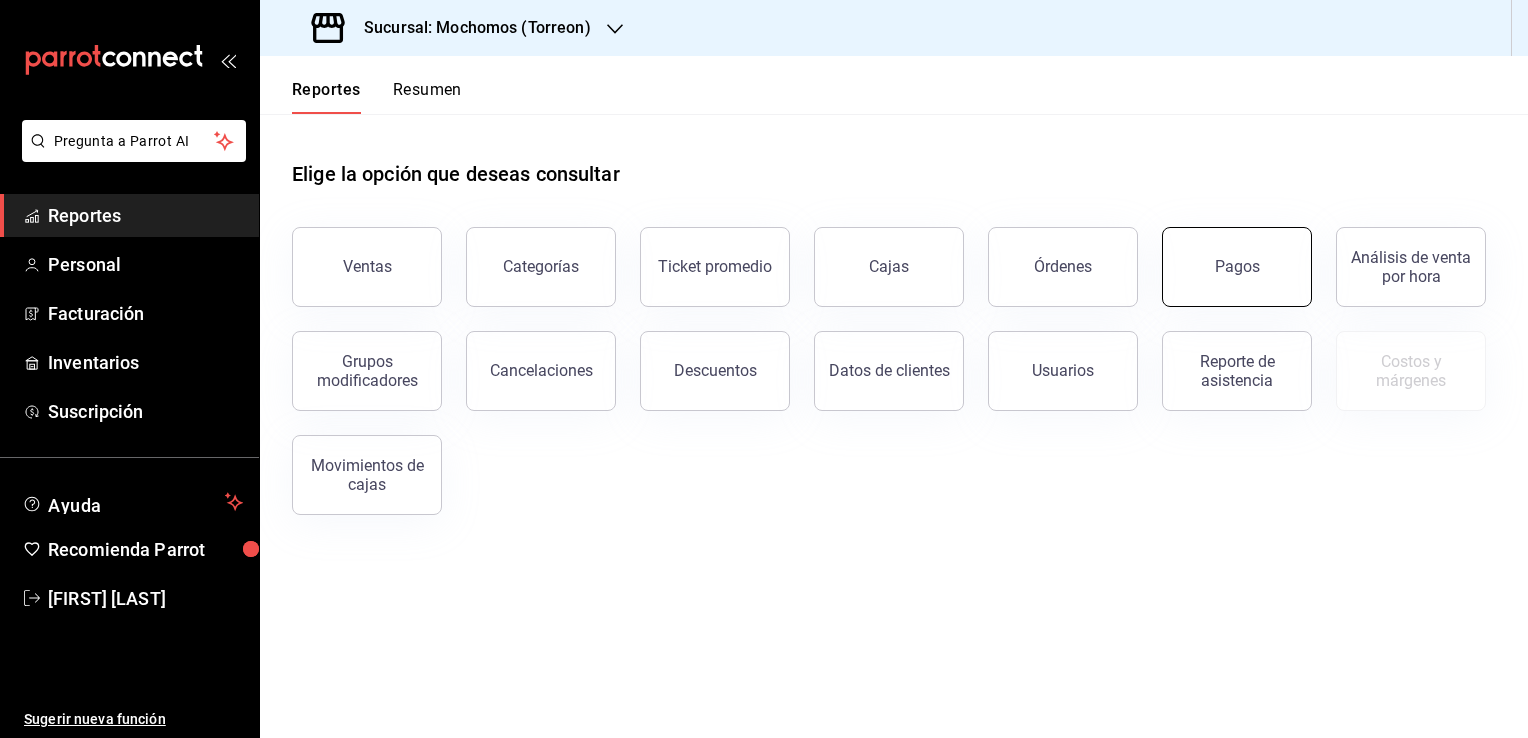 click on "Pagos" at bounding box center [1237, 267] 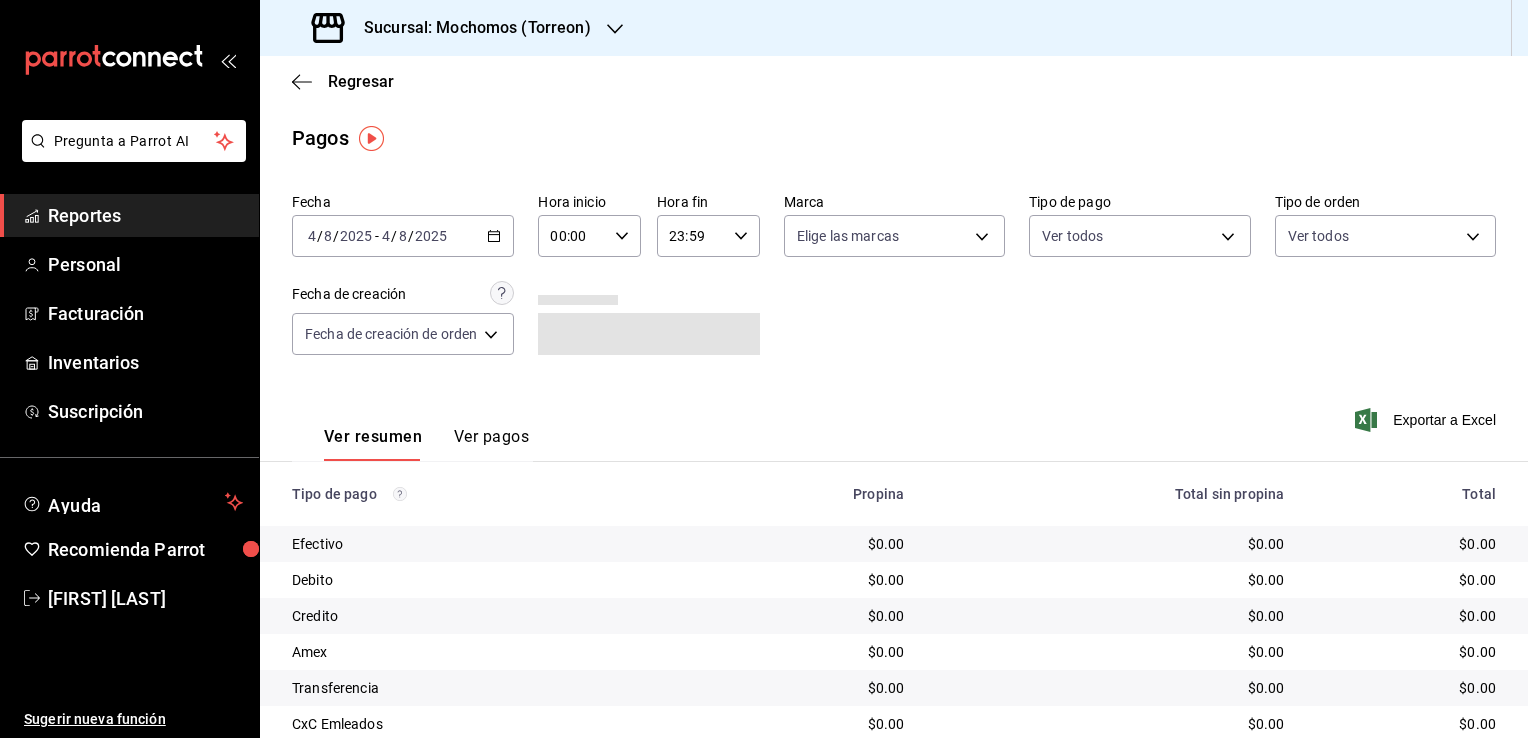 click 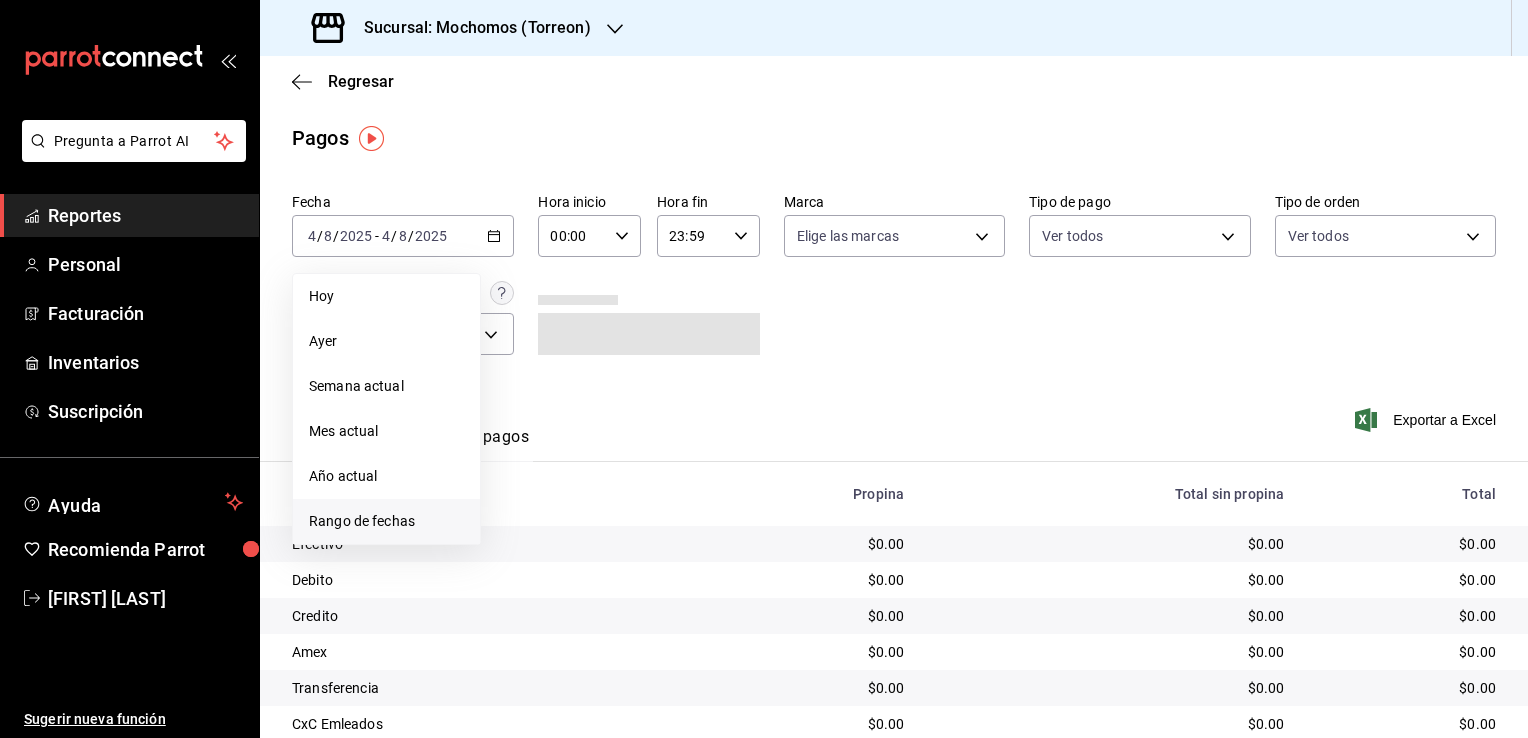 click on "Rango de fechas" at bounding box center [386, 521] 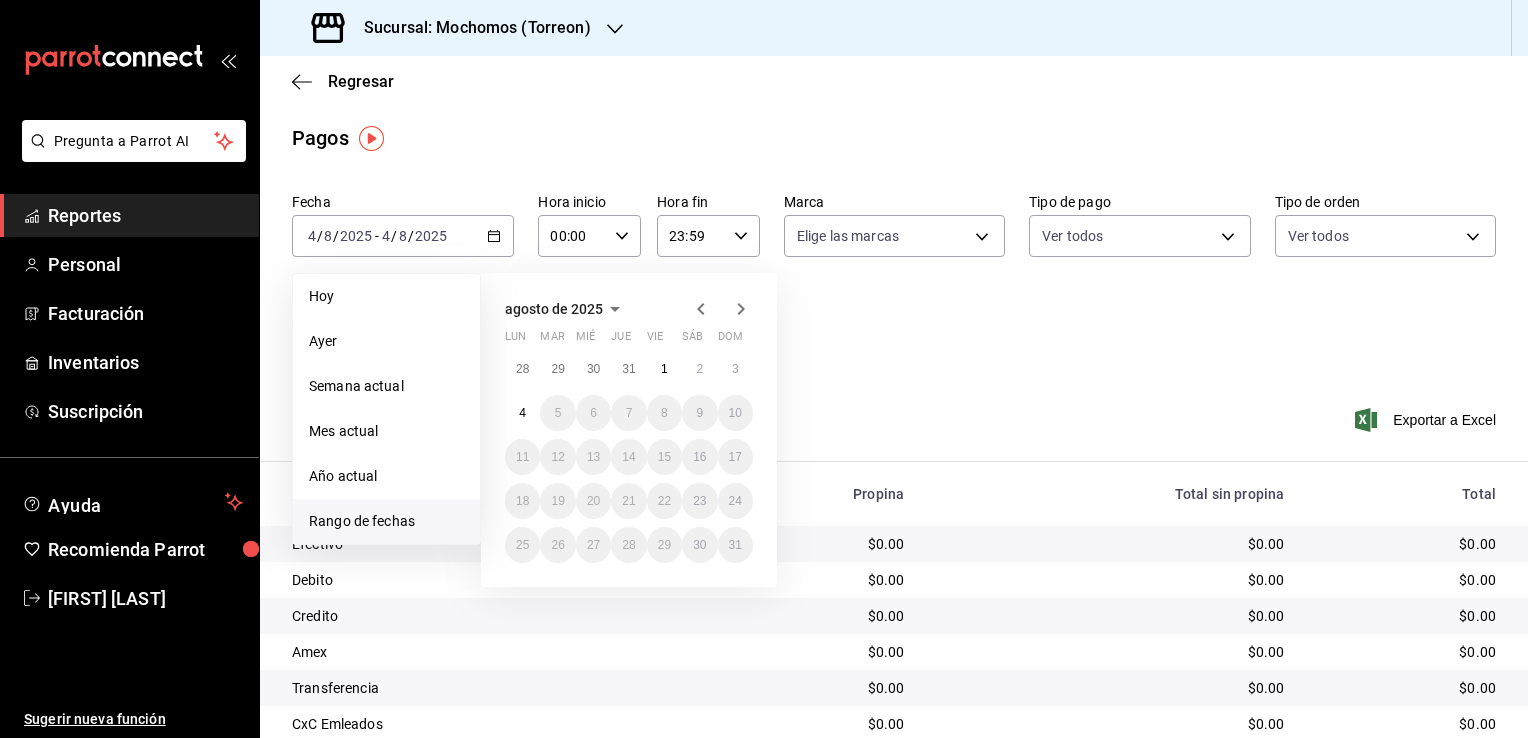 click 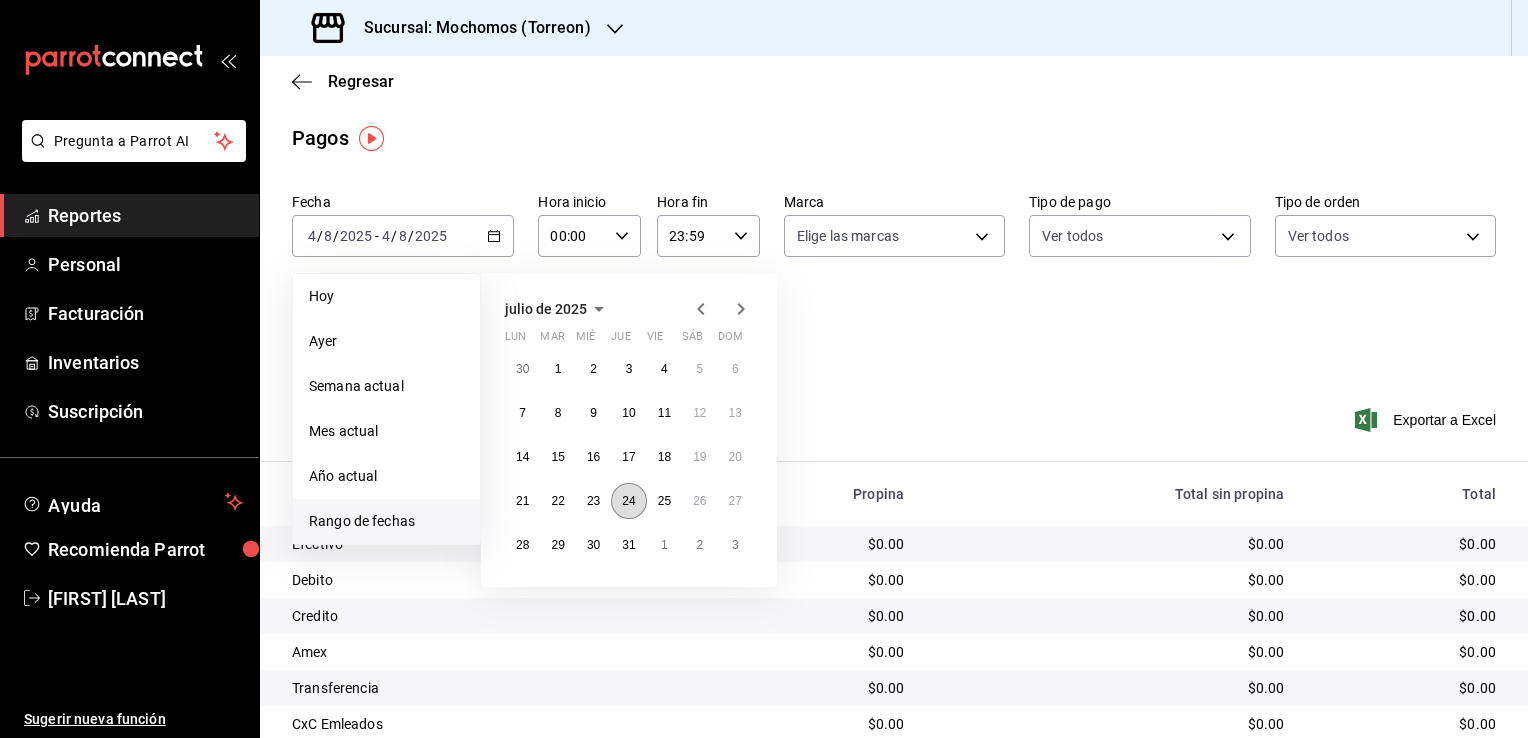 type 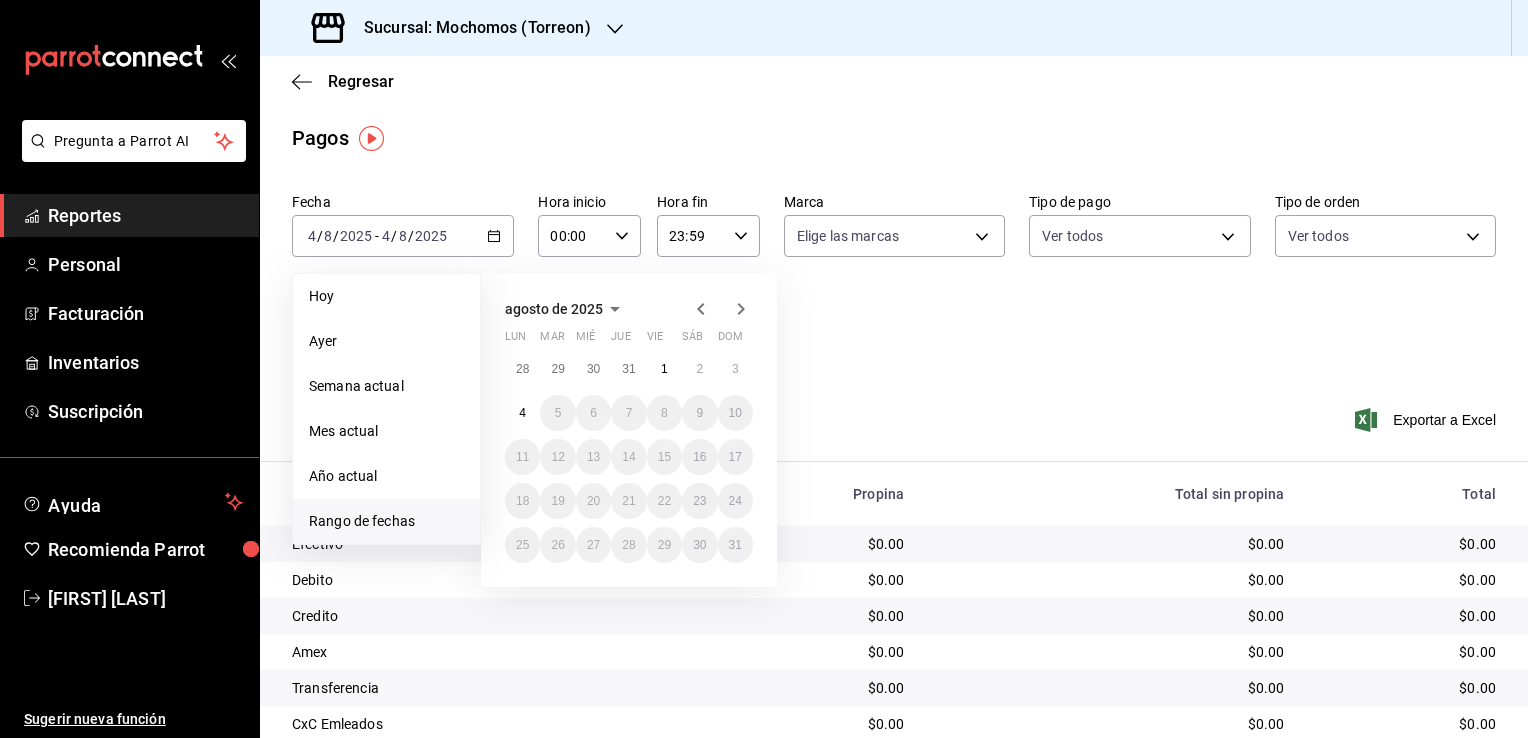 click 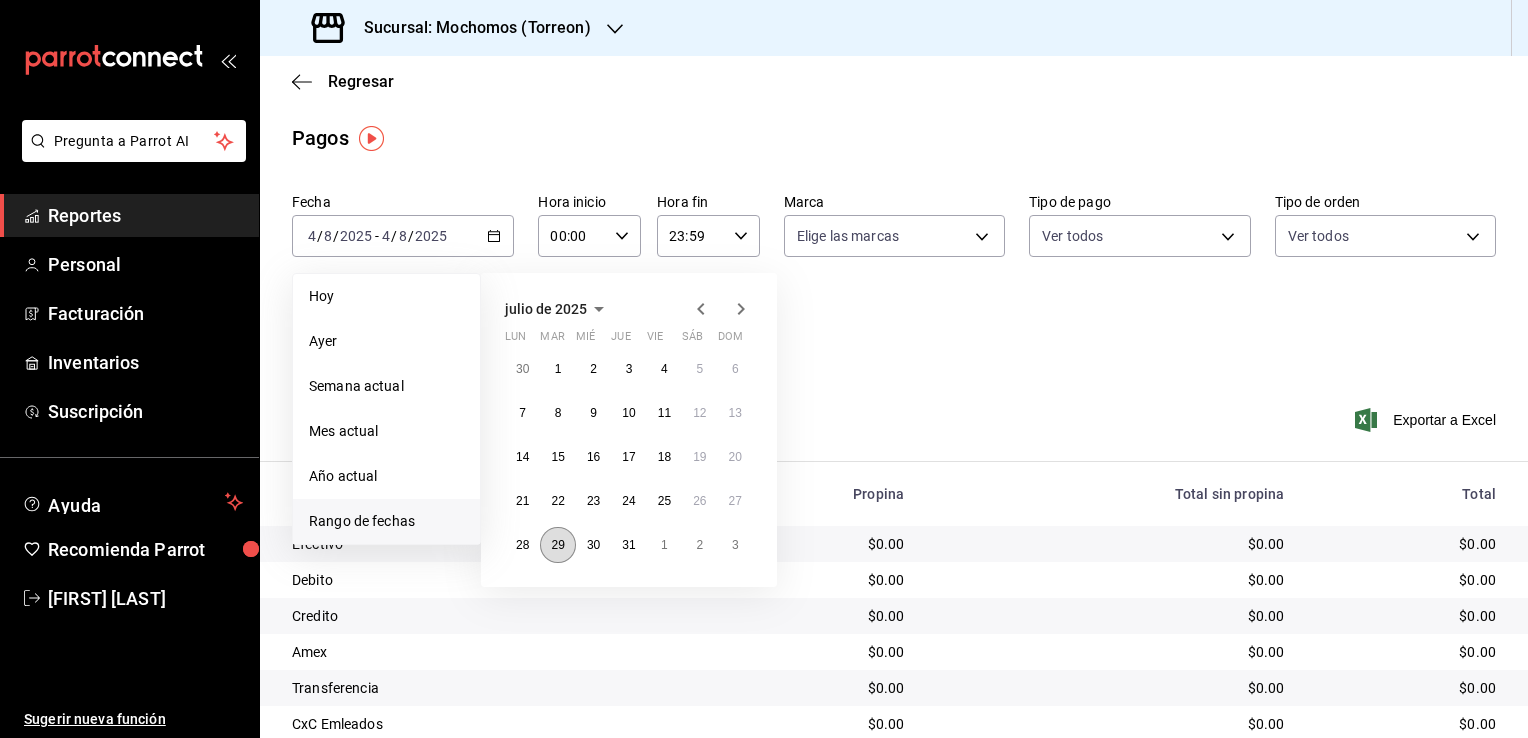 click on "29" at bounding box center (557, 545) 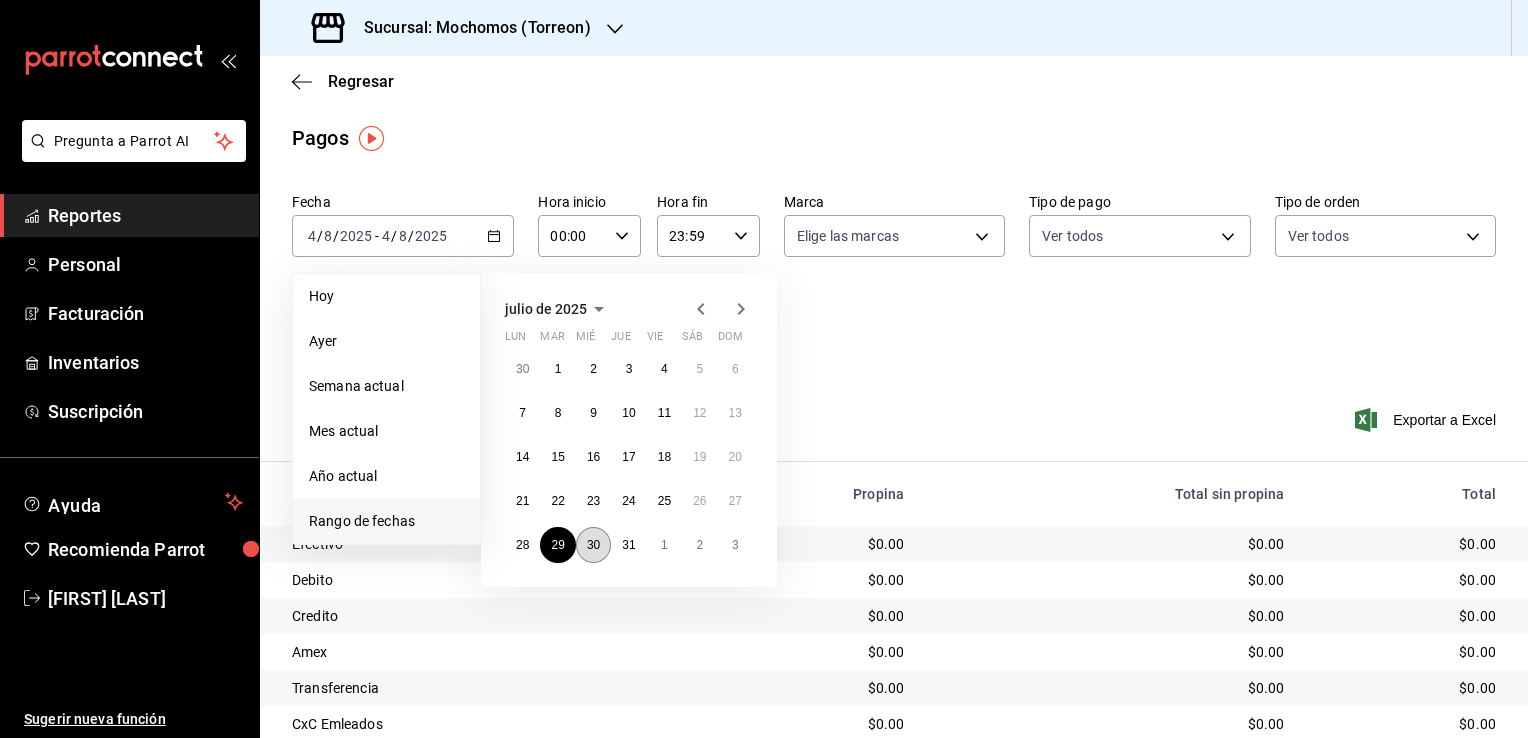 click on "30" at bounding box center [593, 545] 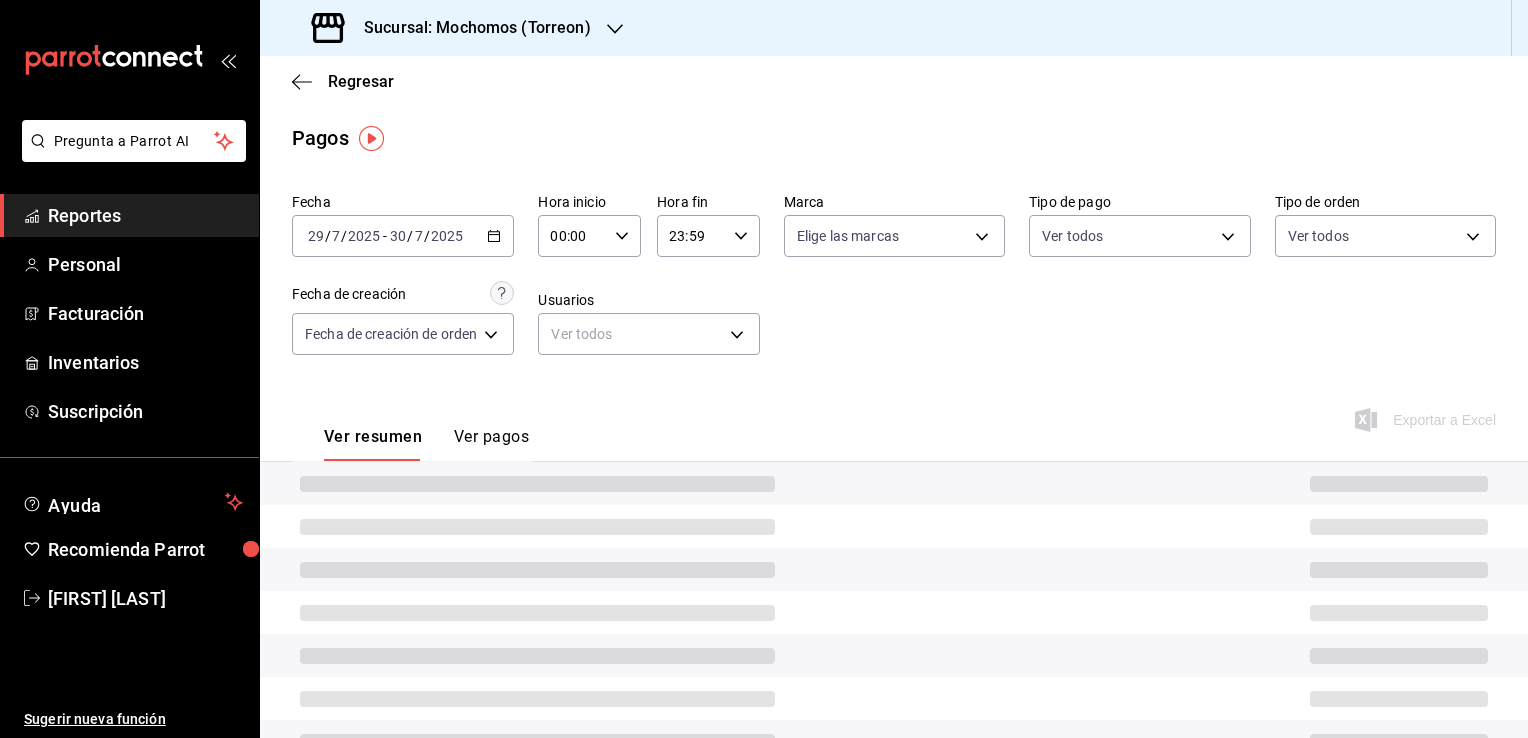 click 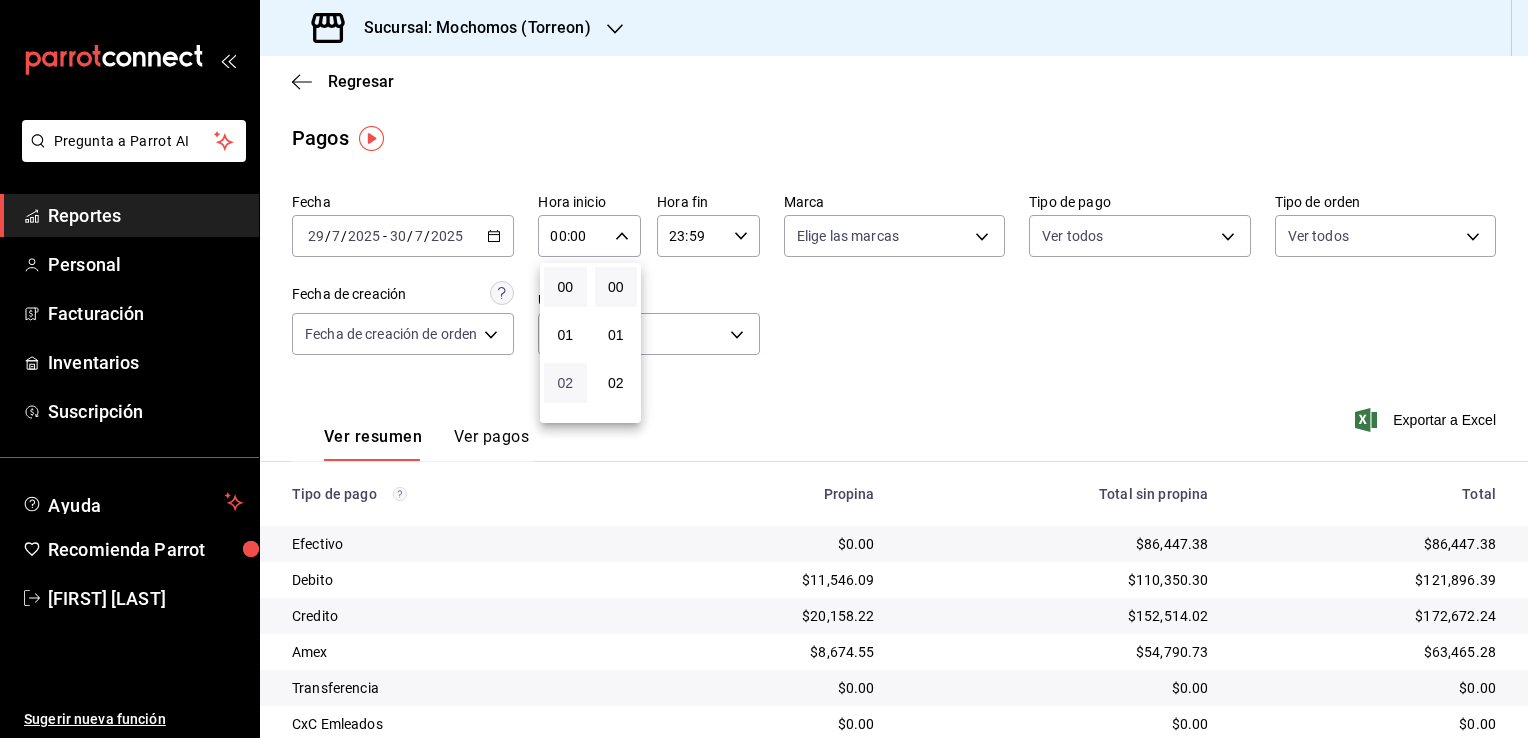 click on "02" at bounding box center [565, 383] 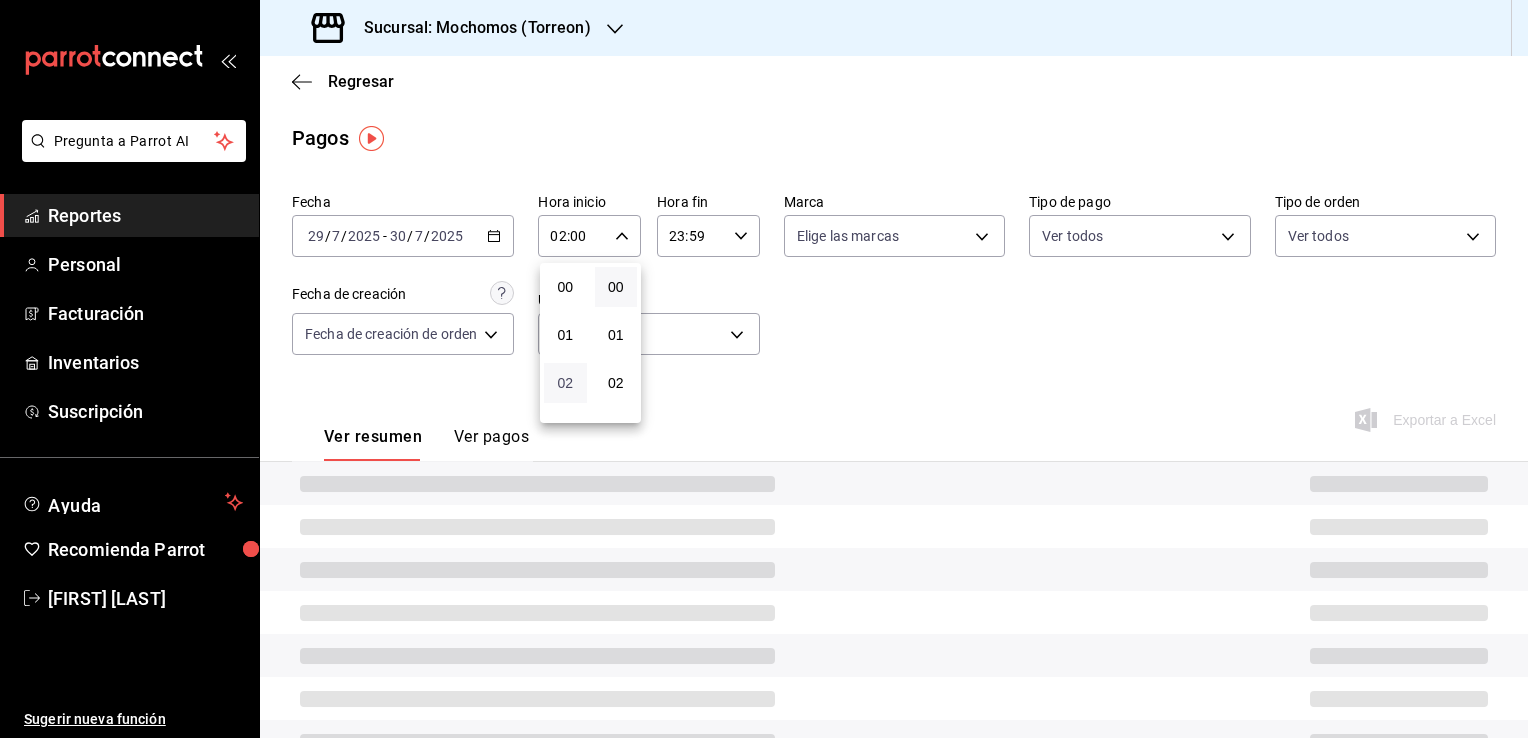 type 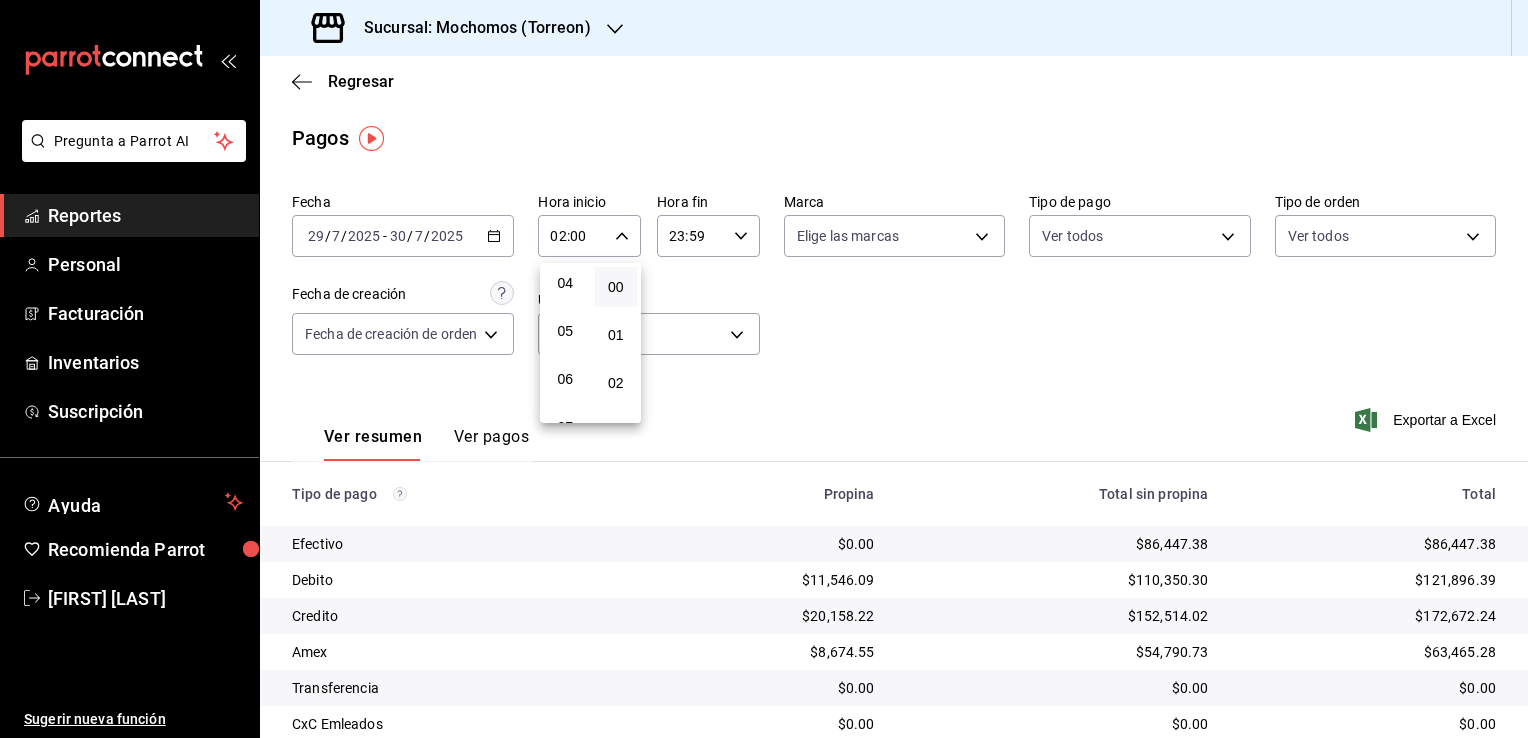 scroll, scrollTop: 200, scrollLeft: 0, axis: vertical 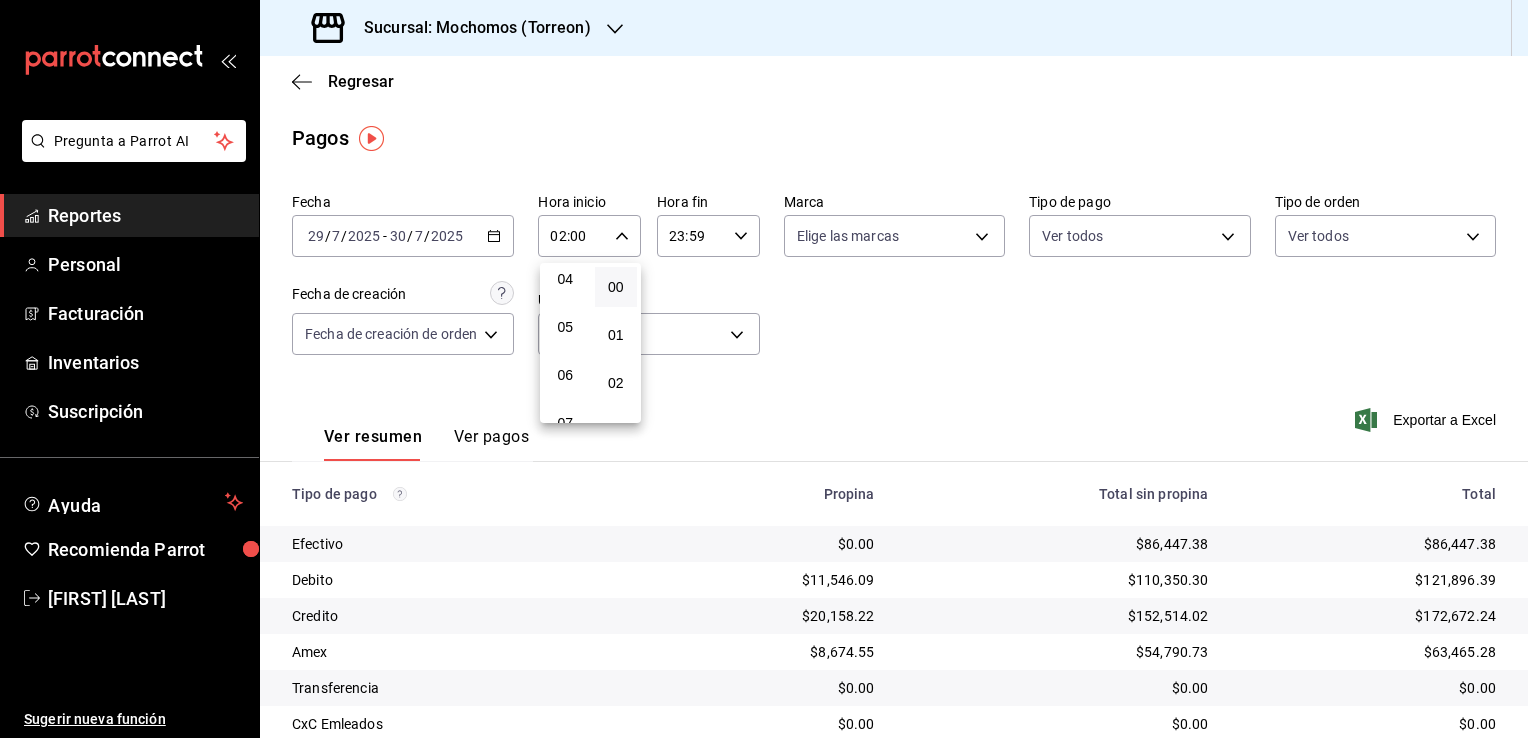 click on "06" at bounding box center (565, 375) 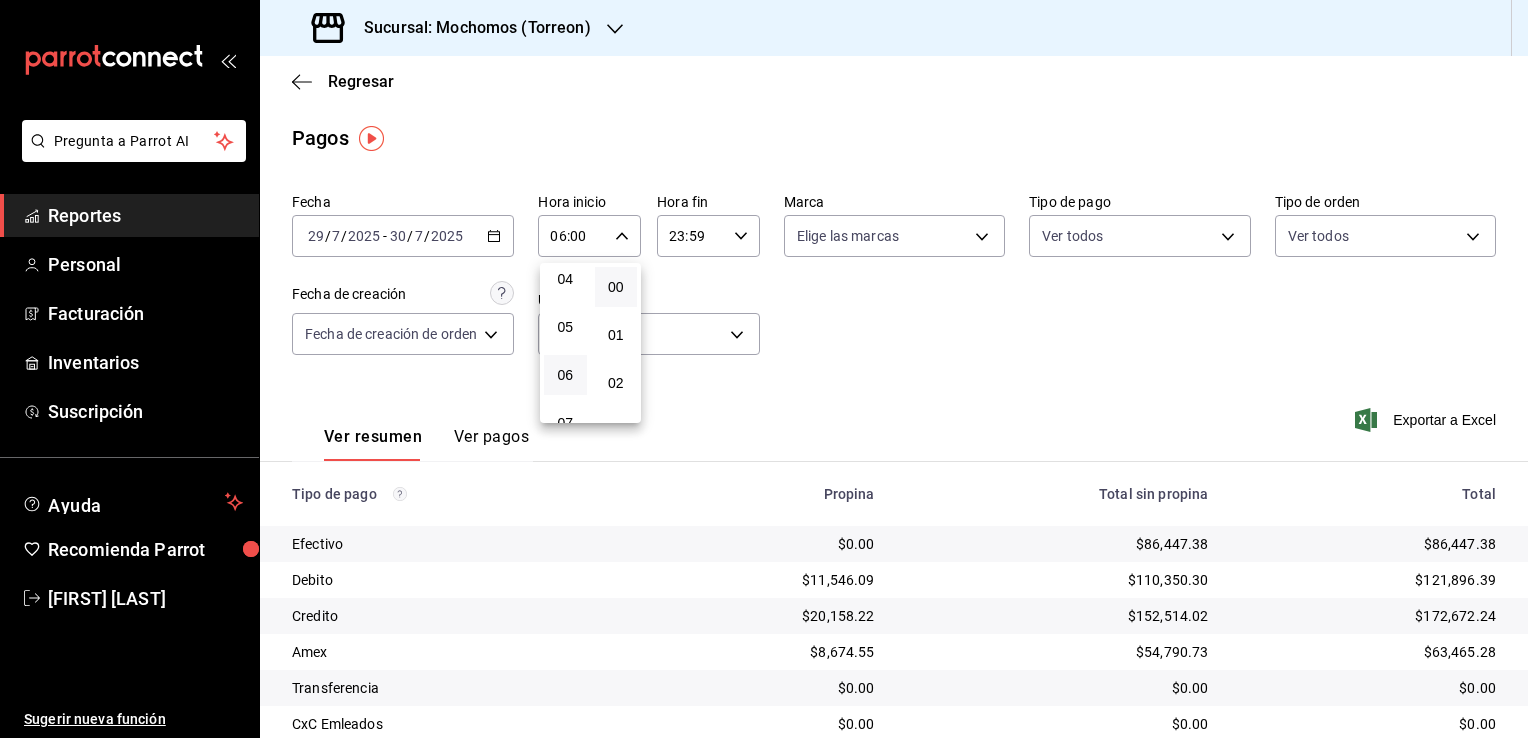 click at bounding box center (764, 369) 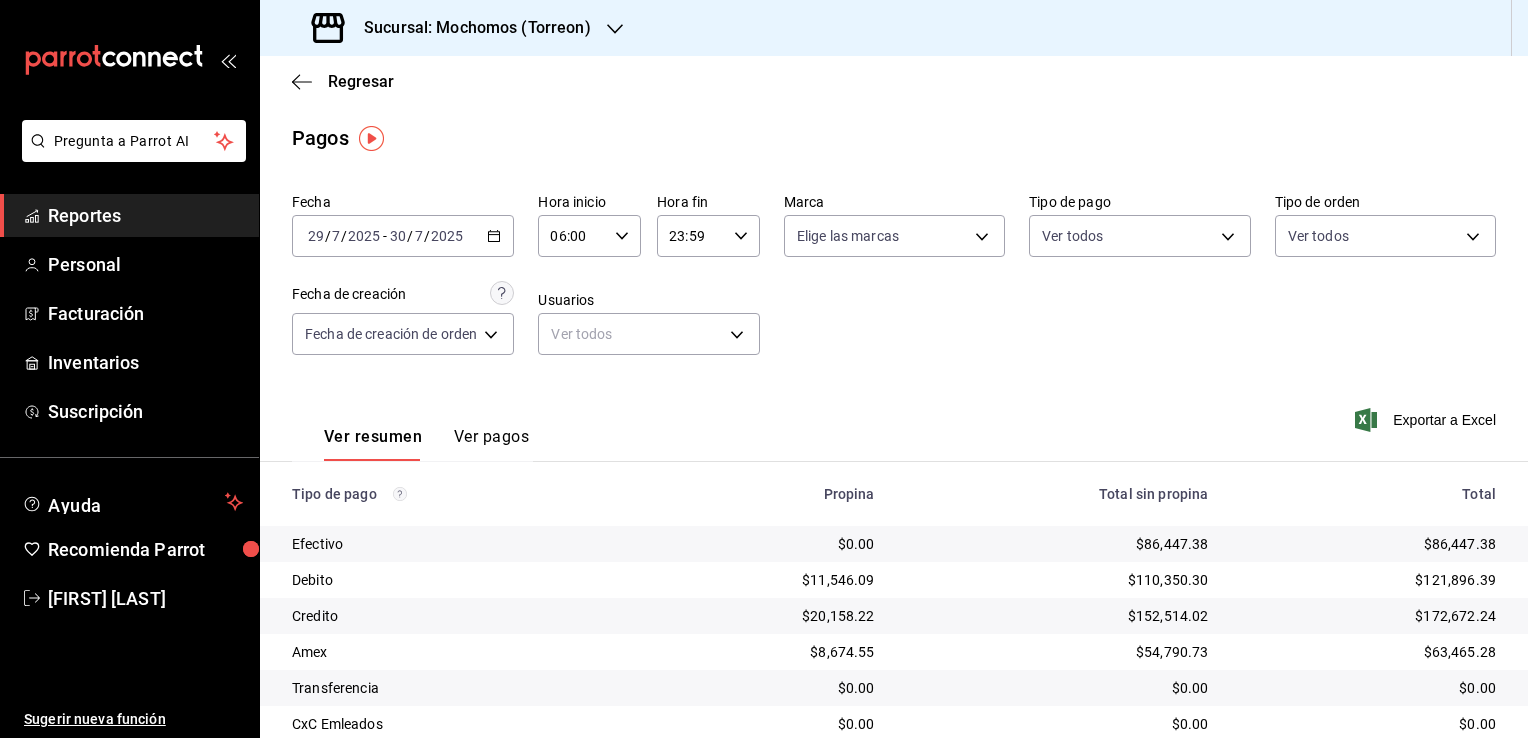 click 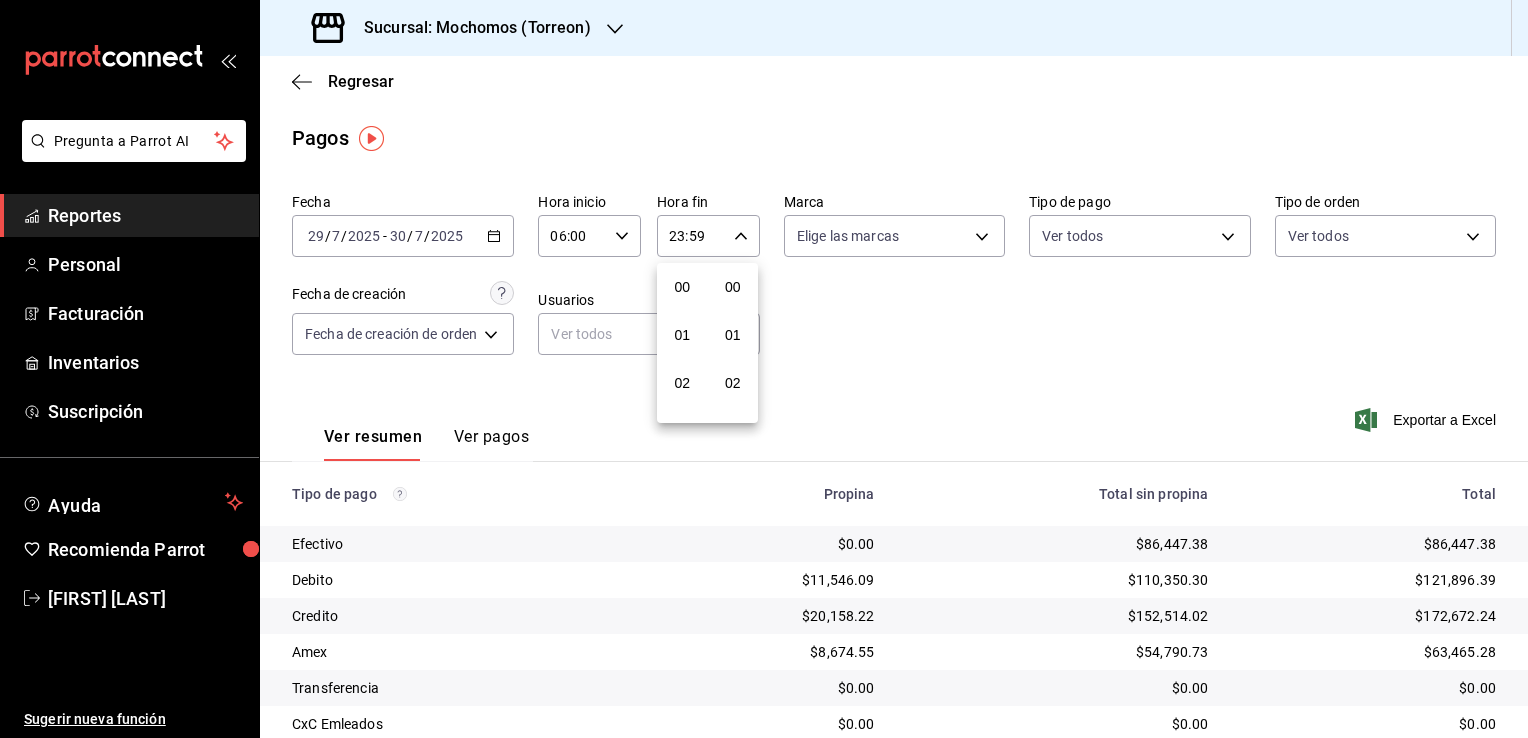 scroll, scrollTop: 1011, scrollLeft: 0, axis: vertical 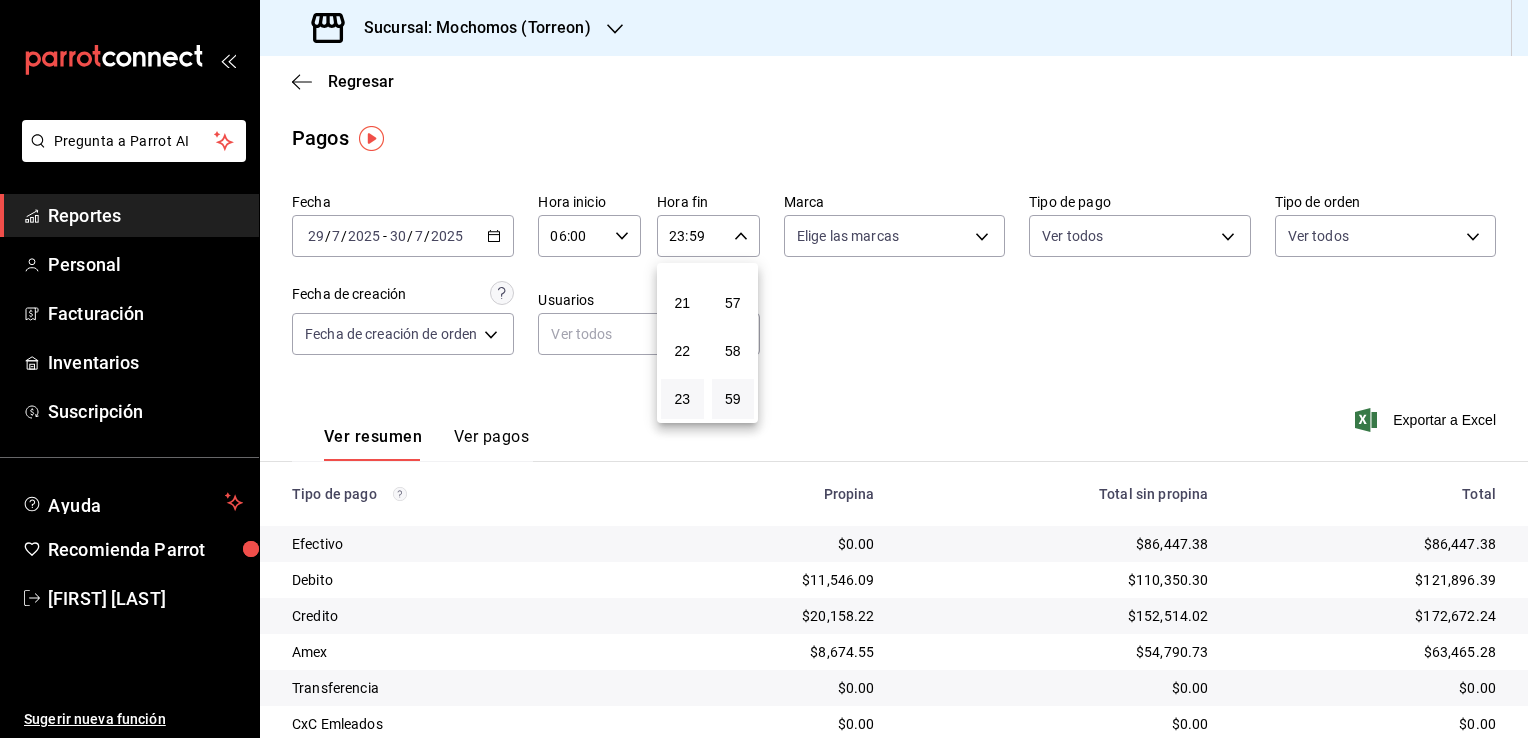 click at bounding box center (764, 369) 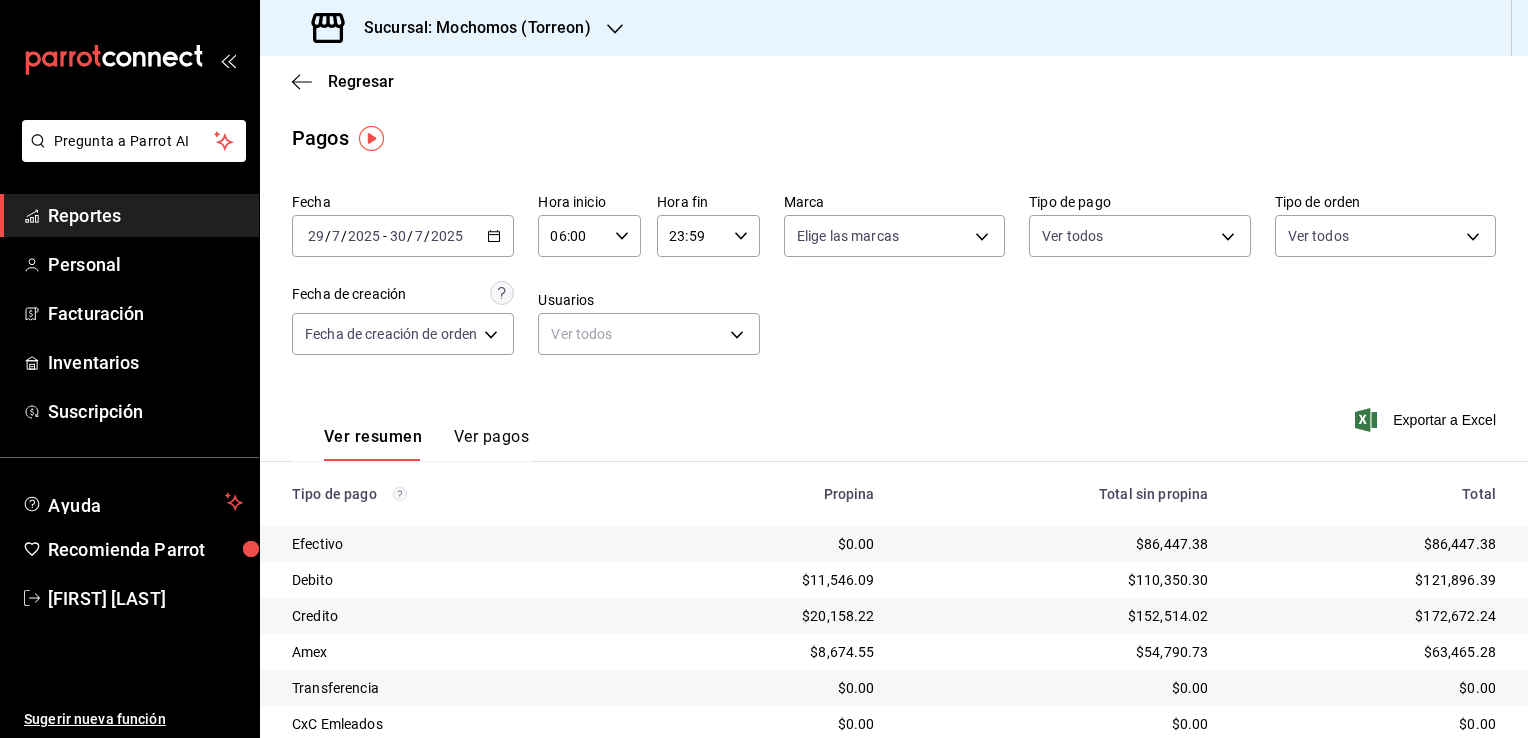 click 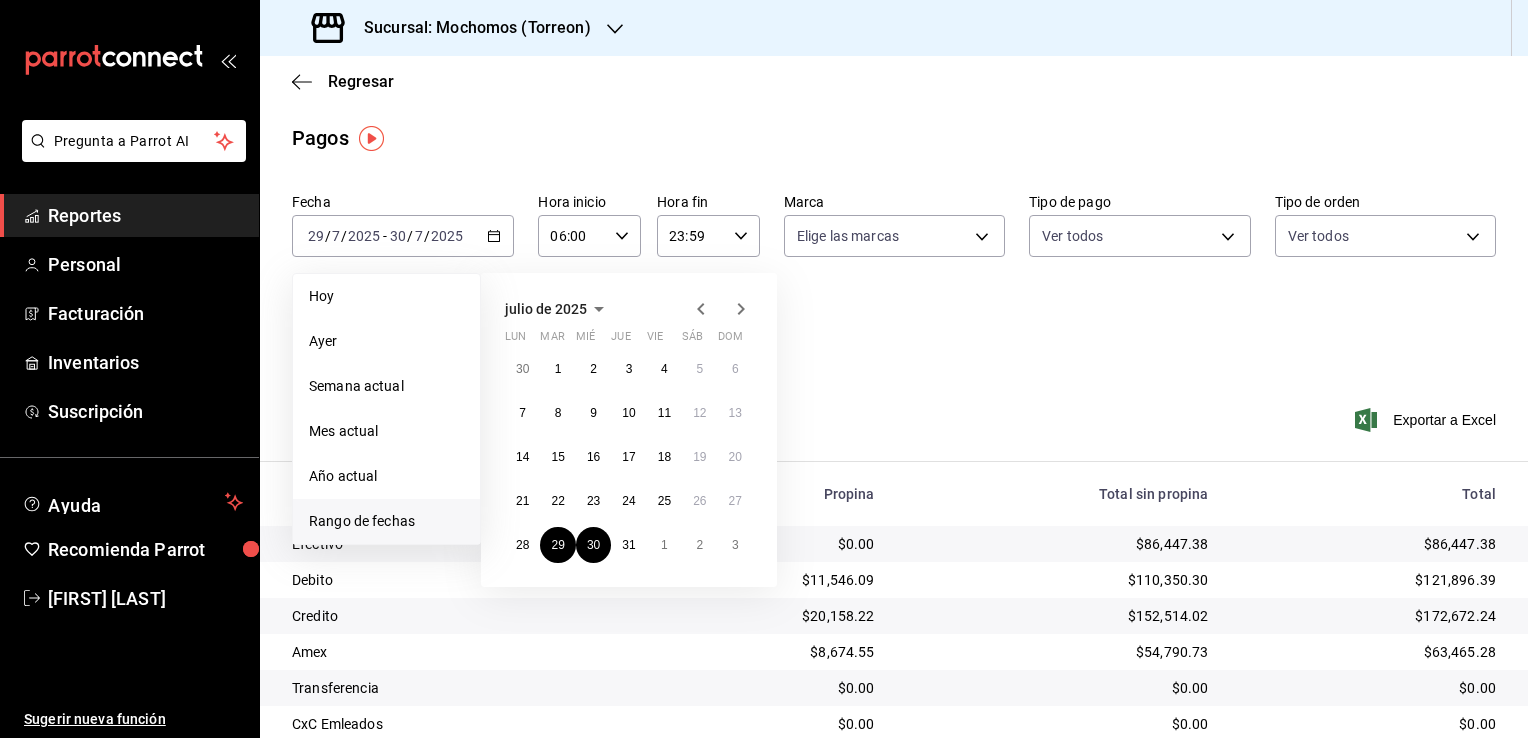 click on "Ver resumen Ver pagos Exportar a Excel" at bounding box center [894, 432] 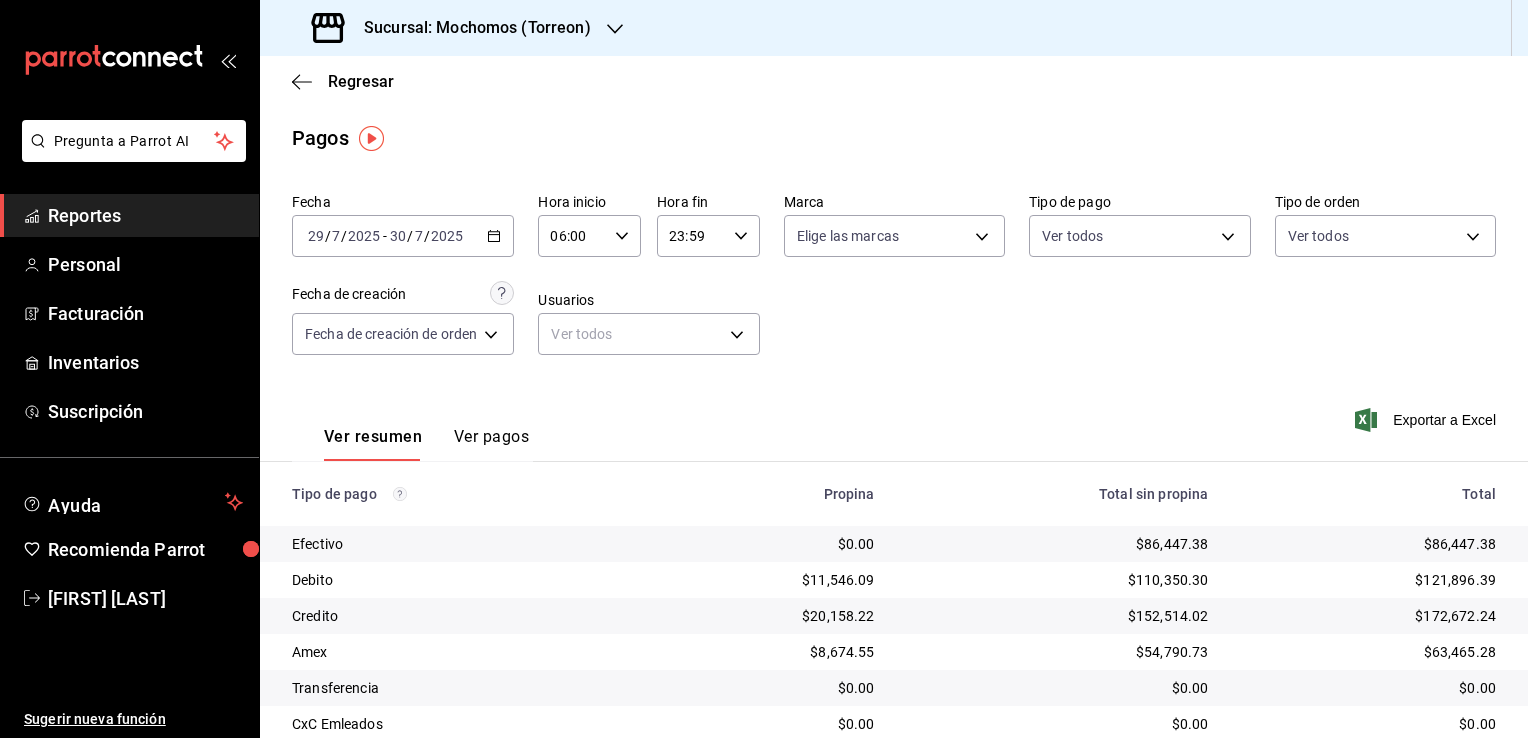 click 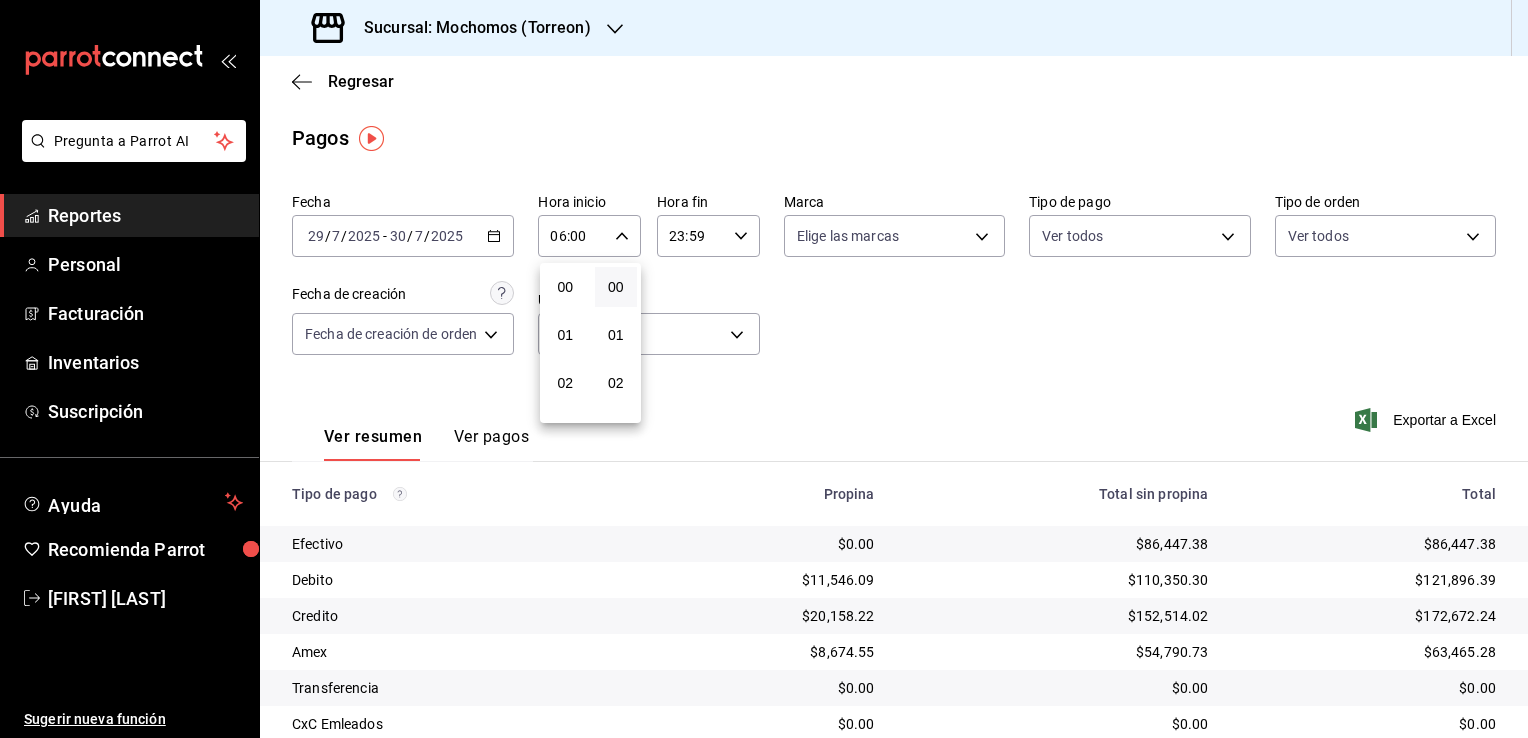 scroll, scrollTop: 292, scrollLeft: 0, axis: vertical 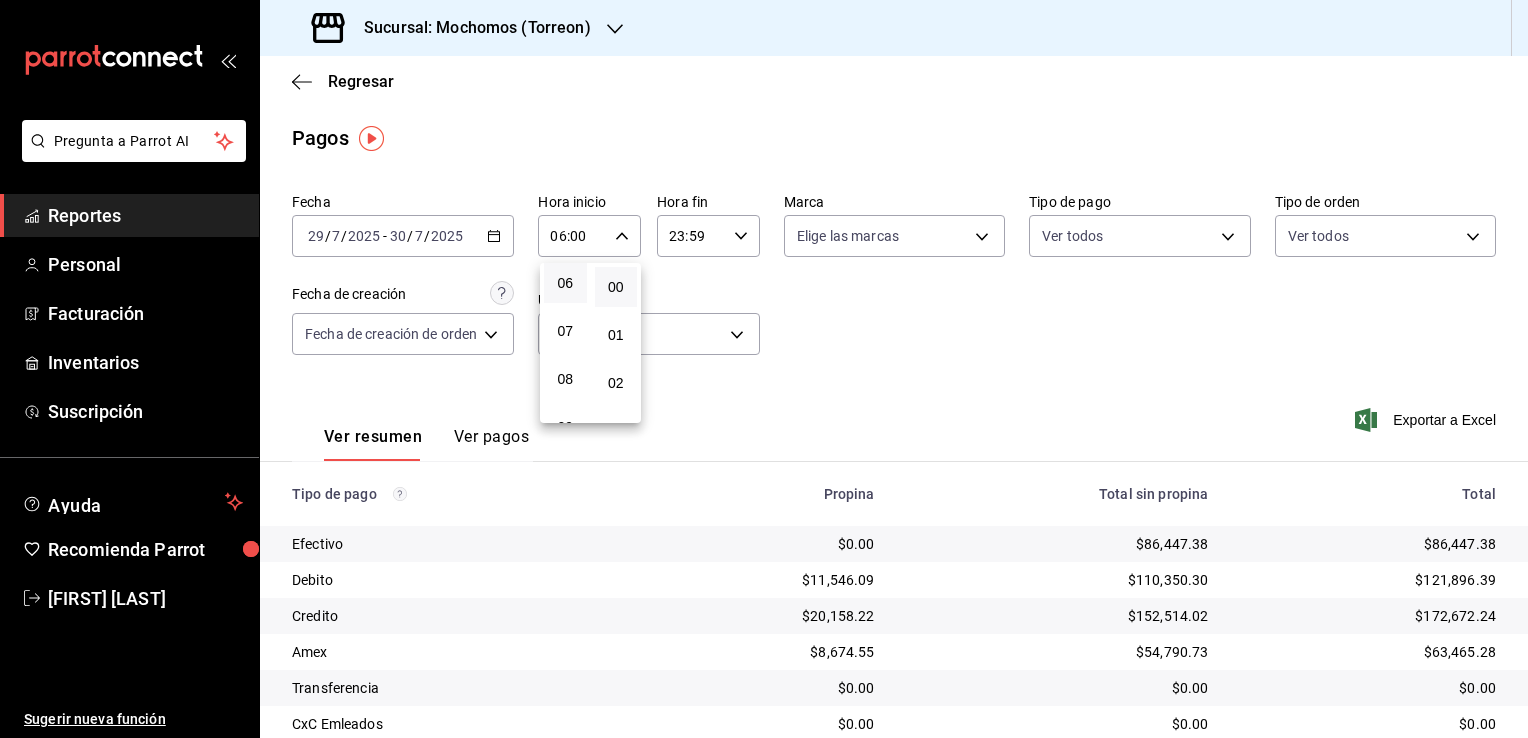 click on "06" at bounding box center (565, 283) 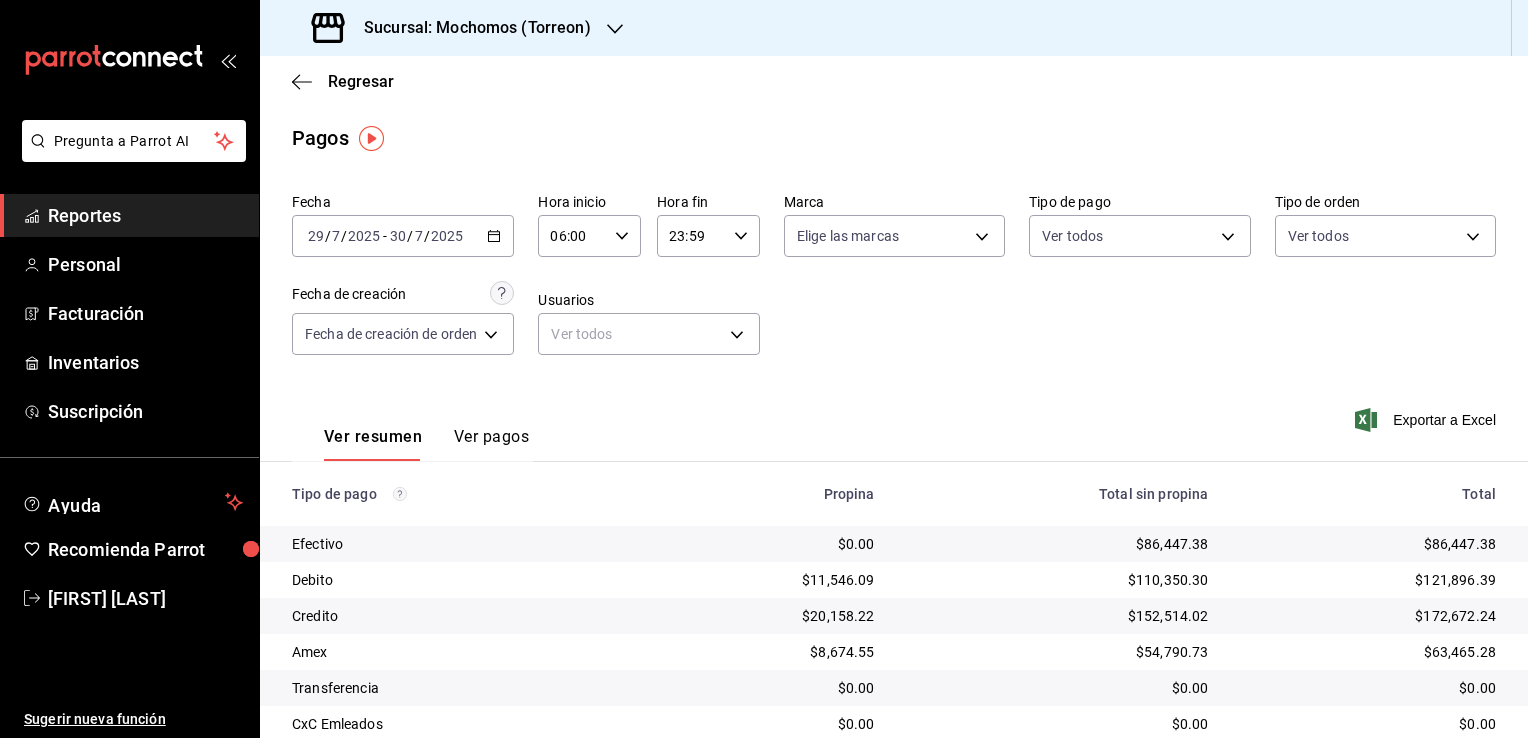 click 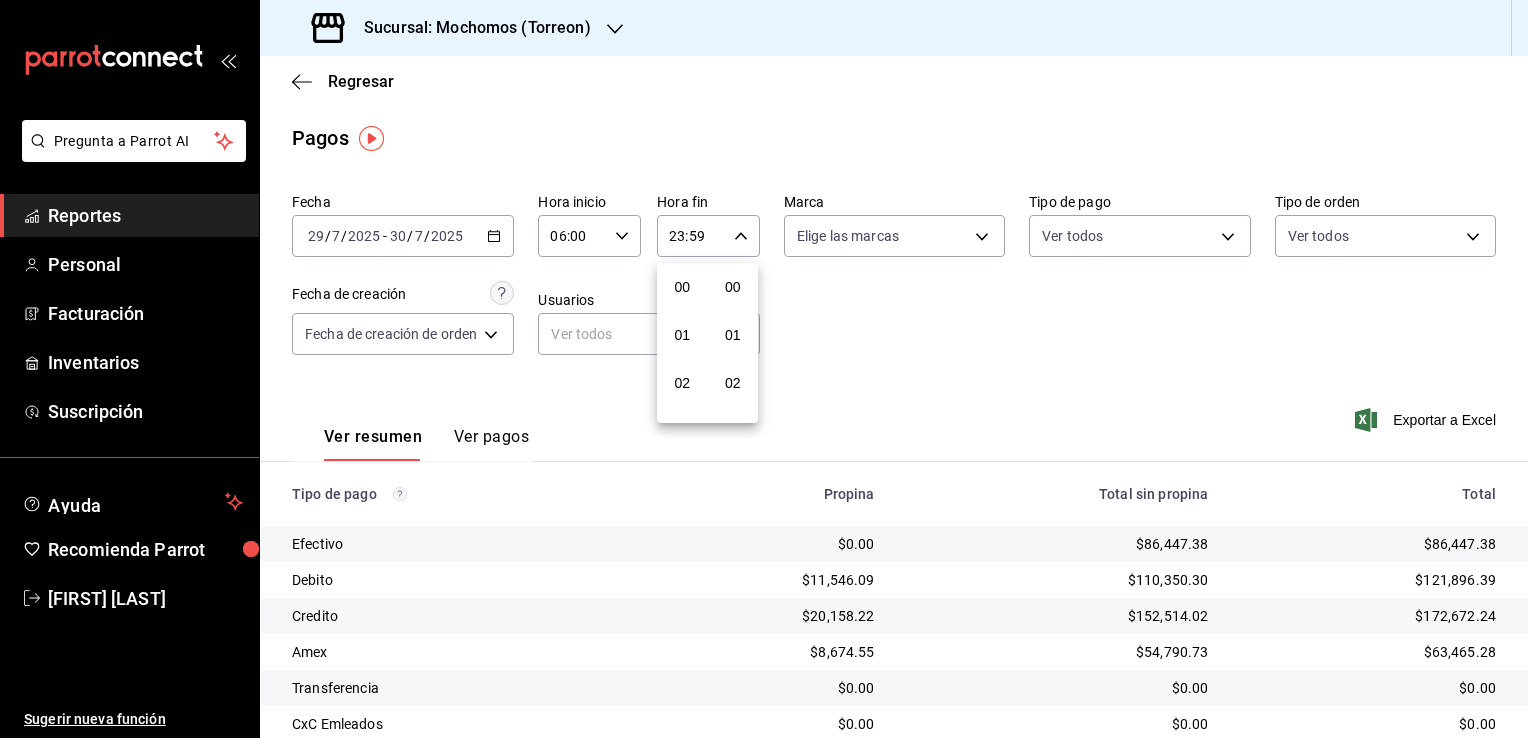 scroll, scrollTop: 1011, scrollLeft: 0, axis: vertical 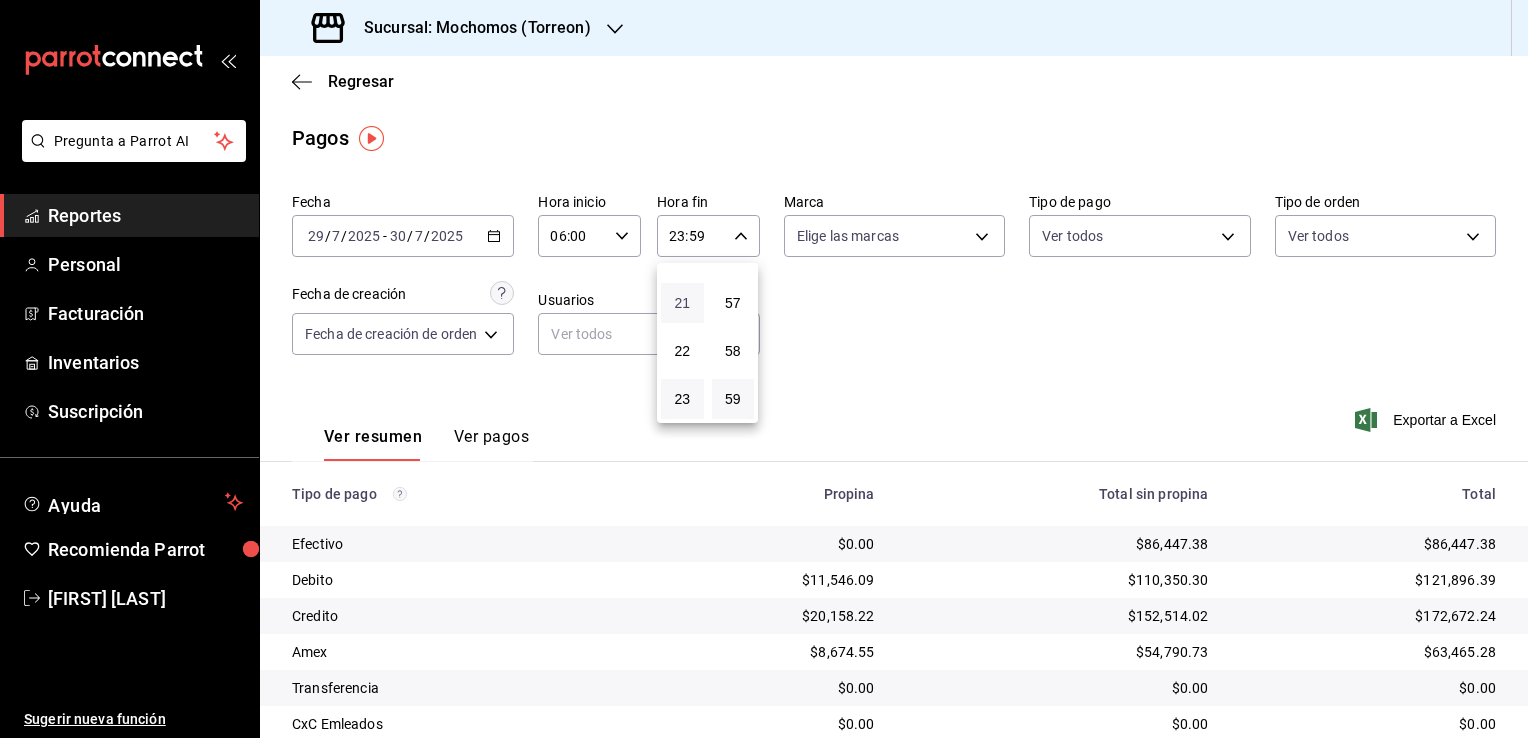 click on "21" at bounding box center [682, 303] 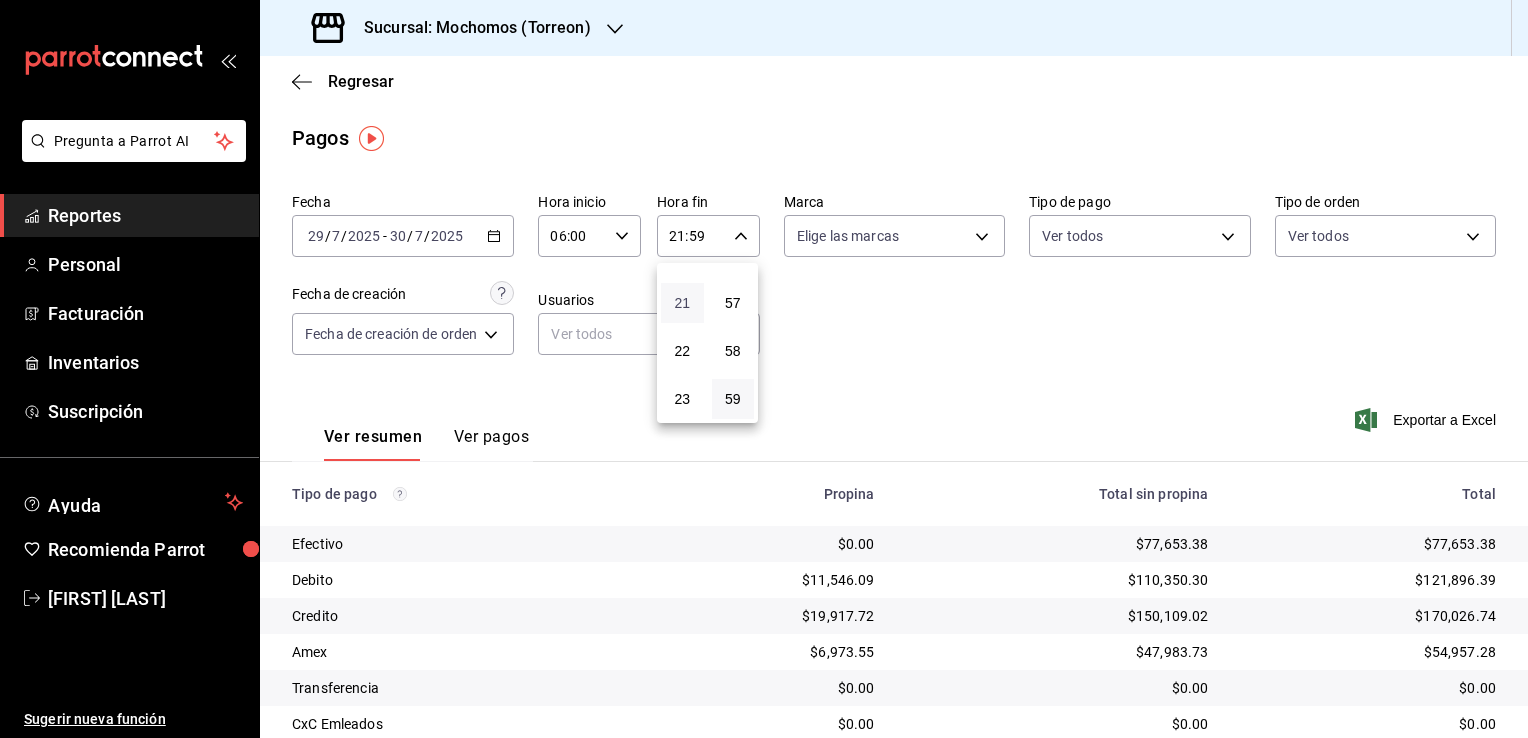 type 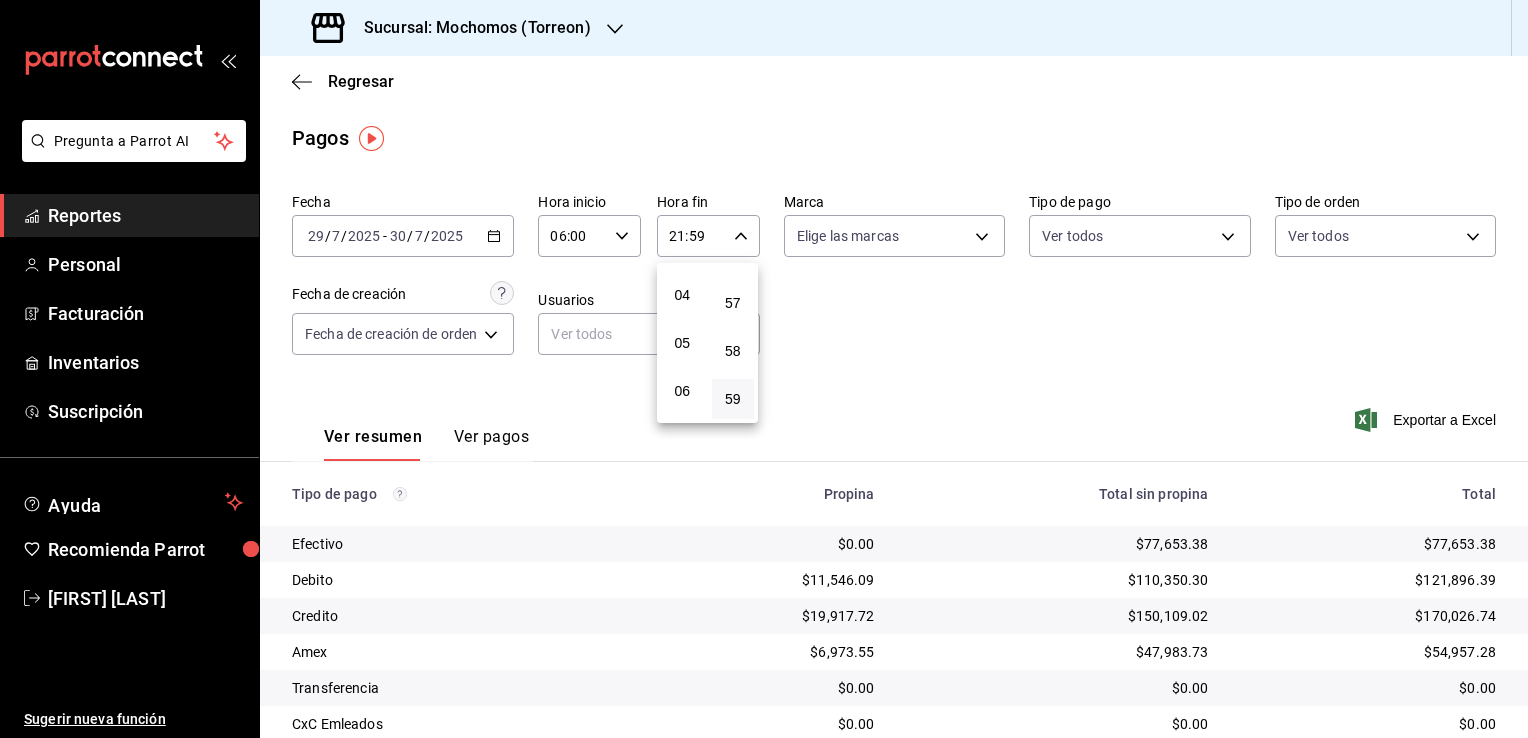scroll, scrollTop: 171, scrollLeft: 0, axis: vertical 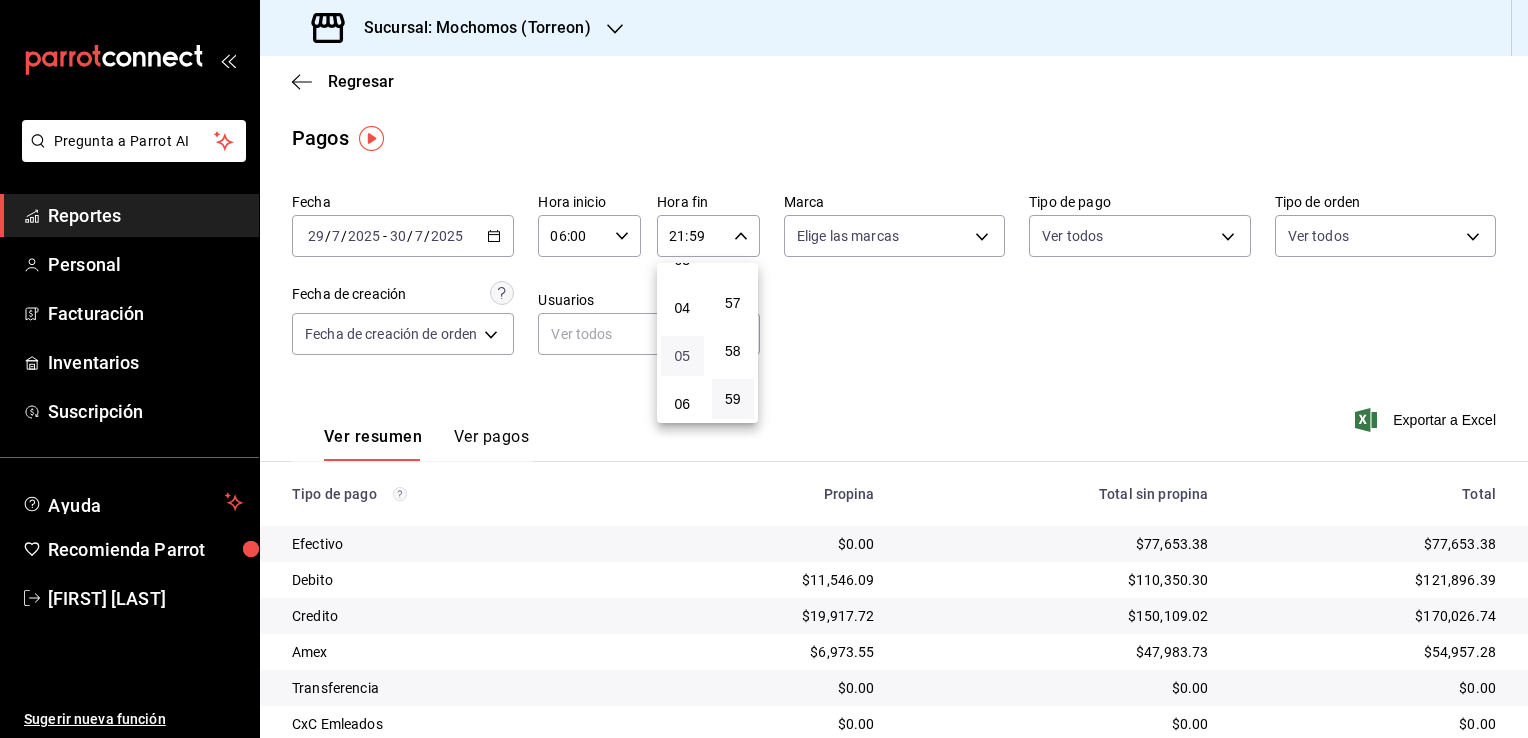 click on "05" at bounding box center [682, 356] 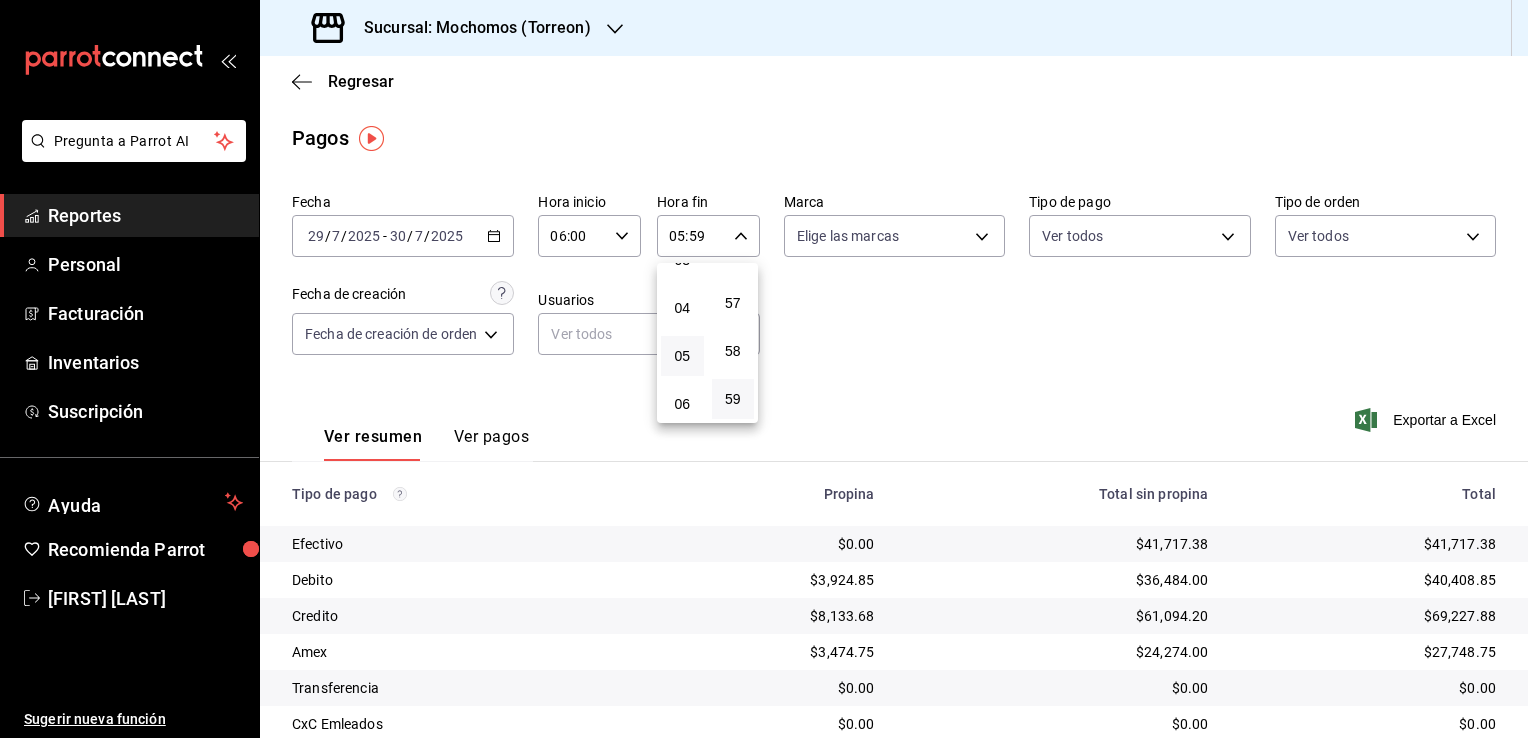 click at bounding box center (764, 369) 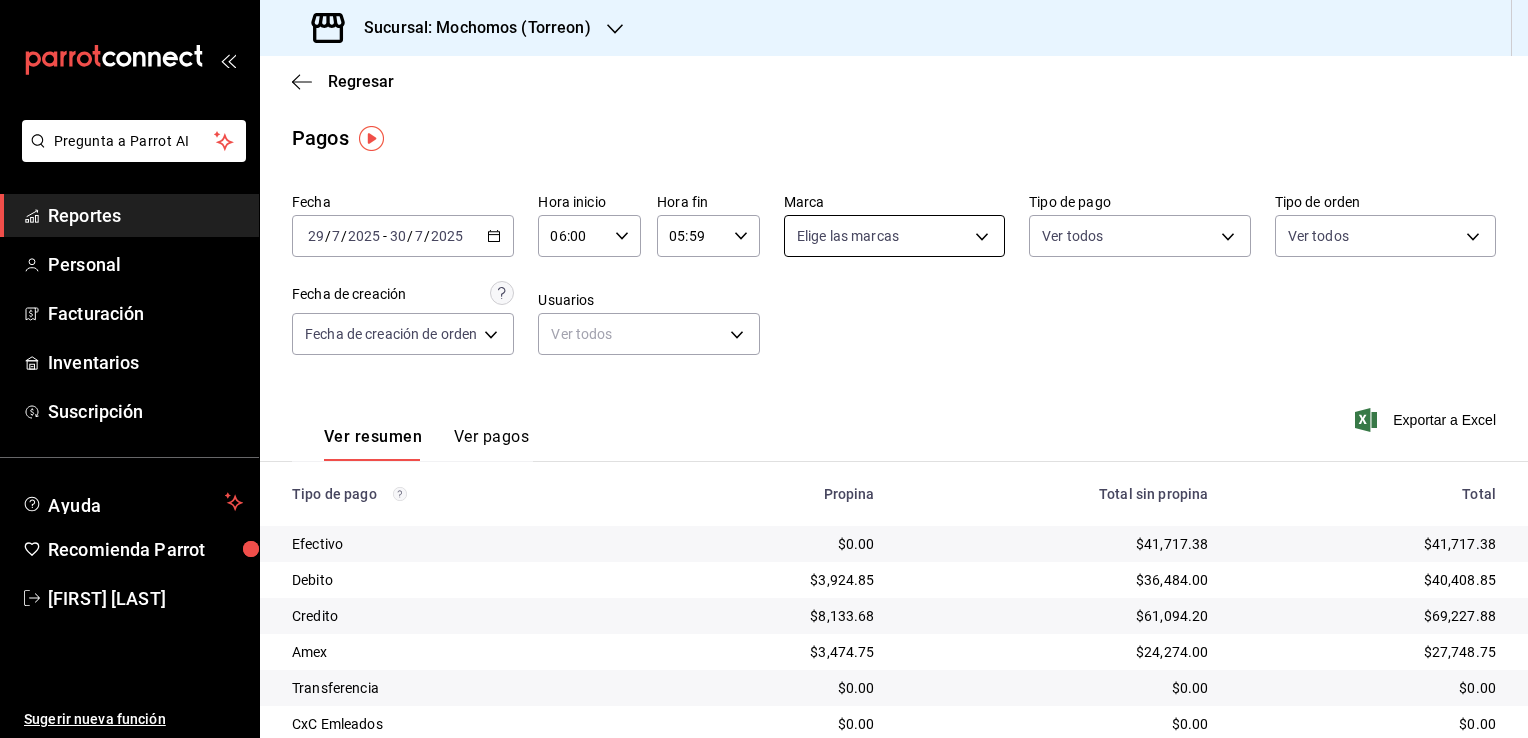 click on "Pregunta a Parrot AI Reportes   Personal   Facturación   Inventarios   Suscripción   Ayuda Recomienda Parrot   [FIRST] [LAST]   Sugerir nueva función   Sucursal: Mochomos (Torreon) Regresar Pagos Fecha [DATE] [DATE] - [DATE] [DATE] Hora inicio [TIME] Hora inicio Hora fin [TIME] Hora fin Marca Elige las marcas Tipo de pago Ver todos Tipo de orden Ver todos Fecha de creación   Fecha de creación de orden ORDER Usuarios Ver todos null Ver resumen Ver pagos Exportar a Excel Tipo de pago   Propina Total sin propina Total Efectivo $0.00 $[PRICE] $[PRICE] Debito $[PRICE] $[PRICE] $[PRICE] Credito $[PRICE] $[PRICE] $[PRICE] Amex $[PRICE] $[PRICE] $[PRICE] Transferencia $0.00 $0.00 $0.00 CxC Emleados $0.00 $0.00 $0.00 CxC Clientes $0.00 $0.00 $0.00 Total $[PRICE] $[PRICE] $[PRICE] Pregunta a Parrot AI Reportes   Personal   Facturación   Inventarios   Suscripción   Ayuda Recomienda Parrot   [FIRST] [LAST]   Sugerir nueva función   Ver video tutorial Ir a video" at bounding box center [764, 369] 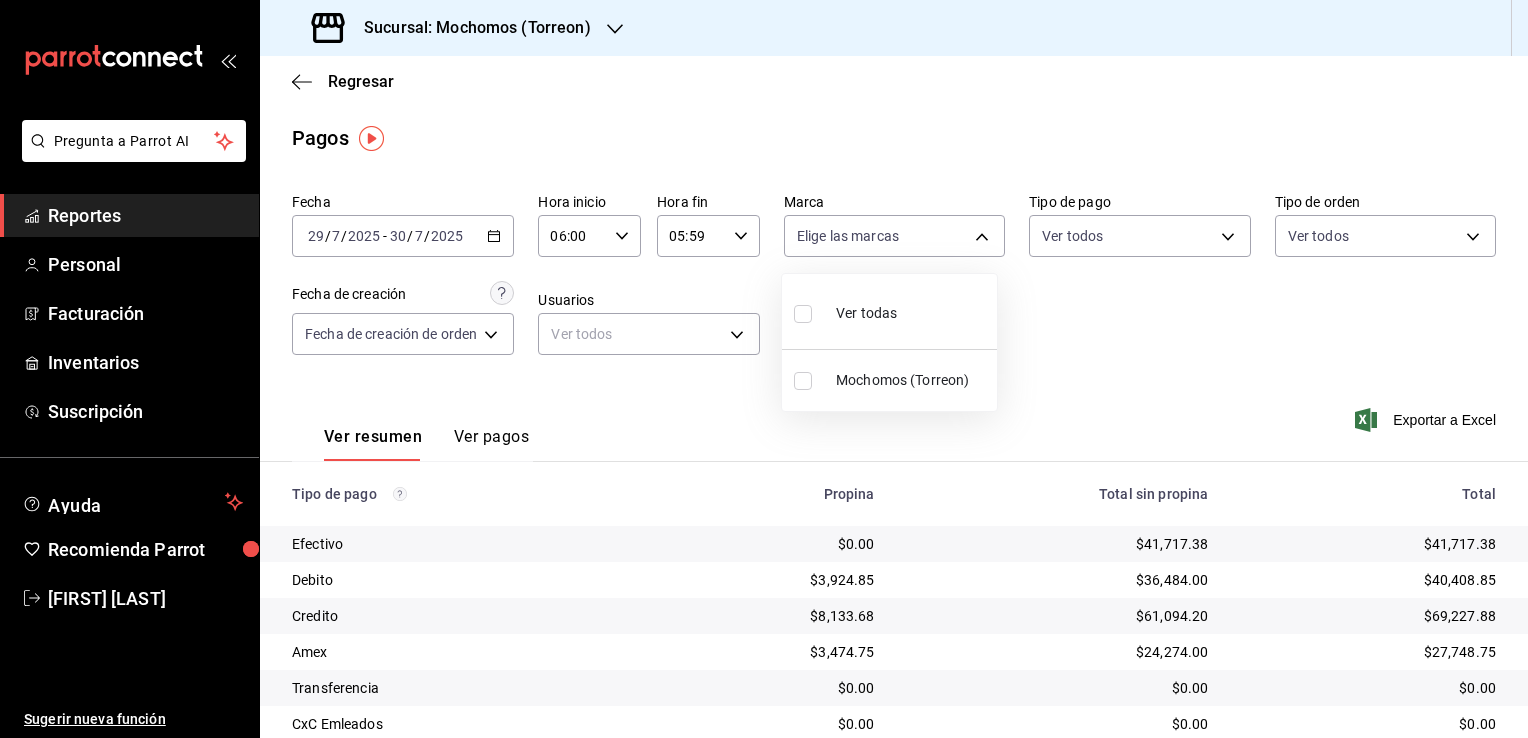 click on "Ver todas" at bounding box center [866, 313] 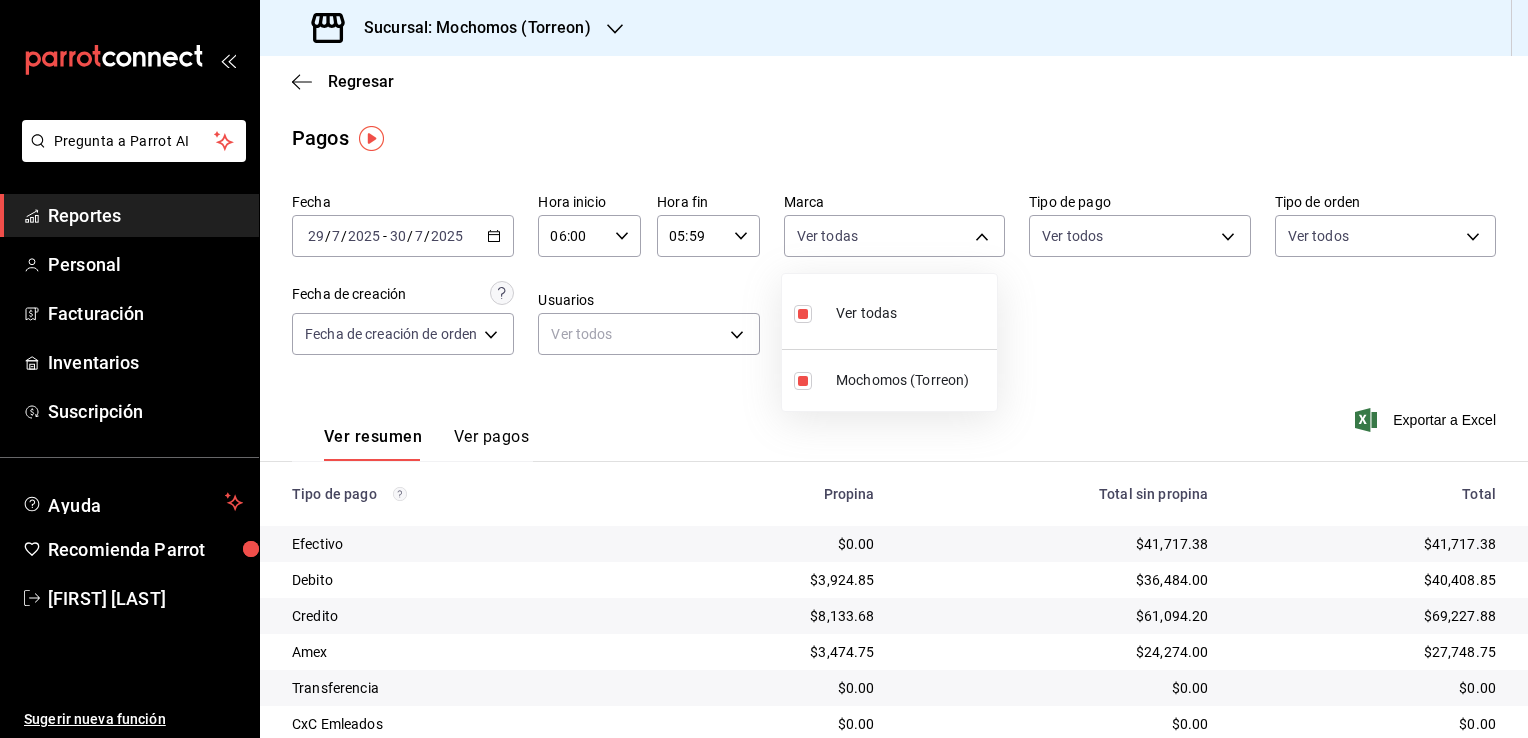 click at bounding box center [764, 369] 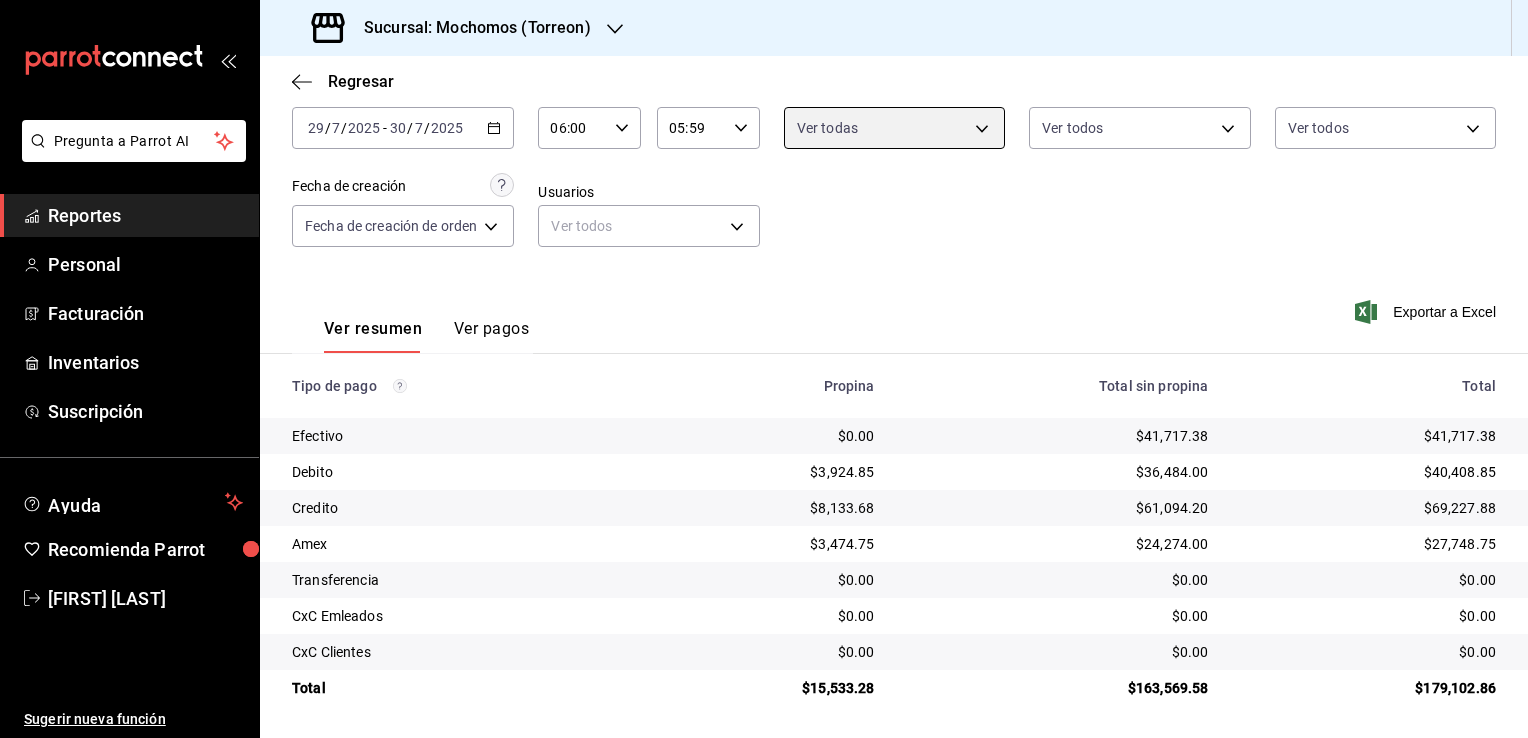 scroll, scrollTop: 108, scrollLeft: 0, axis: vertical 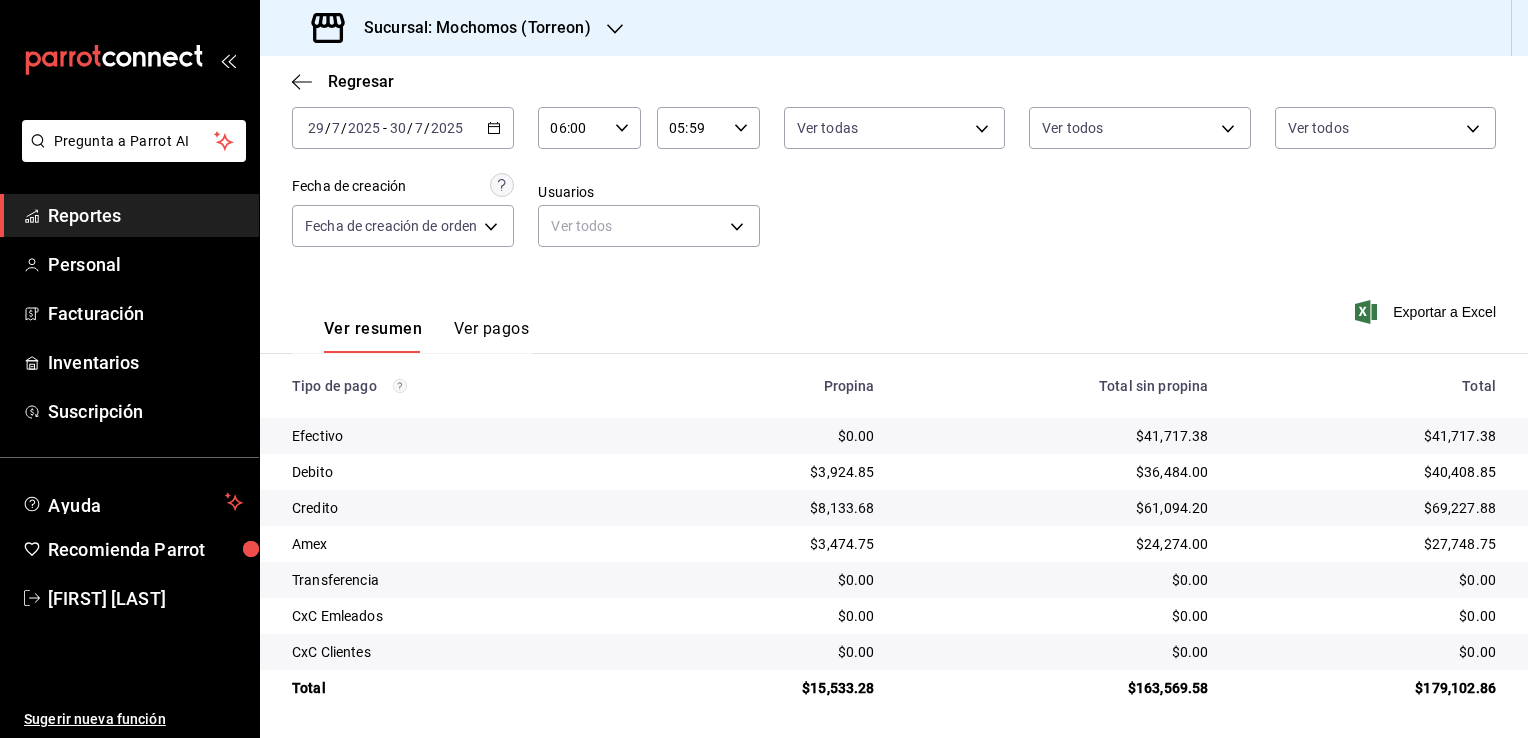 click on "Sucursal: Mochomos (Torreon)" at bounding box center (453, 28) 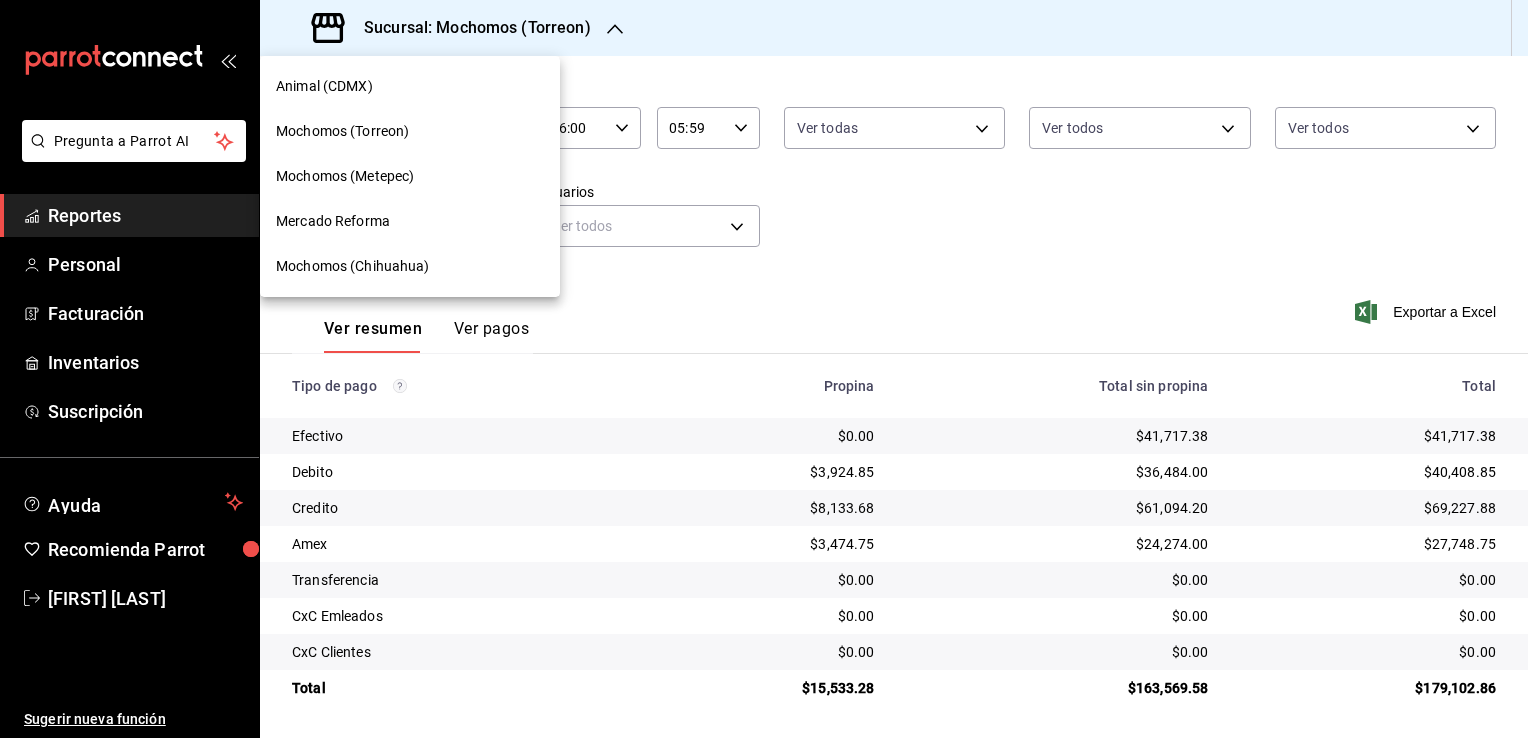 click on "Mochomos (Chihuahua)" at bounding box center [353, 266] 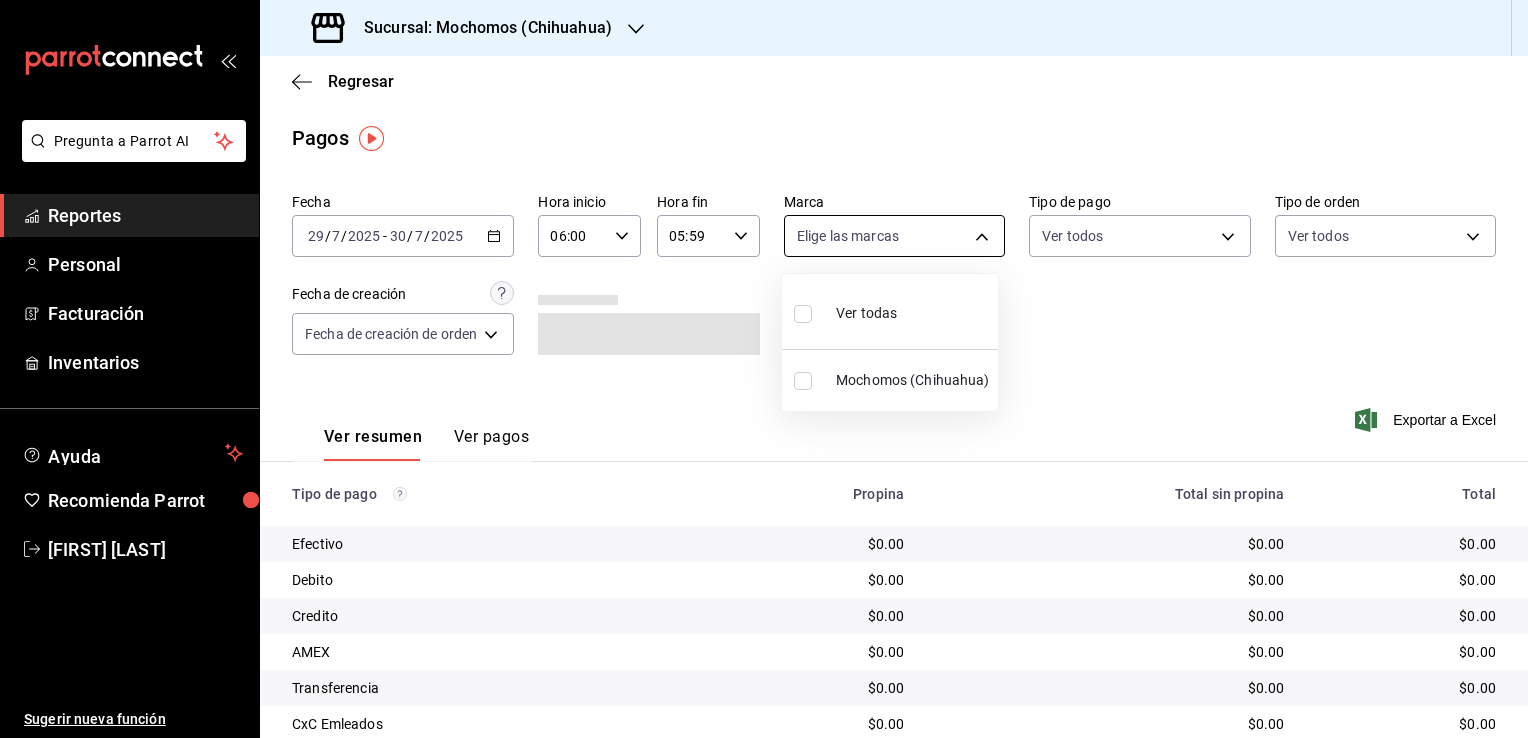 click on "Pregunta a Parrot AI Reportes   Personal   Facturación   Inventarios   Ayuda Recomienda Parrot   [FIRST] [LAST]   Sugerir nueva función   Sucursal: Mochomos (Chihuahua) Regresar Pagos Fecha [DATE] [DATE] / [DATE] / [DATE] - [DATE] [DATE] / [DATE] / [DATE] Hora inicio [TIME] Hora inicio Hora fin [TIME] Hora fin Marca Elige las marcas Tipo de pago Ver todos Tipo de orden Ver todos Fecha de creación   Fecha de creación de orden ORDER Ver resumen Ver pagos Exportar a Excel Tipo de pago   Propina Total sin propina Total Efectivo $0.00 $0.00 $0.00 Debito $0.00 $0.00 $0.00 Credito $0.00 $0.00 $0.00 AMEX $0.00 $0.00 $0.00 Transferencia $0.00 $0.00 $0.00 CxC Emleados $0.00 $0.00 $0.00 CxC Clientes $0.00 $0.00 $0.00 Total $0.00 $0.00 $0.00 GANA 1 MES GRATIS EN TU SUSCRIPCIÓN AQUÍ Ver video tutorial Ir a video Pregunta a Parrot AI Reportes   Personal   Facturación   Inventarios   Ayuda Recomienda Parrot   [FIRST] [LAST]   Sugerir nueva función   Visitar centro de ayuda ([PHONE]) [EMAIL] ([PHONE])" at bounding box center [764, 369] 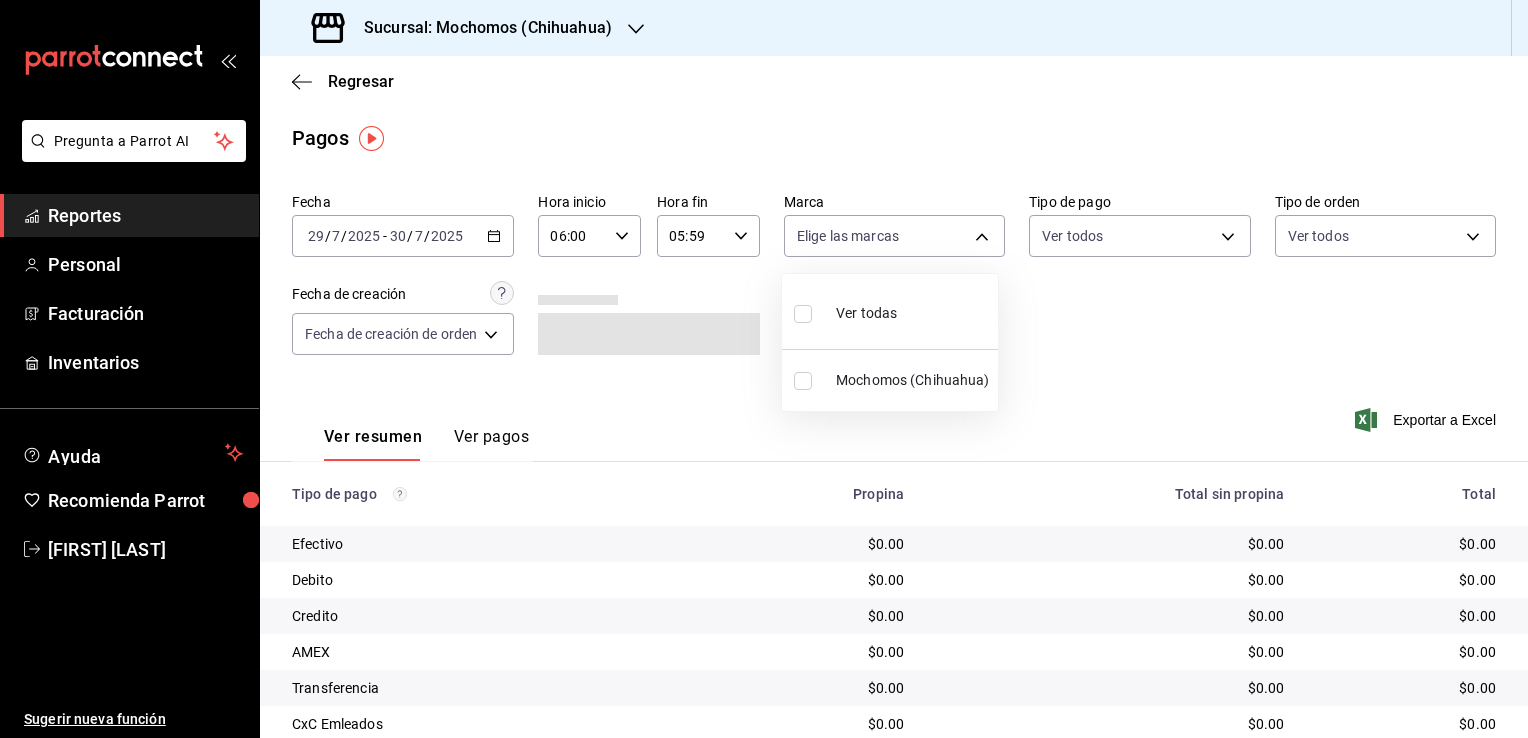 click on "Ver todas" at bounding box center [866, 313] 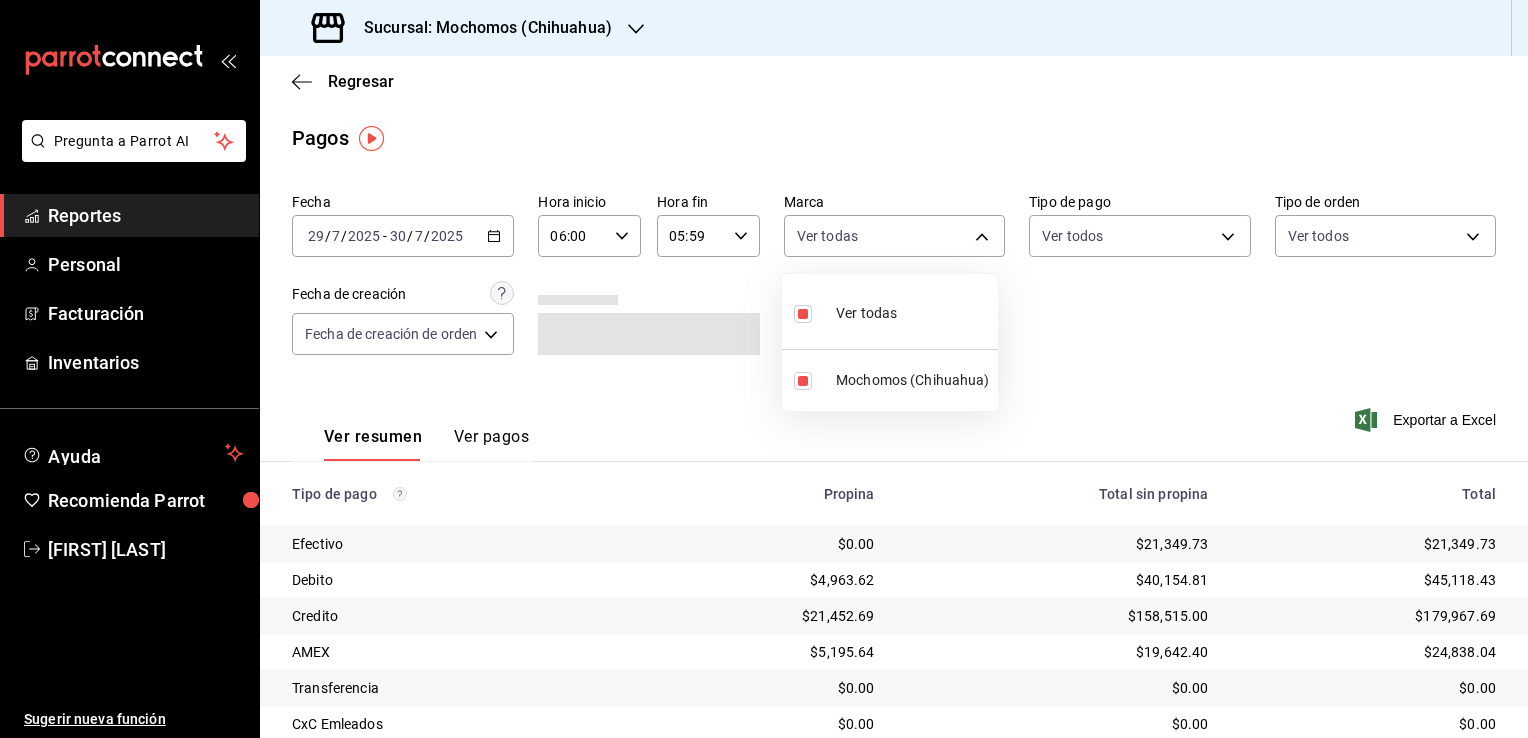 drag, startPoint x: 1518, startPoint y: 269, endPoint x: 1518, endPoint y: 415, distance: 146 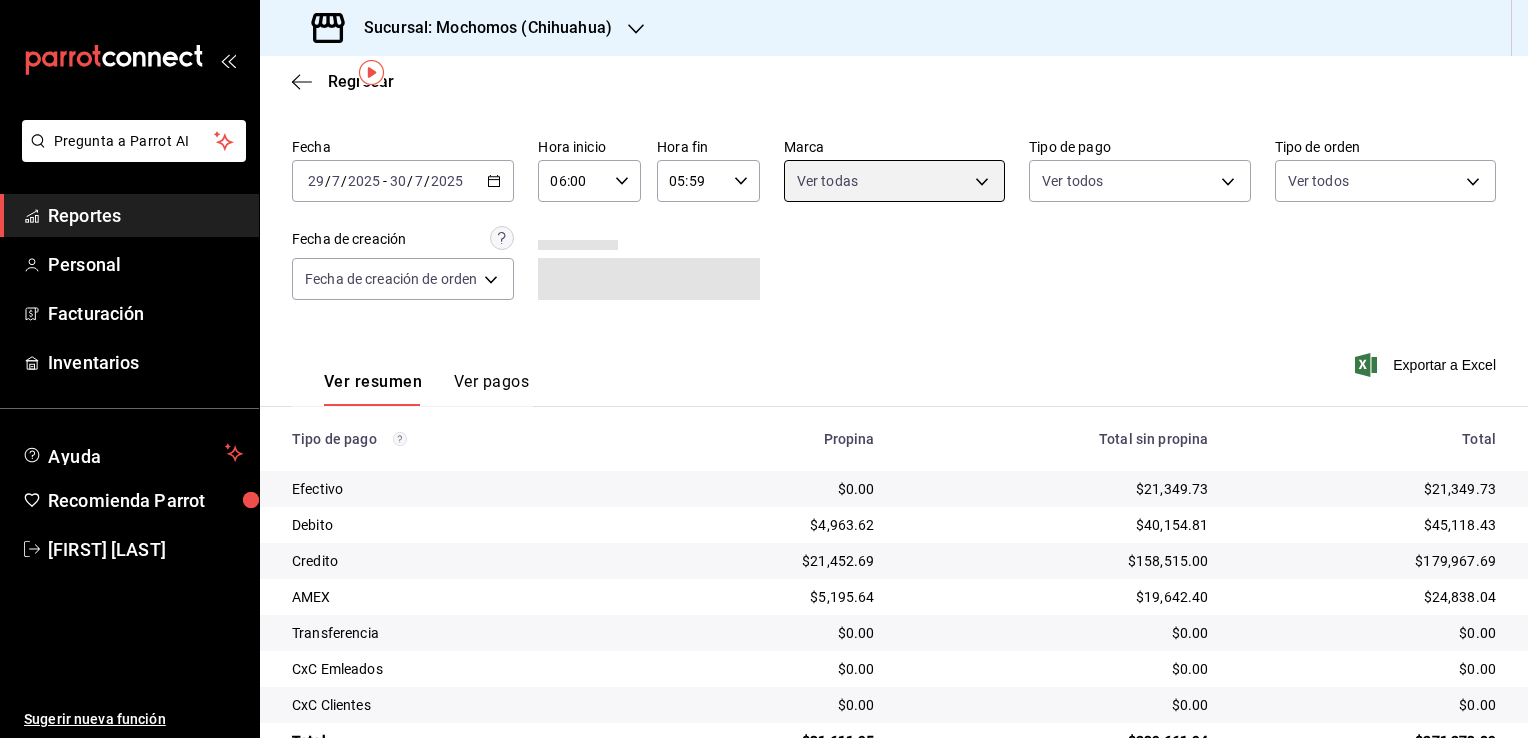 scroll, scrollTop: 108, scrollLeft: 0, axis: vertical 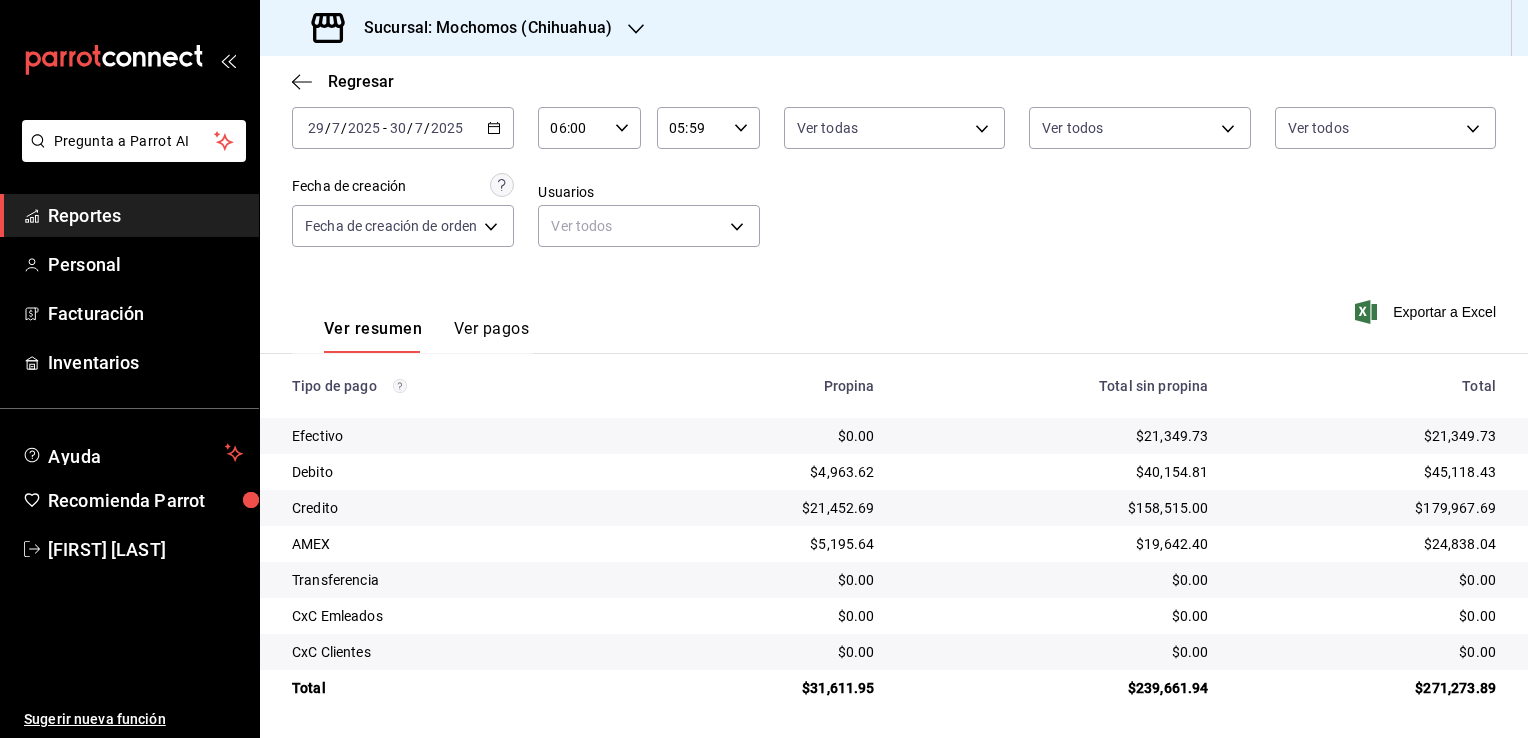 click 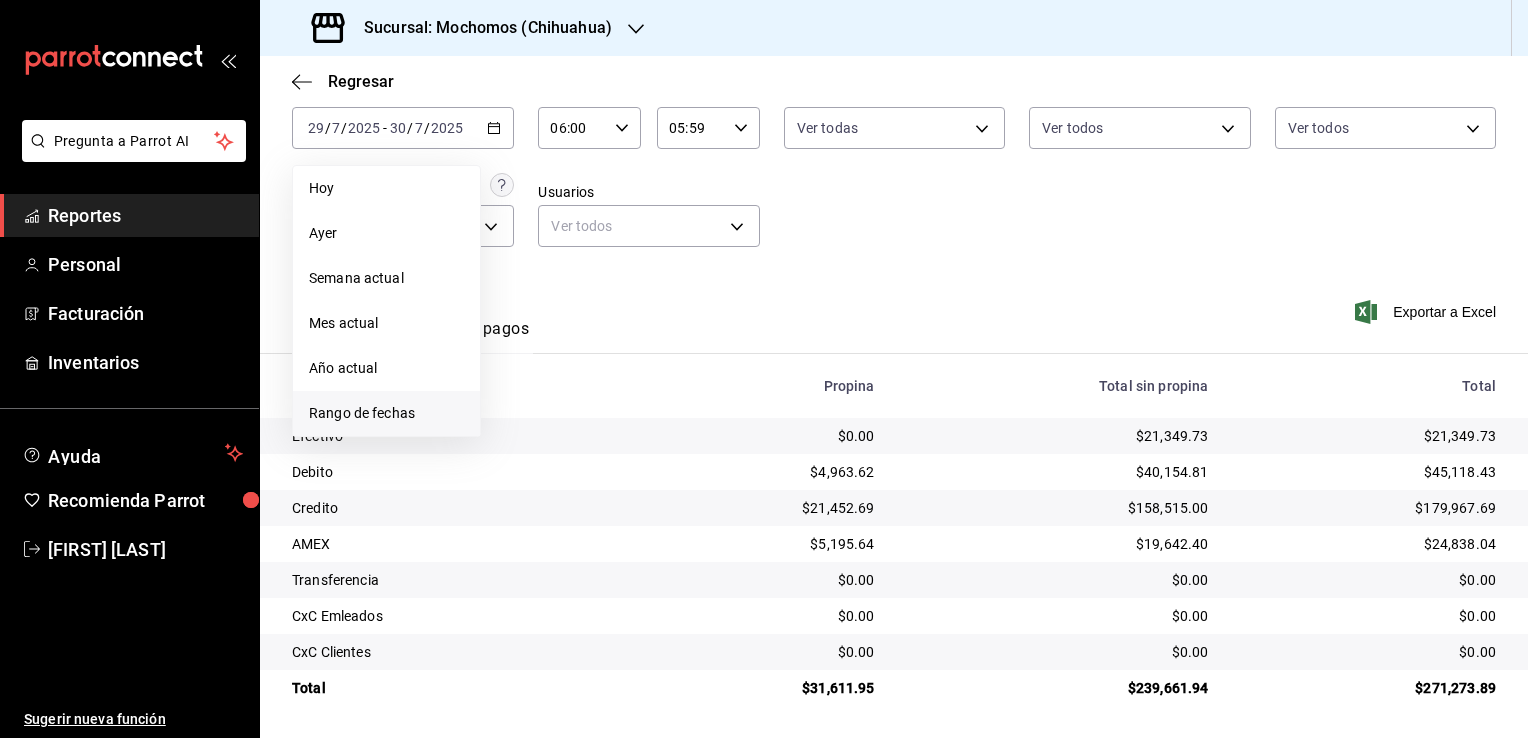 click on "Rango de fechas" at bounding box center (386, 413) 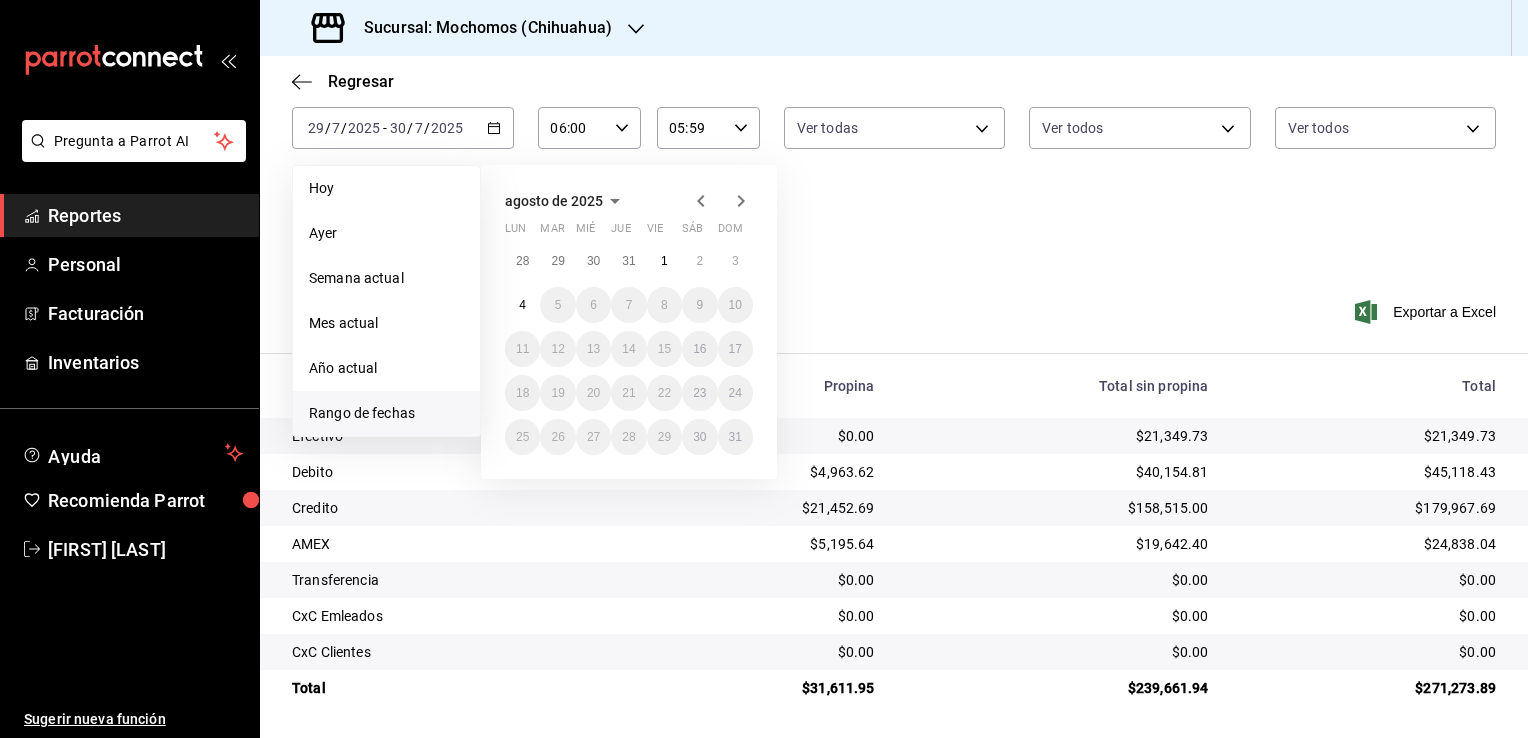 click 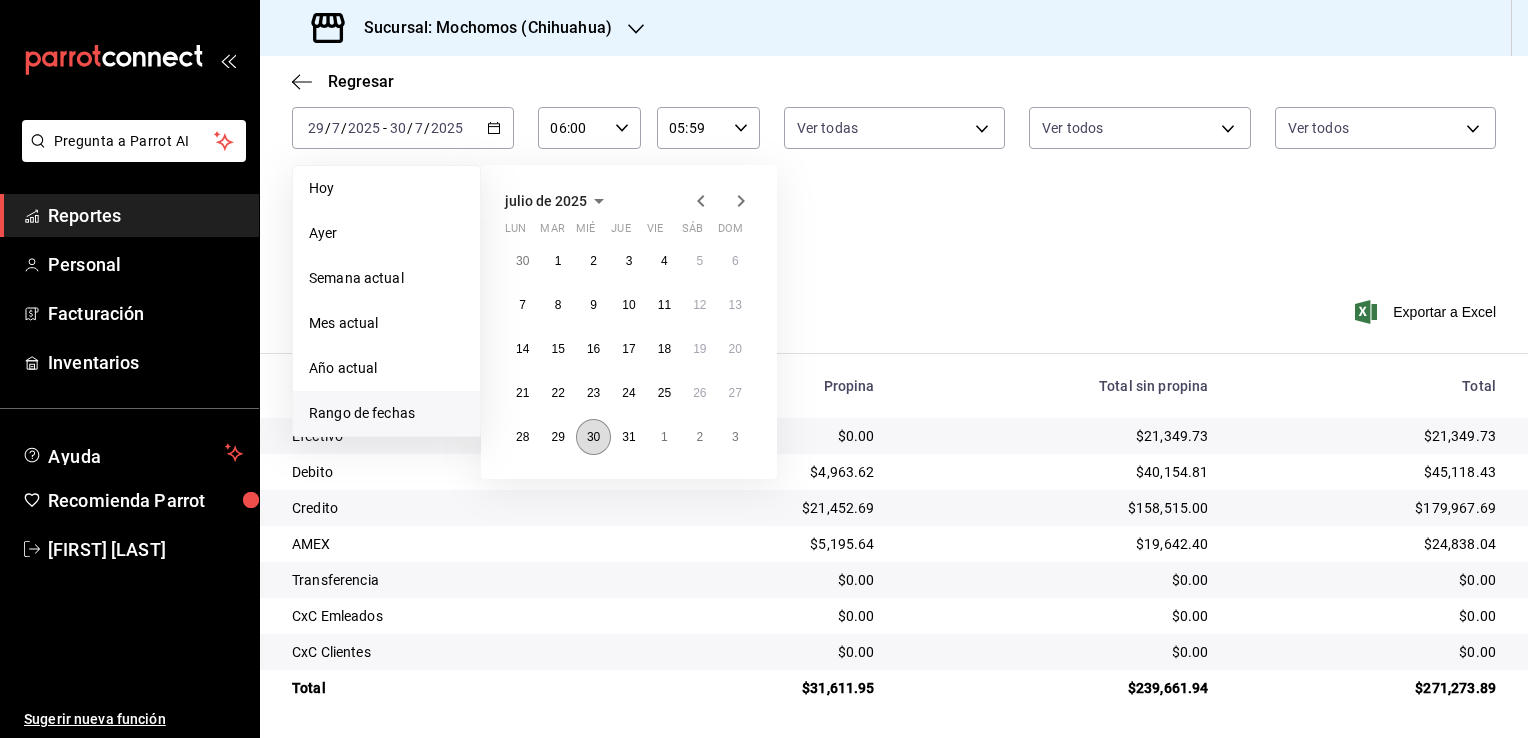 click on "30" at bounding box center (593, 437) 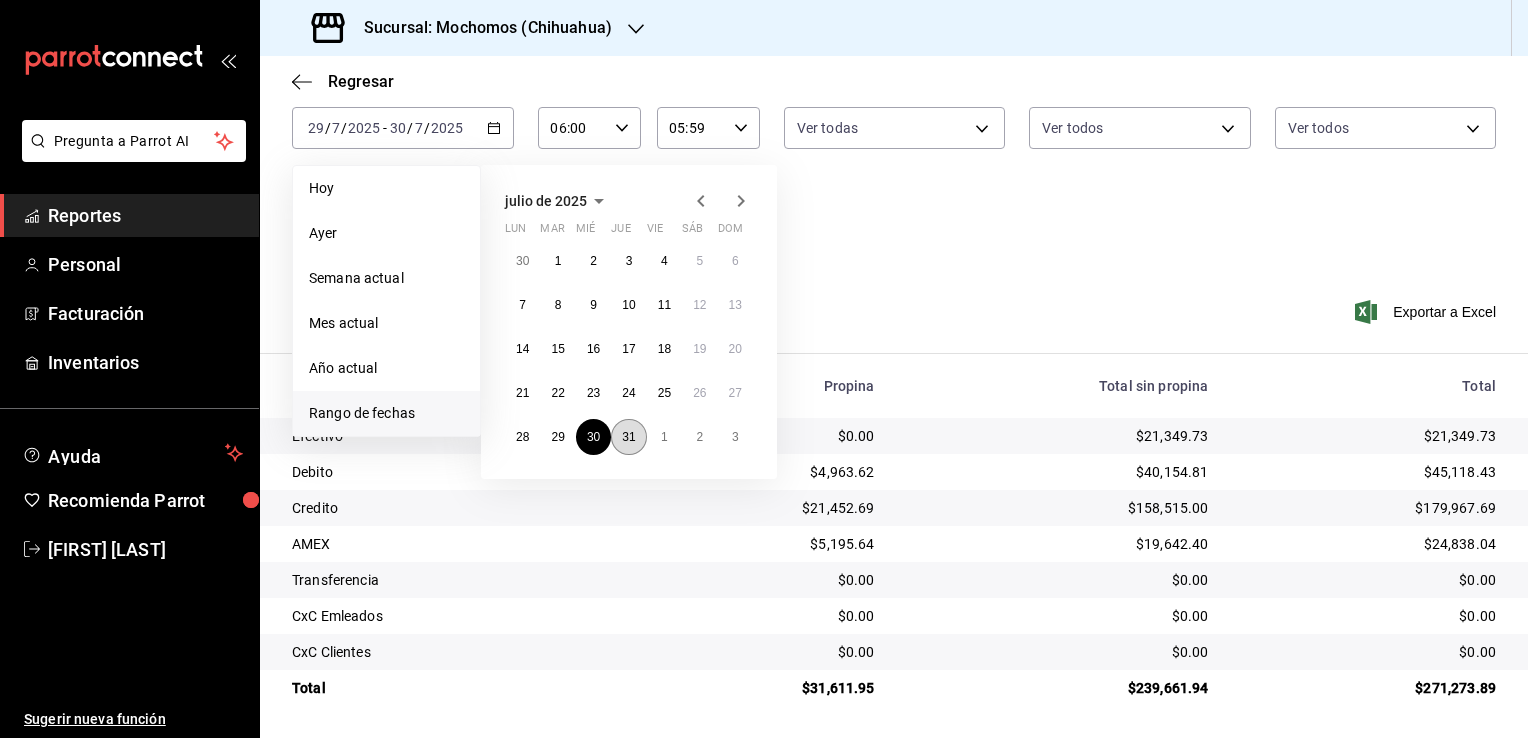 click on "31" at bounding box center (628, 437) 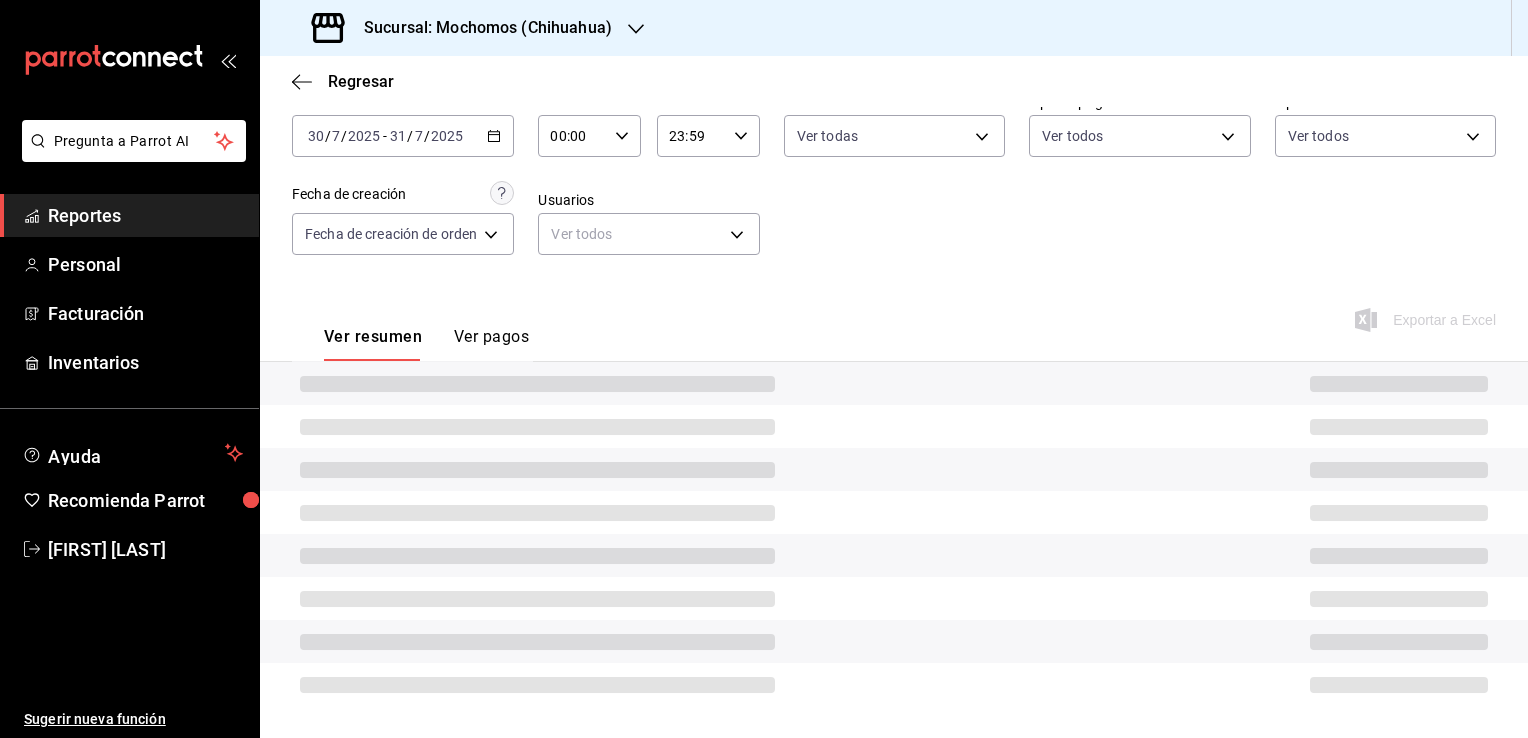 scroll, scrollTop: 108, scrollLeft: 0, axis: vertical 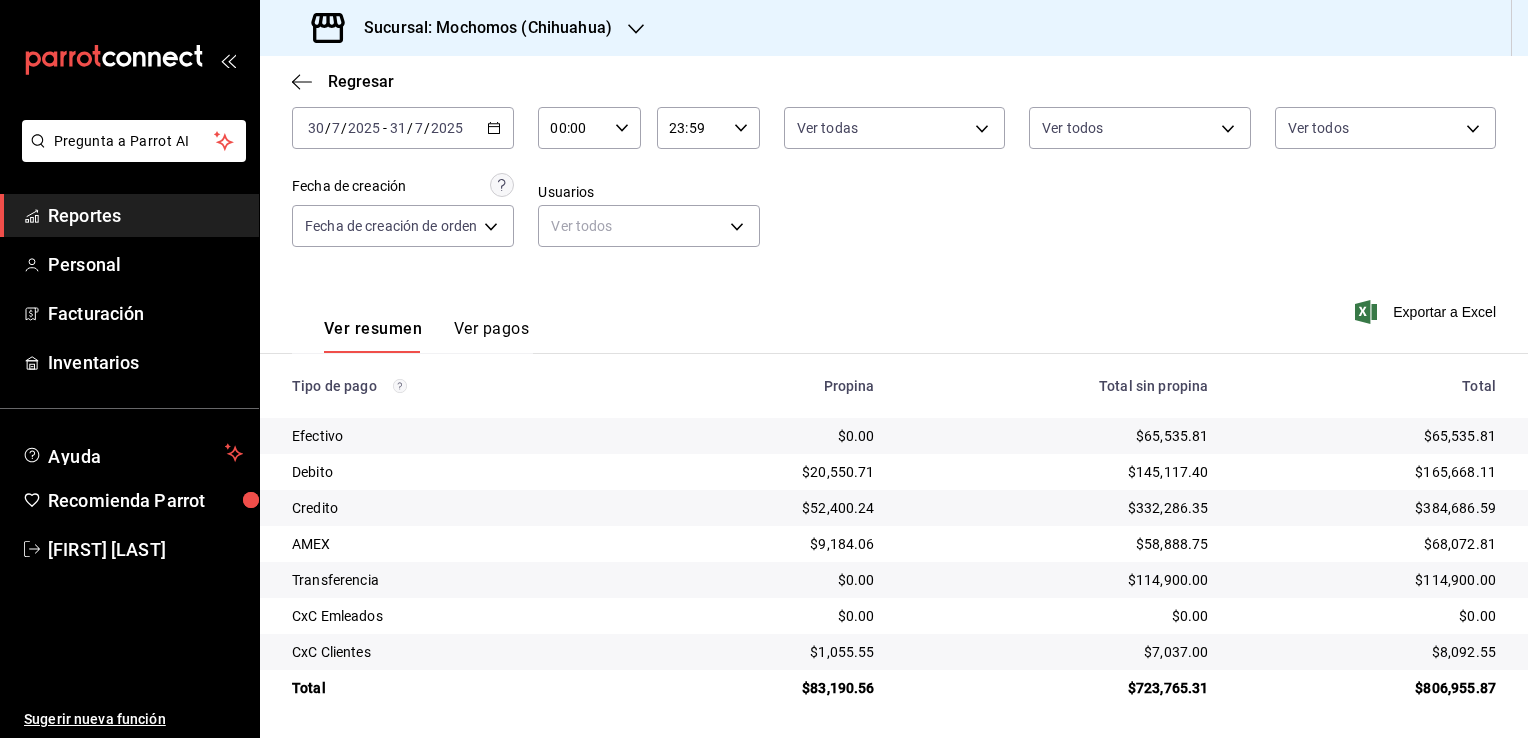 click 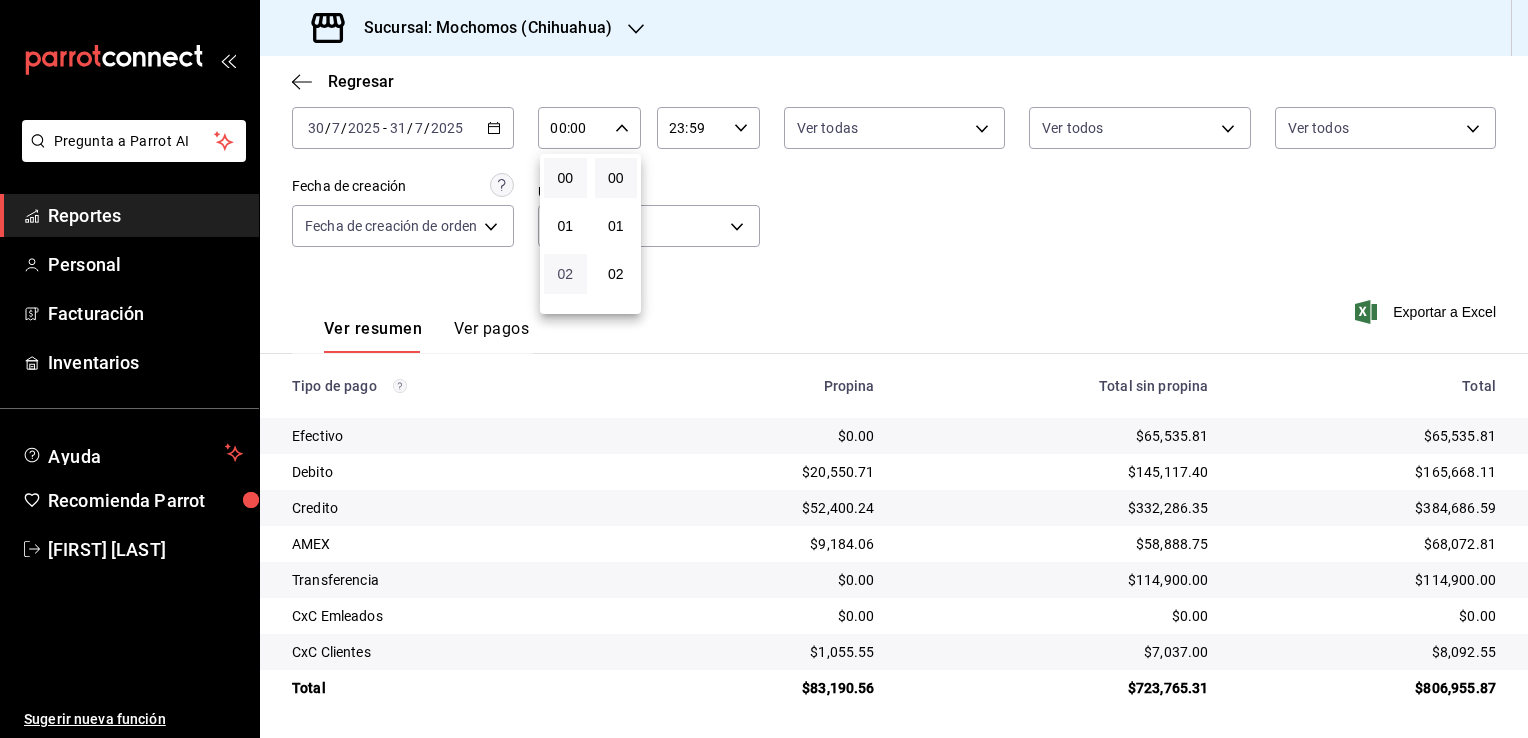 click on "02" at bounding box center [565, 274] 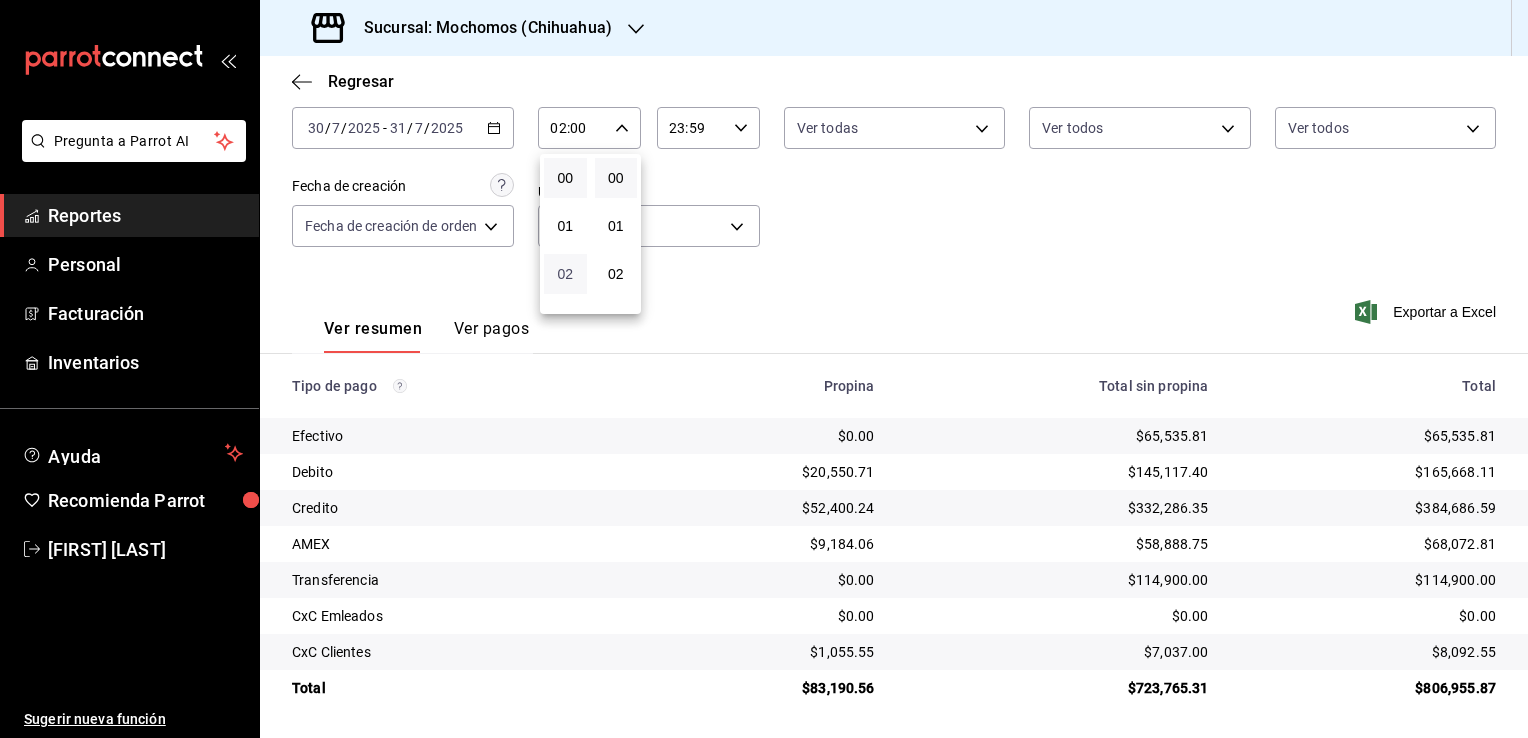 scroll, scrollTop: 100, scrollLeft: 0, axis: vertical 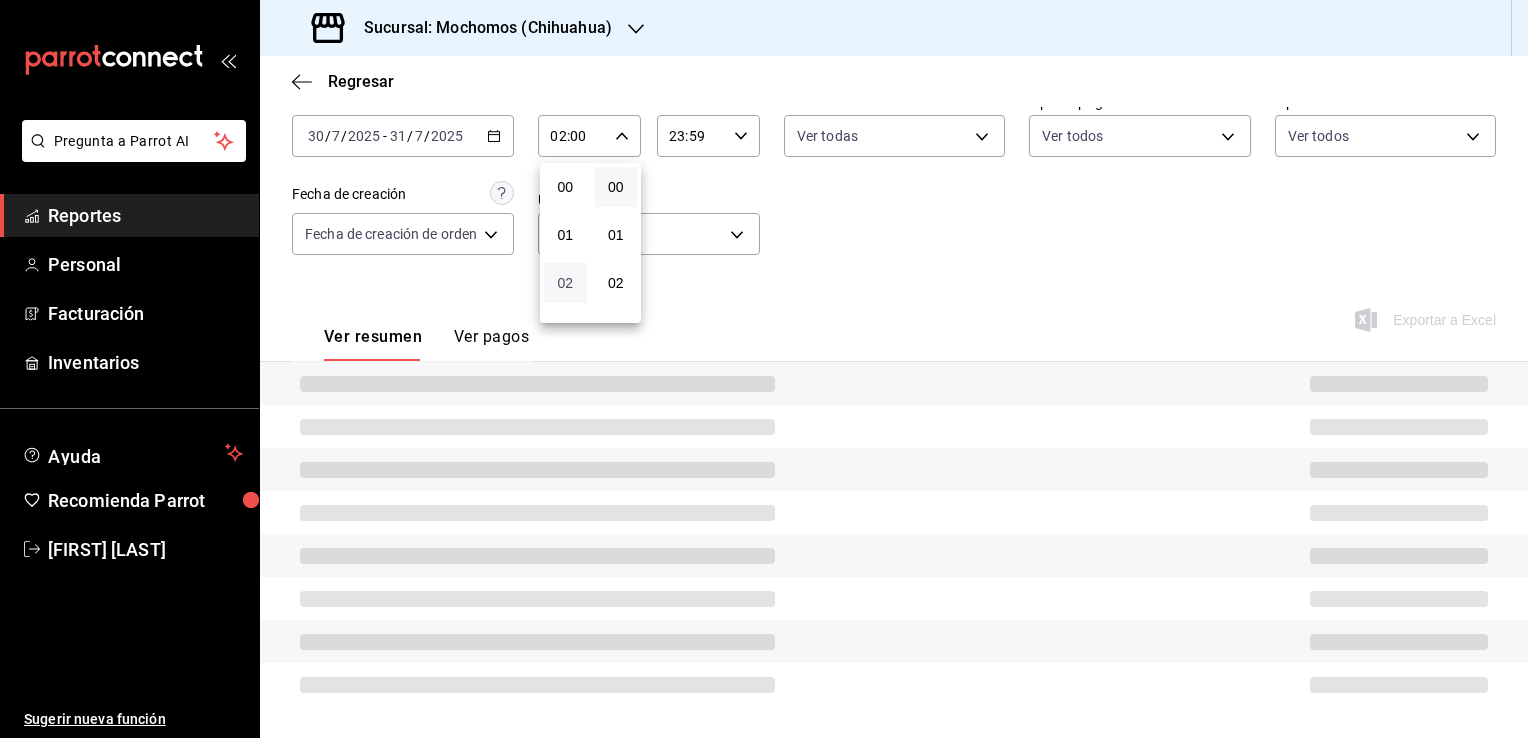 type 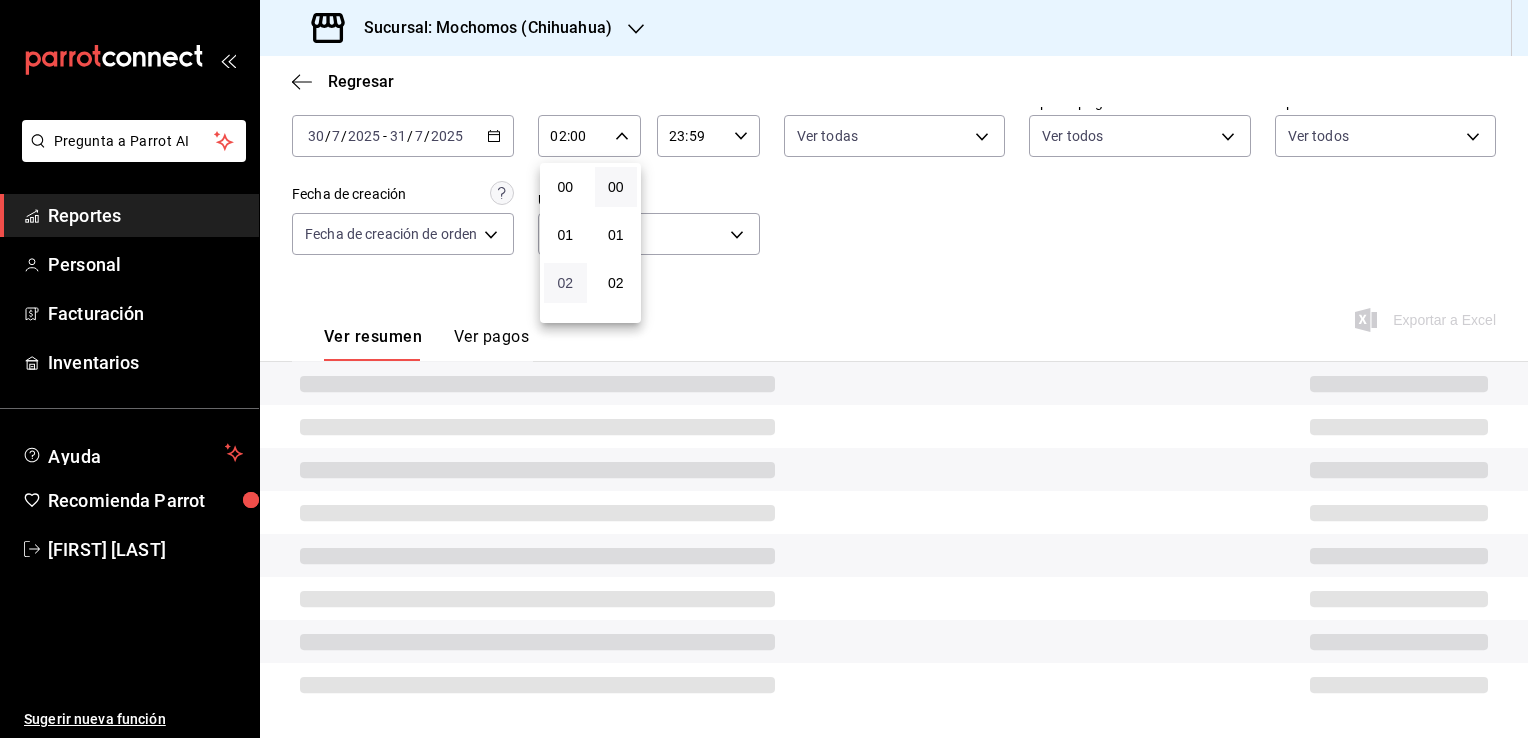 scroll, scrollTop: 161, scrollLeft: 0, axis: vertical 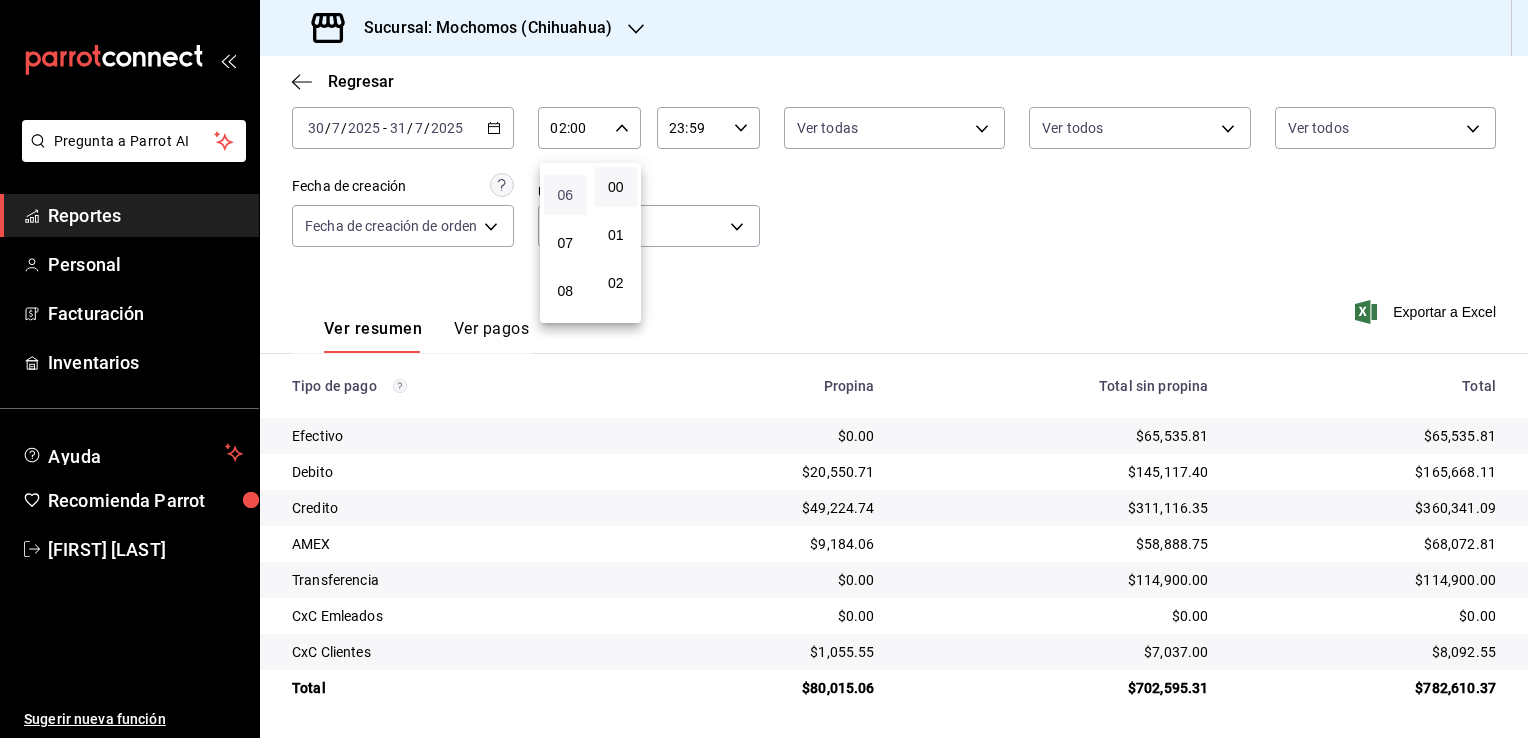 click on "06" at bounding box center (565, 195) 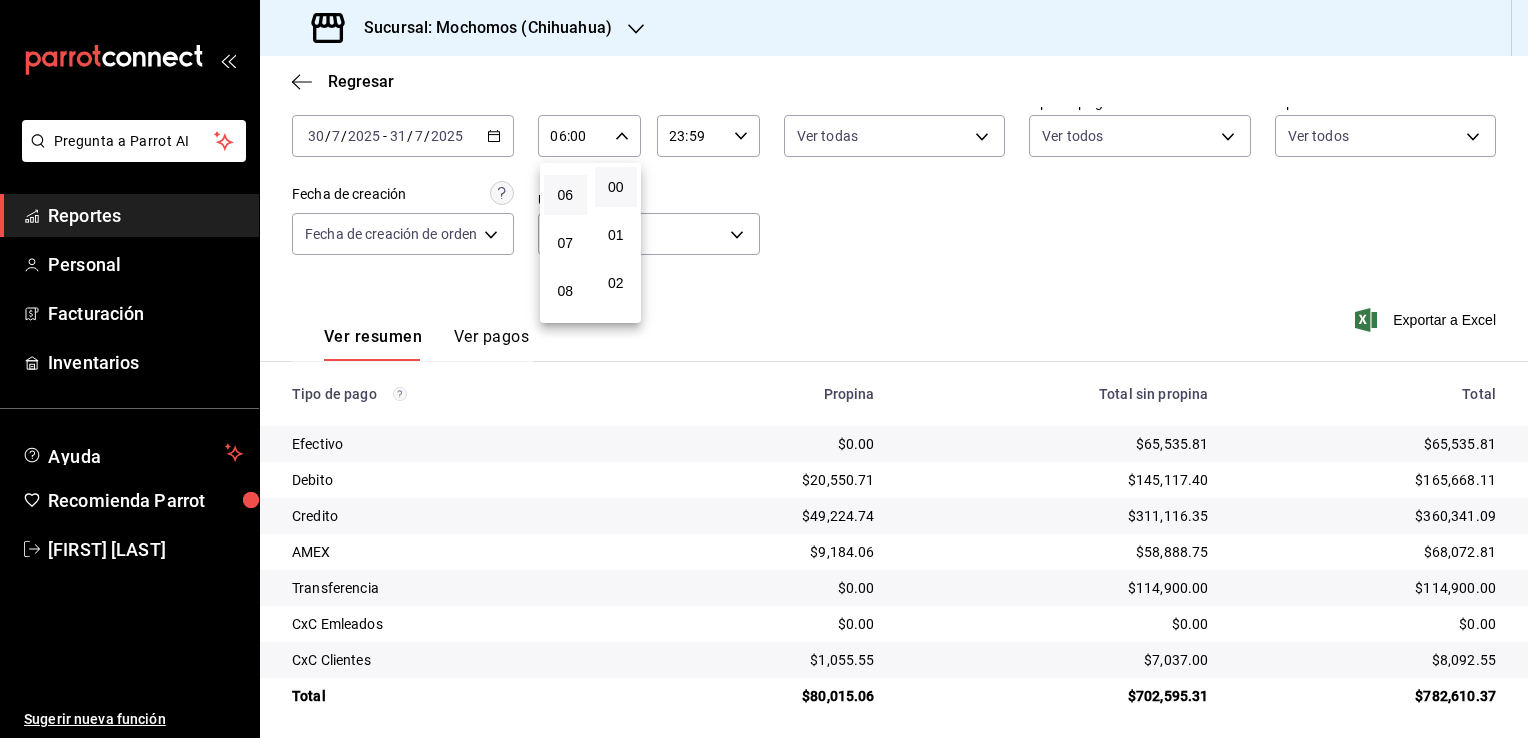 click at bounding box center (764, 369) 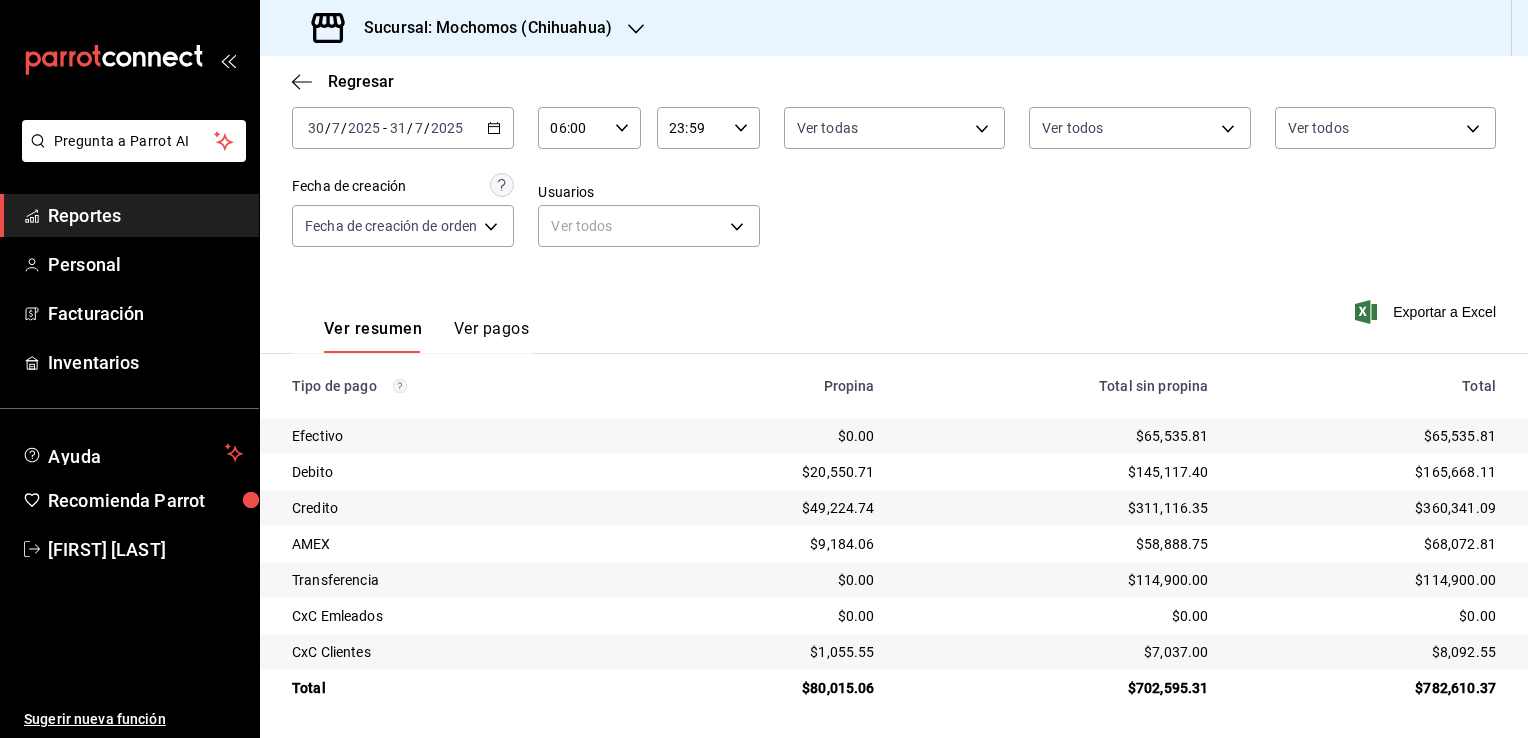click 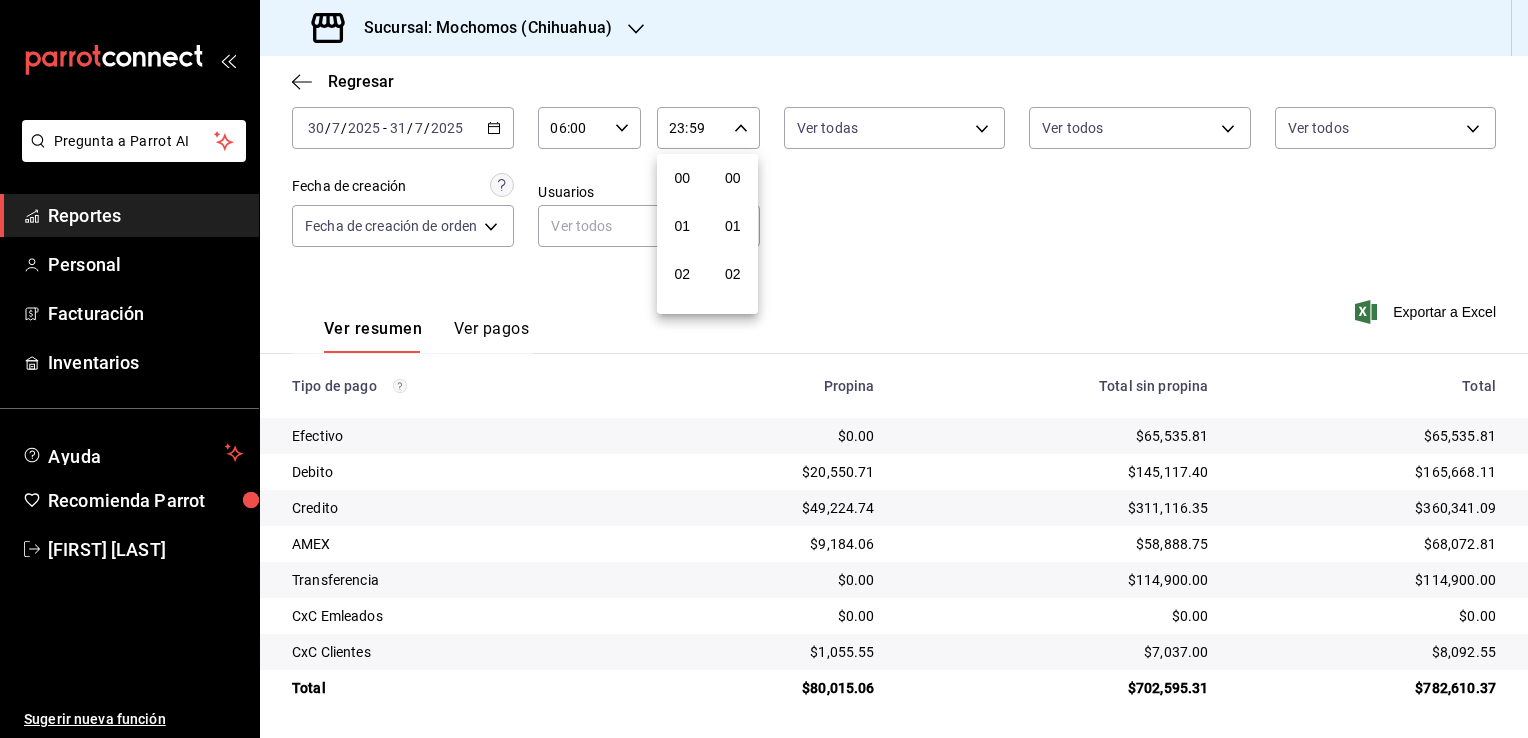 scroll, scrollTop: 1011, scrollLeft: 0, axis: vertical 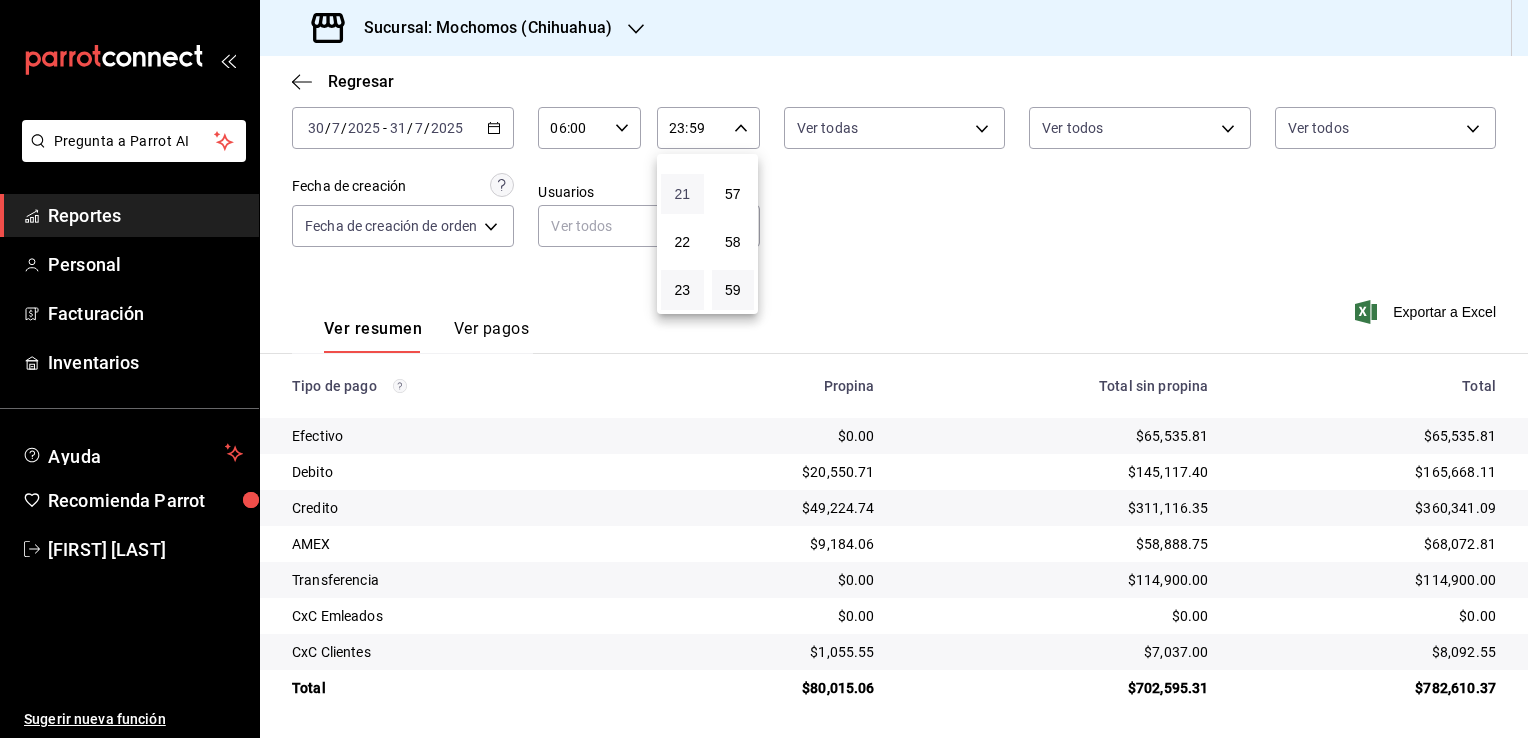click on "21" at bounding box center (682, 194) 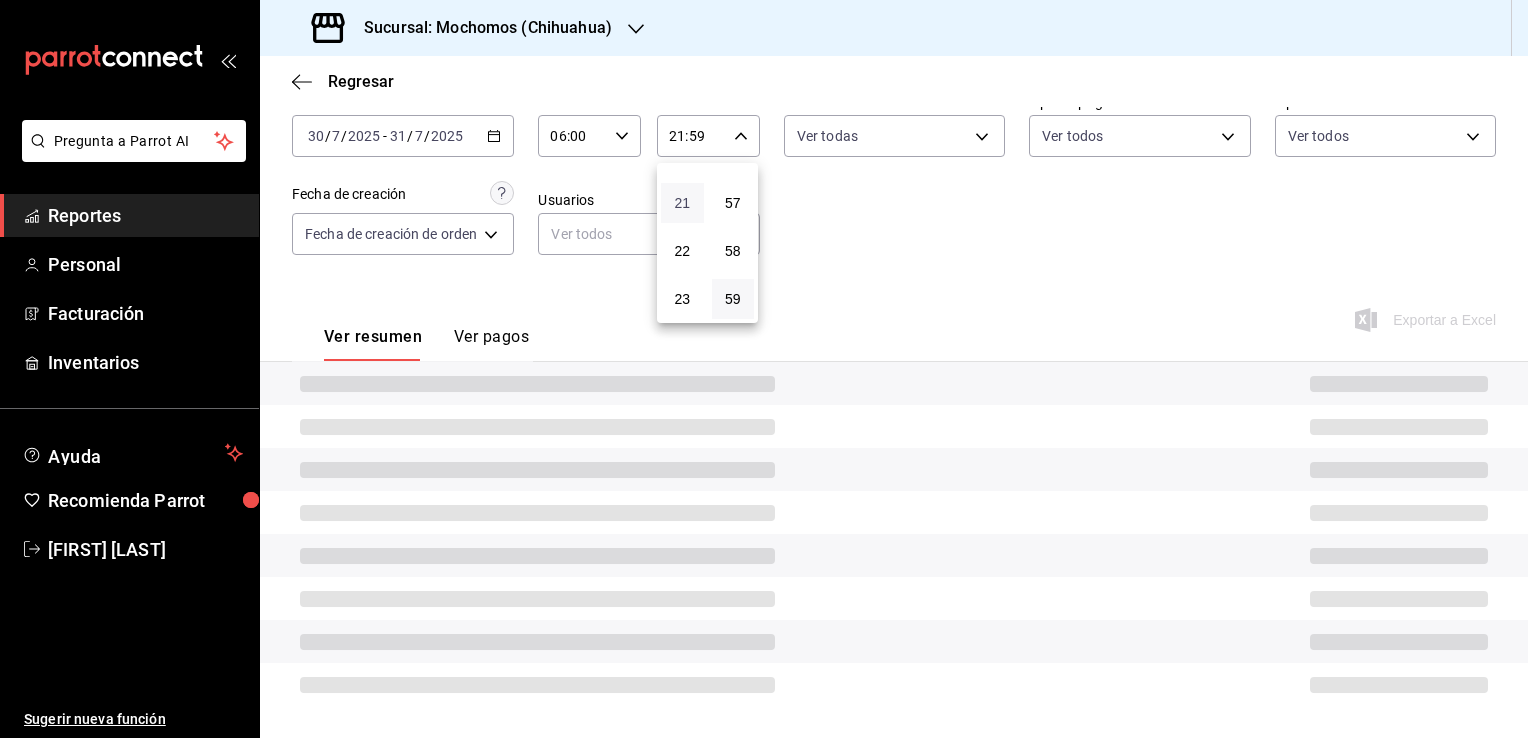 type 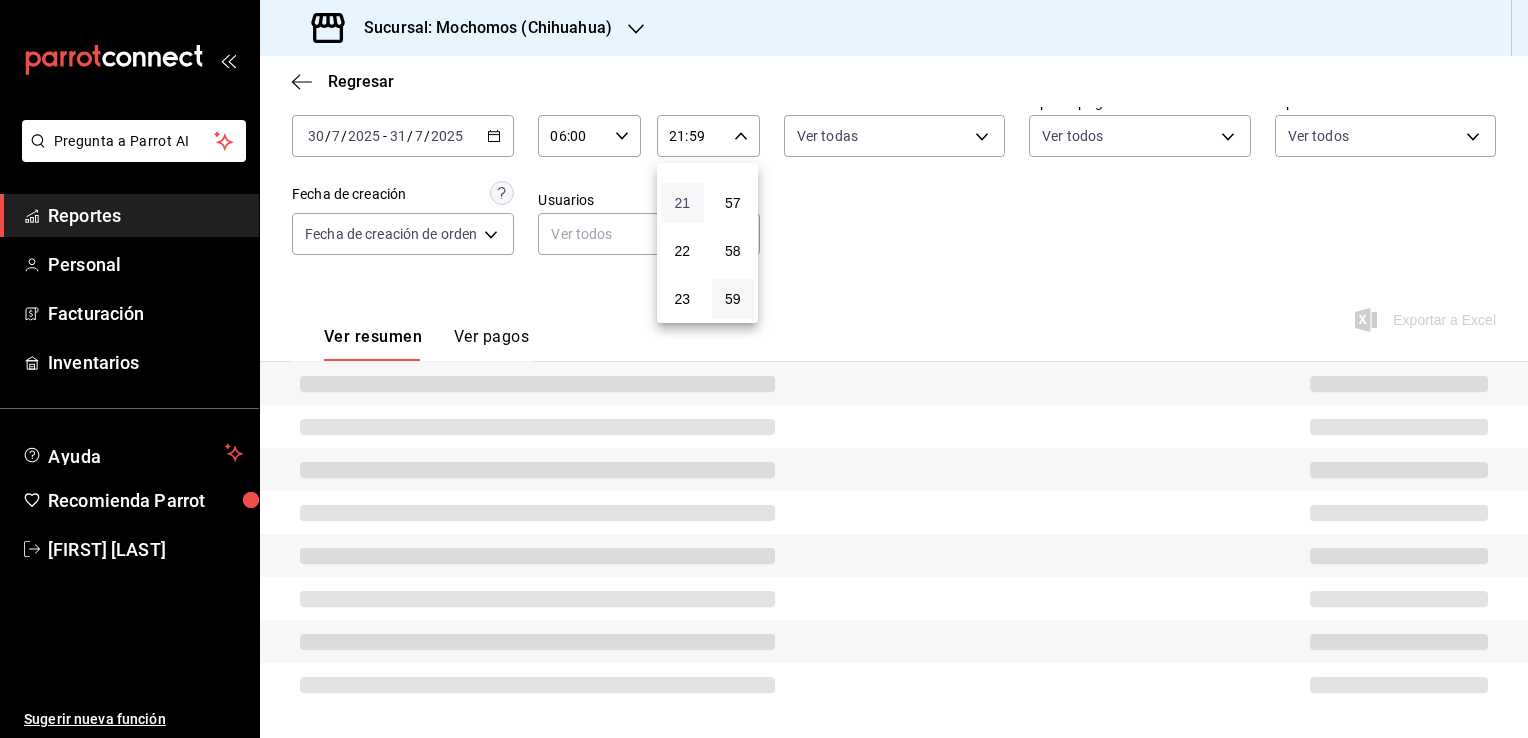 scroll, scrollTop: 108, scrollLeft: 0, axis: vertical 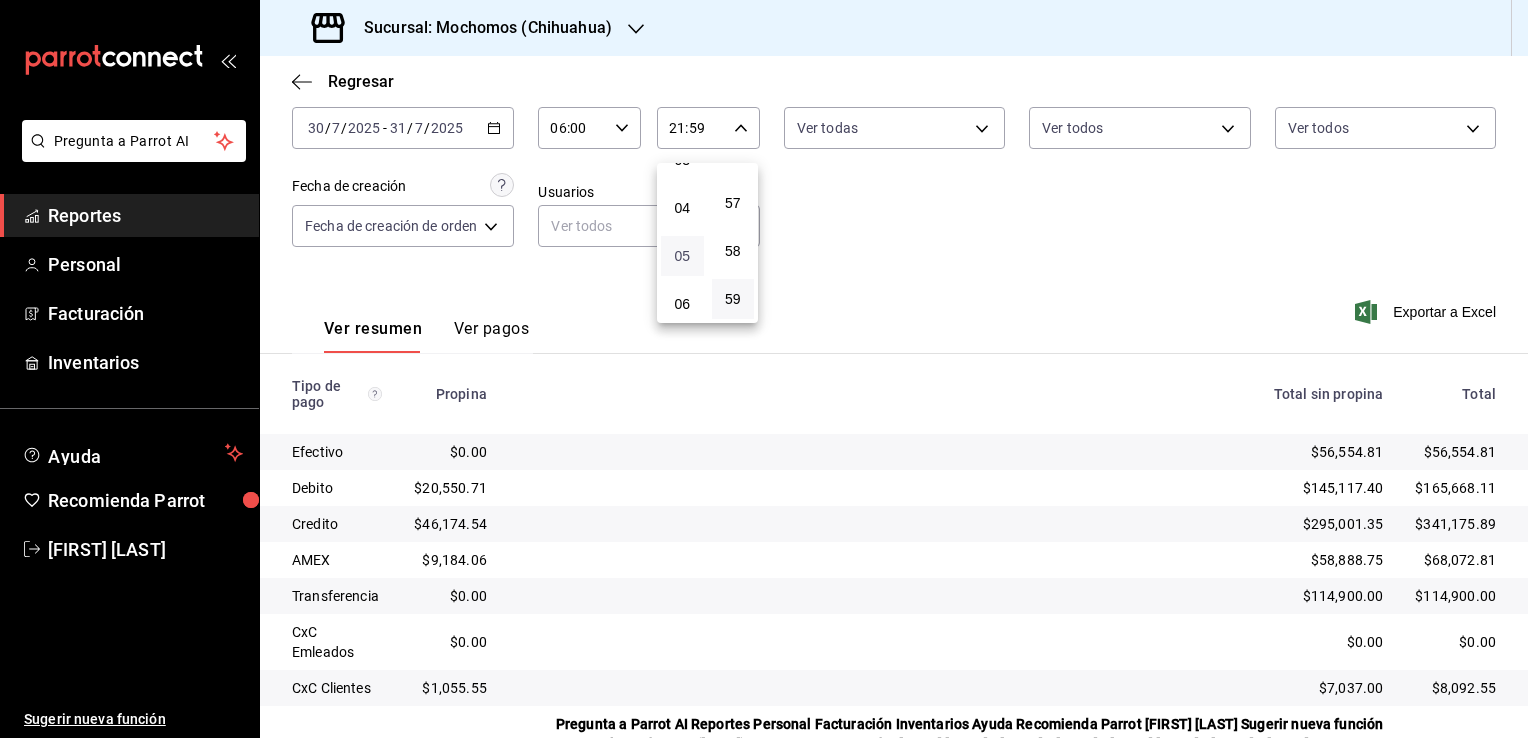 click on "05" at bounding box center [682, 256] 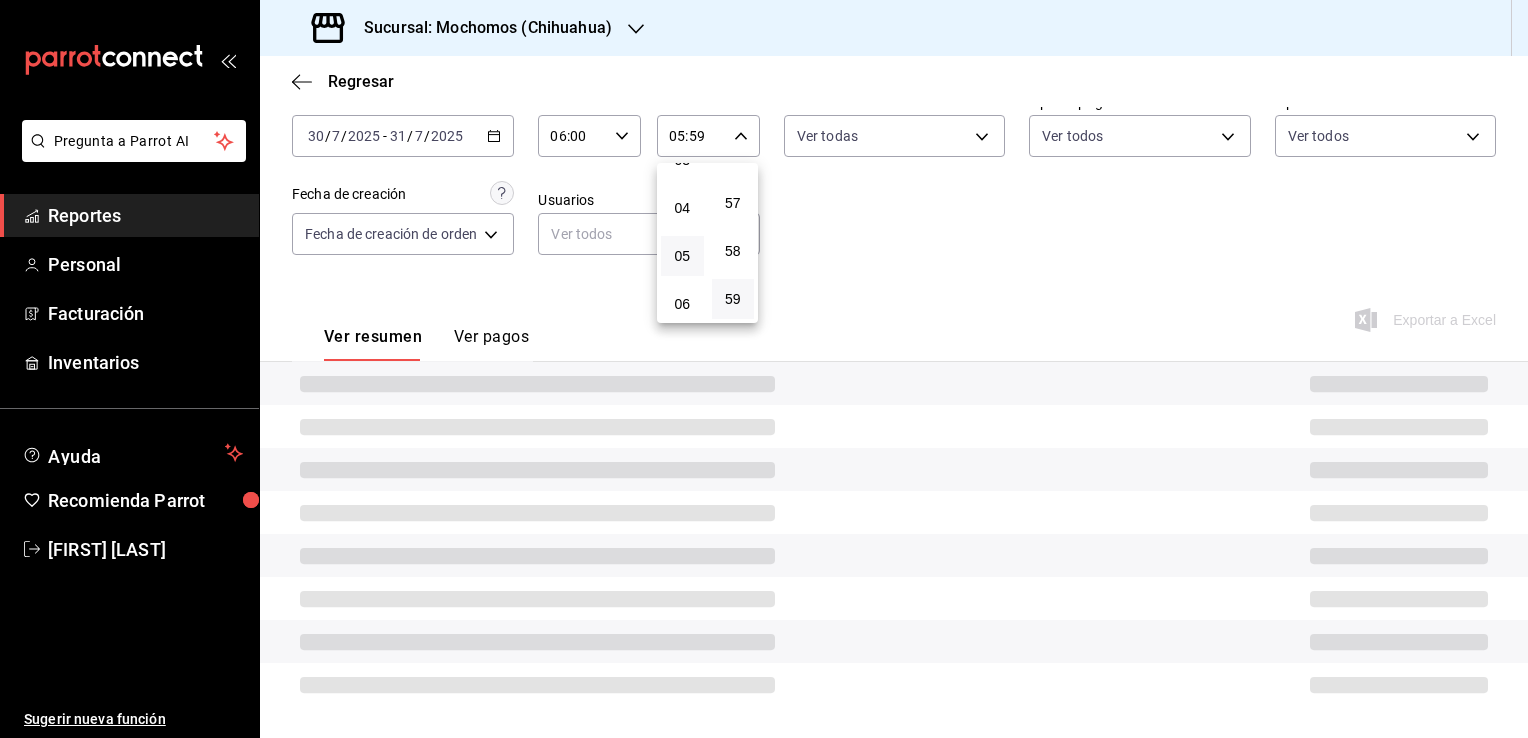 click at bounding box center [764, 369] 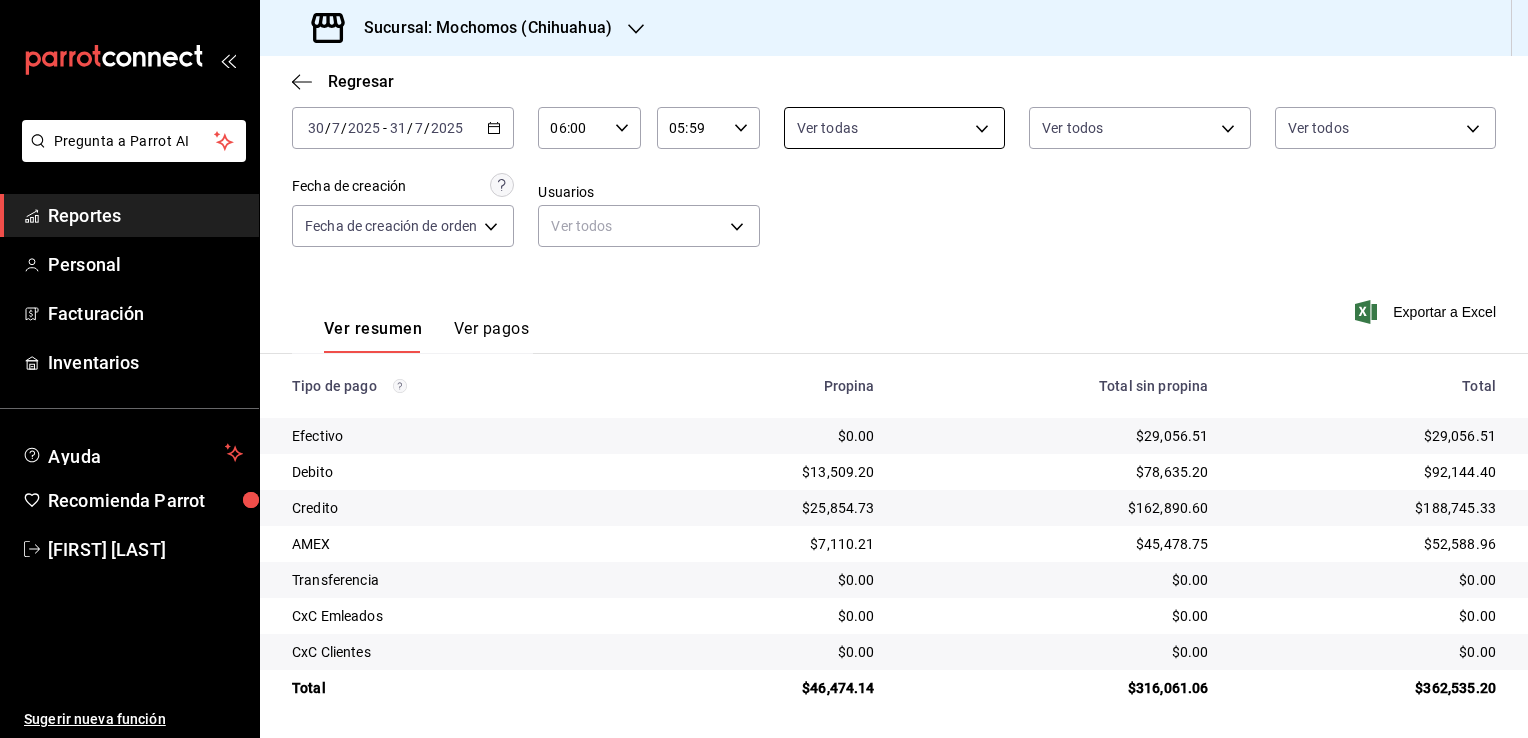 click on "Pregunta a Parrot AI Reportes   Personal   Facturación   Inventarios   Ayuda Recomienda Parrot   [FIRST] [LAST]   Sugerir nueva función   Sucursal: Mochomos ([CITY]) Regresar Pagos Fecha [DATE] [DATE] / [DATE] / [DATE] - [DATE] [DATE] / [DATE] / [DATE] Hora inicio [TIME] Hora inicio Hora fin [TIME] Hora fin Marca Ver todas [UUID] Tipo de pago Ver todos Tipo de orden Ver todos Fecha de creación   Fecha de creación de orden ORDER Usuarios Ver todos null Ver resumen Ver pagos Exportar a Excel Tipo de pago   Propina Total sin propina Total Efectivo $0.00 $[PRICE] $[PRICE] Debito $[PRICE] $[PRICE] $[PRICE] Credito $[PRICE] $[PRICE] $[PRICE] AMEX $[PRICE] $[PRICE] $[PRICE] Transferencia $0.00 $0.00 $0.00 CxC Emleados $0.00 $0.00 $0.00 CxC Clientes $0.00 $0.00 $0.00 Total $[PRICE] $[PRICE] $[PRICE] GANA 1 MES GRATIS EN TU SUSCRIPCIÓN AQUÍ Ver video tutorial Ir a video Pregunta a Parrot AI Reportes   Personal   Facturación   Inventarios   Ayuda Recomienda Parrot" at bounding box center (764, 369) 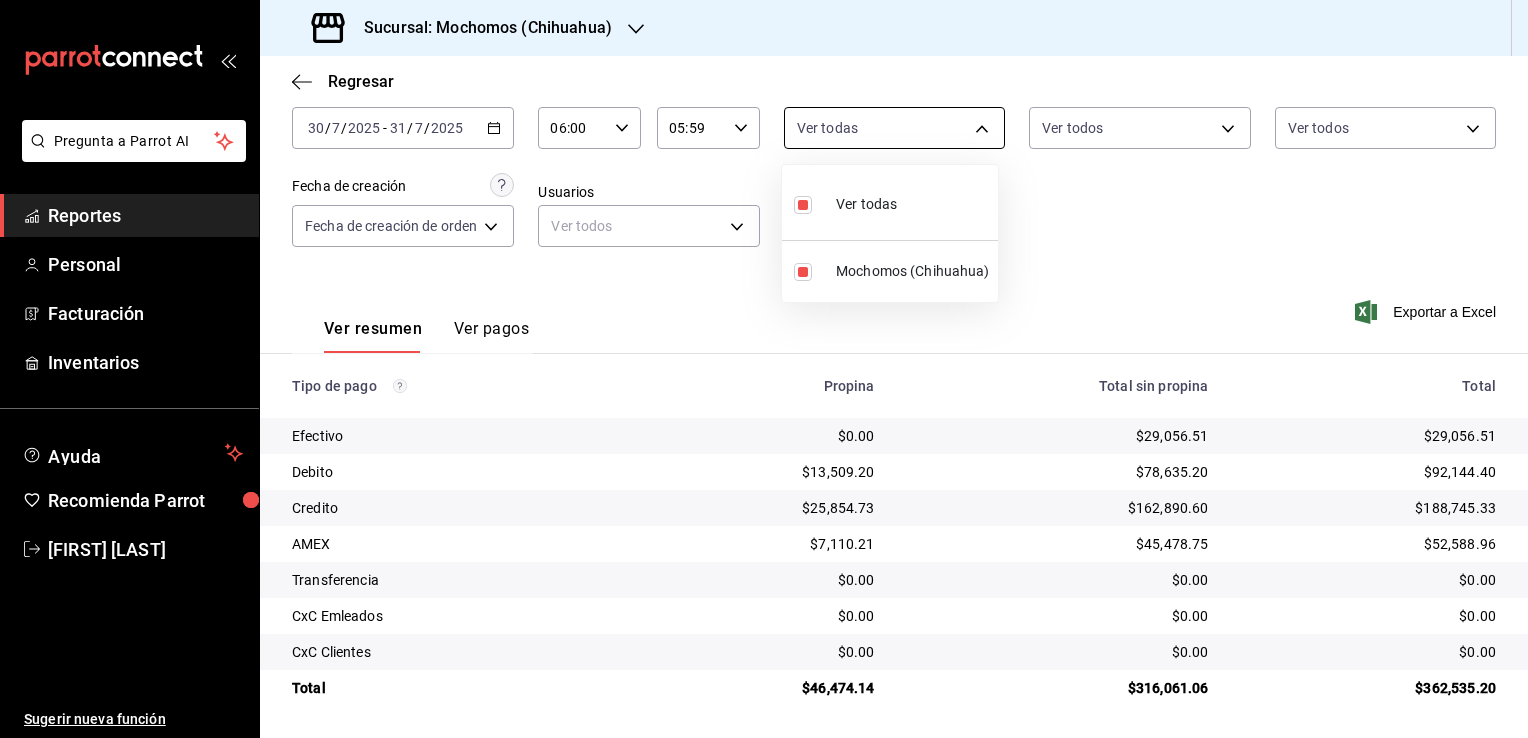 click at bounding box center (764, 369) 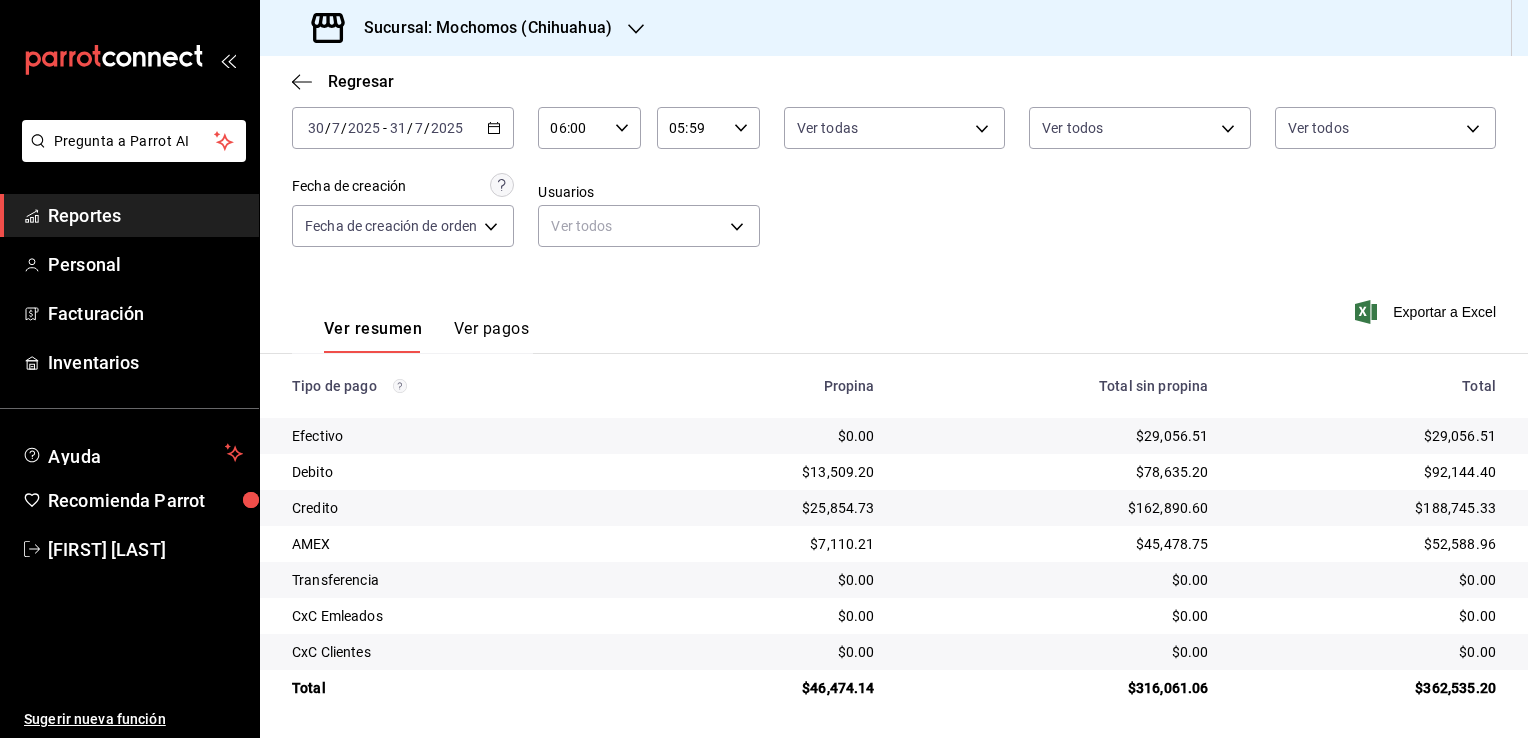 click on "Fecha [DATE] [DATE] / [DATE] / [DATE] - [DATE] [DATE] / [DATE] / [DATE] Hora inicio [TIME] Hora inicio Hora fin [TIME] Hora fin Marca Ver todas [UUID] Tipo de pago Ver todos Tipo de orden Ver todos Fecha de creación   Fecha de creación de orden ORDER Usuarios Ver todos null" at bounding box center (894, 174) 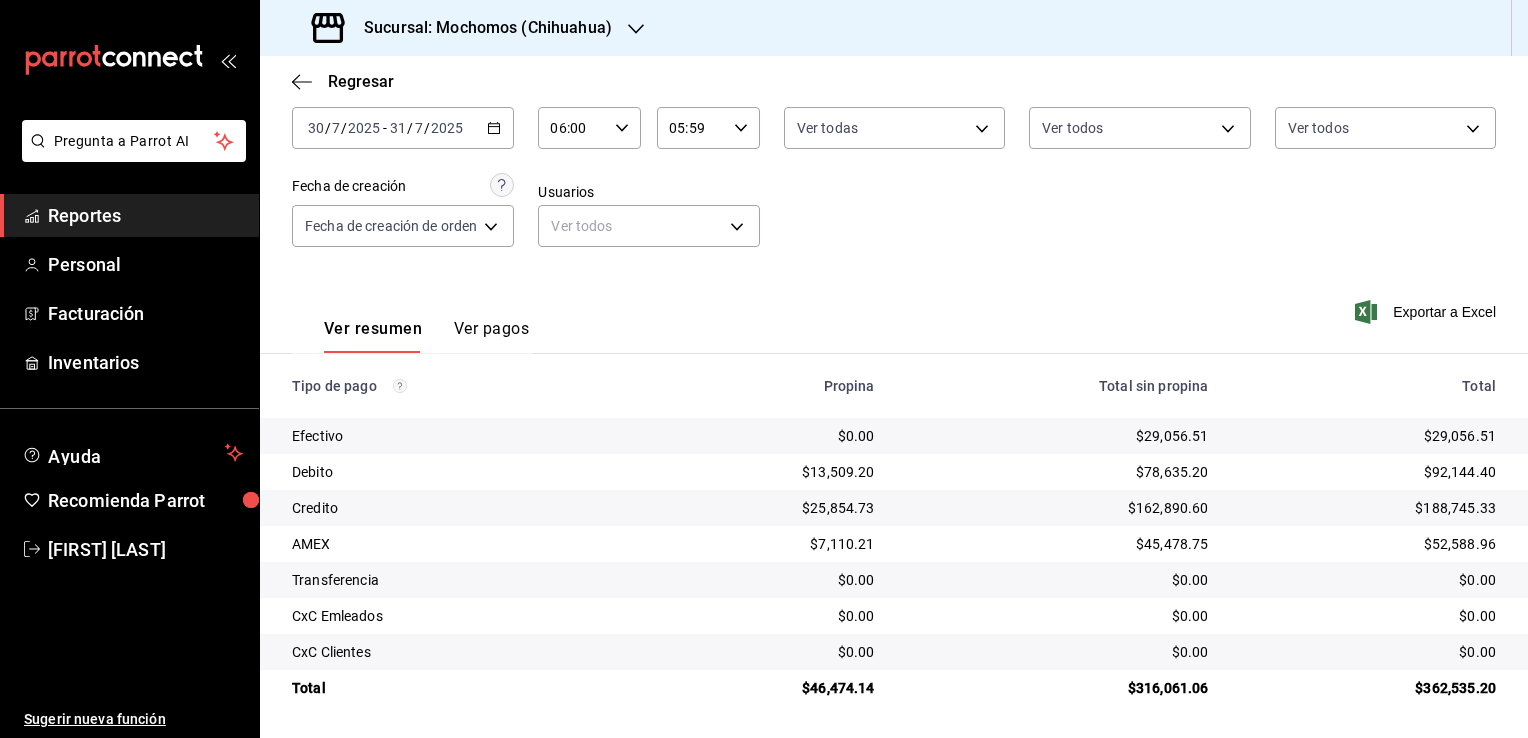 click 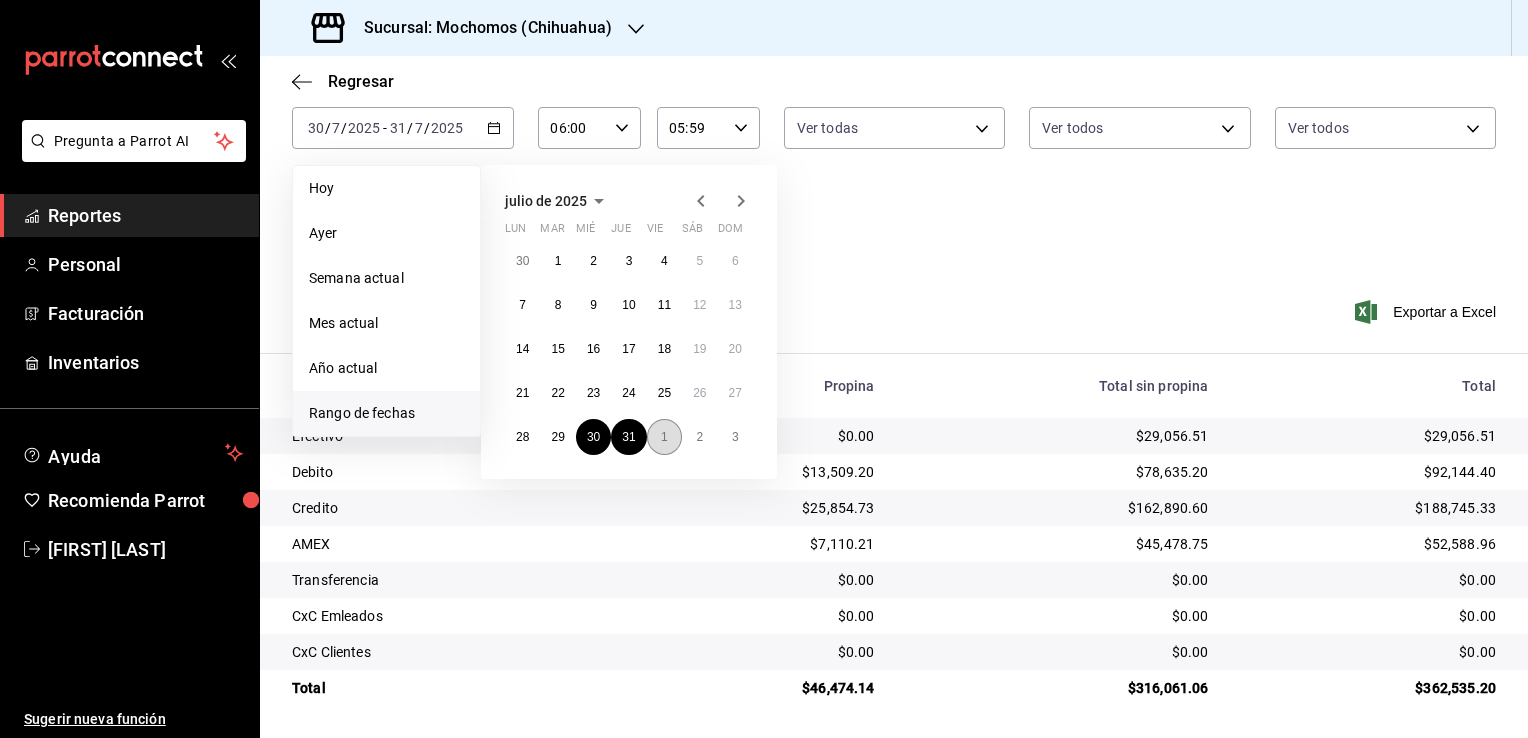 click on "1" at bounding box center [664, 437] 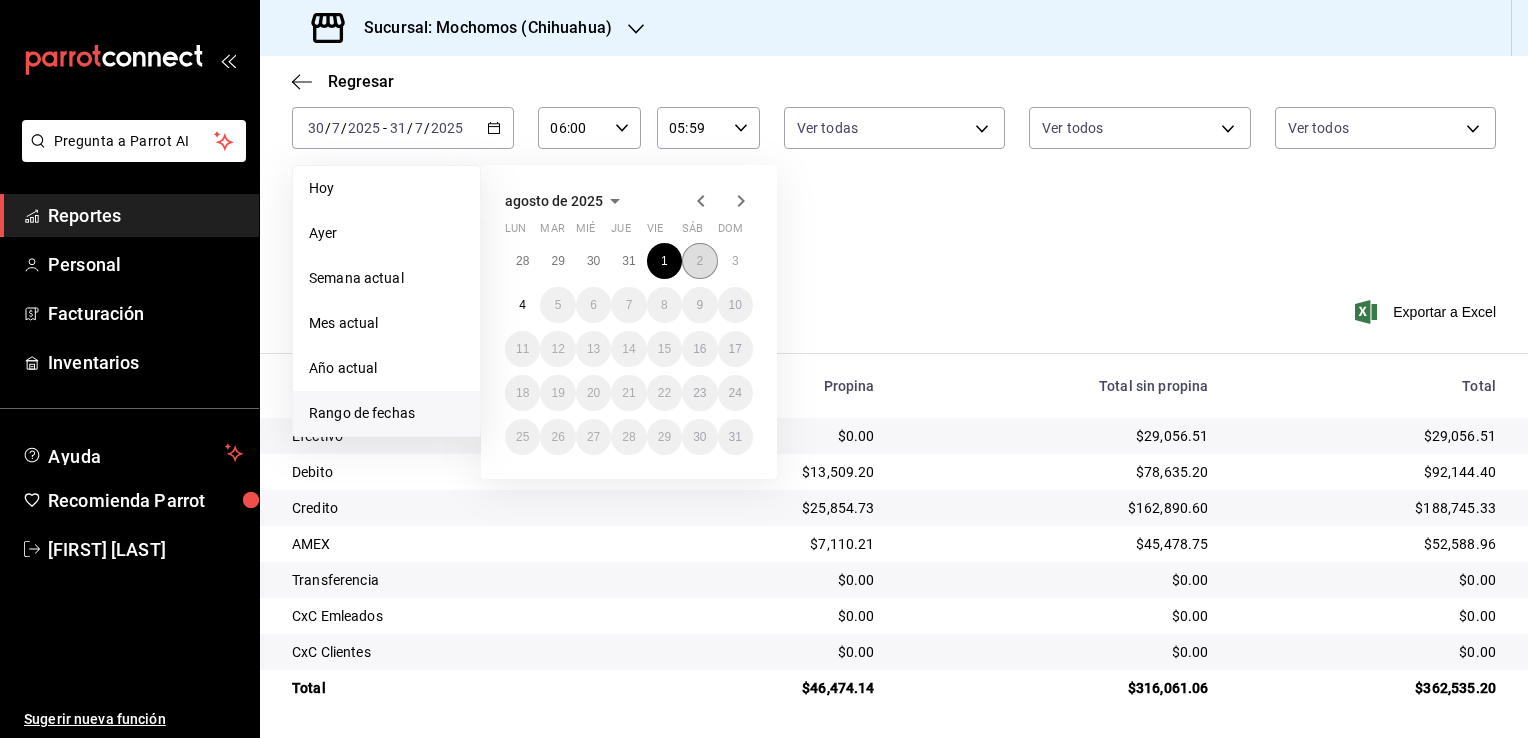 click on "2" at bounding box center (699, 261) 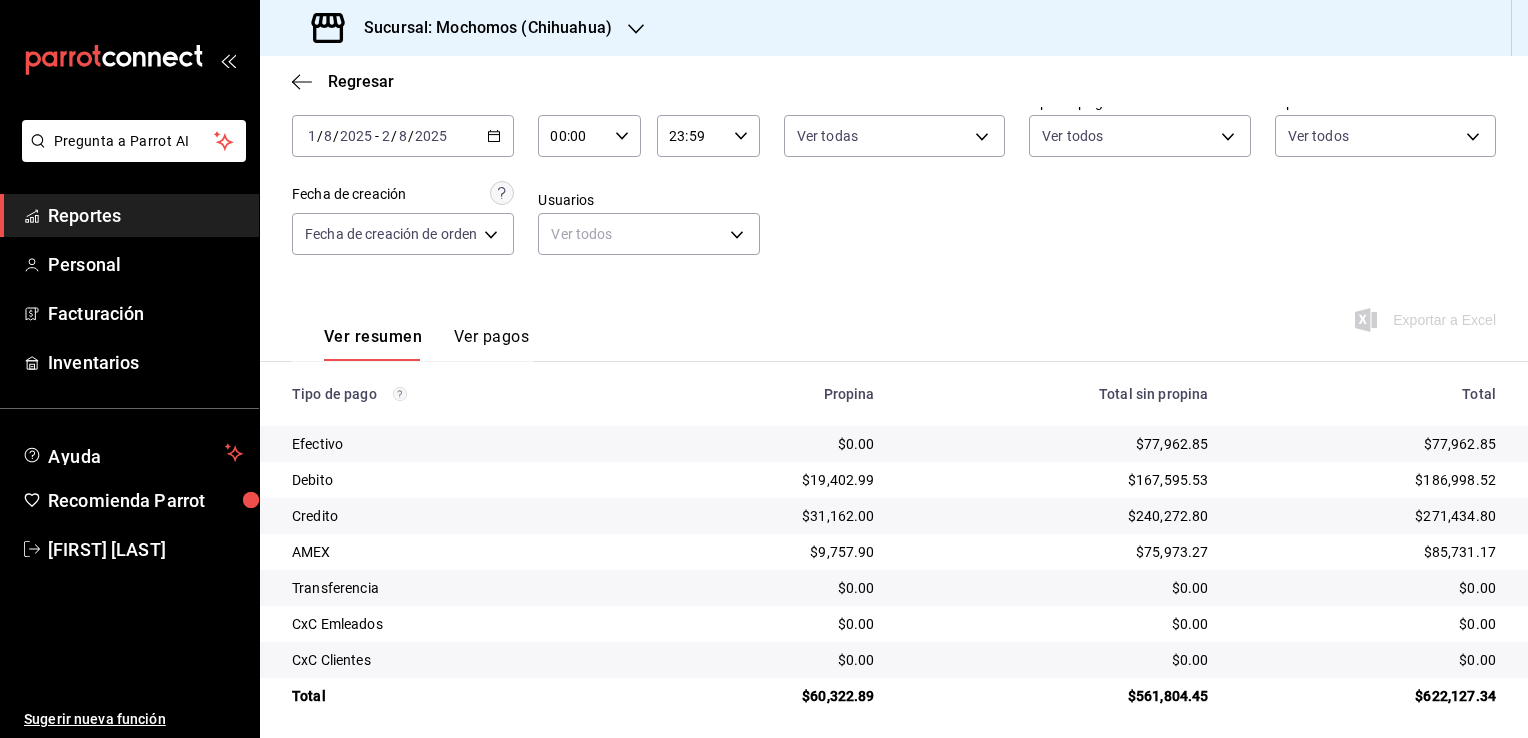 scroll, scrollTop: 108, scrollLeft: 0, axis: vertical 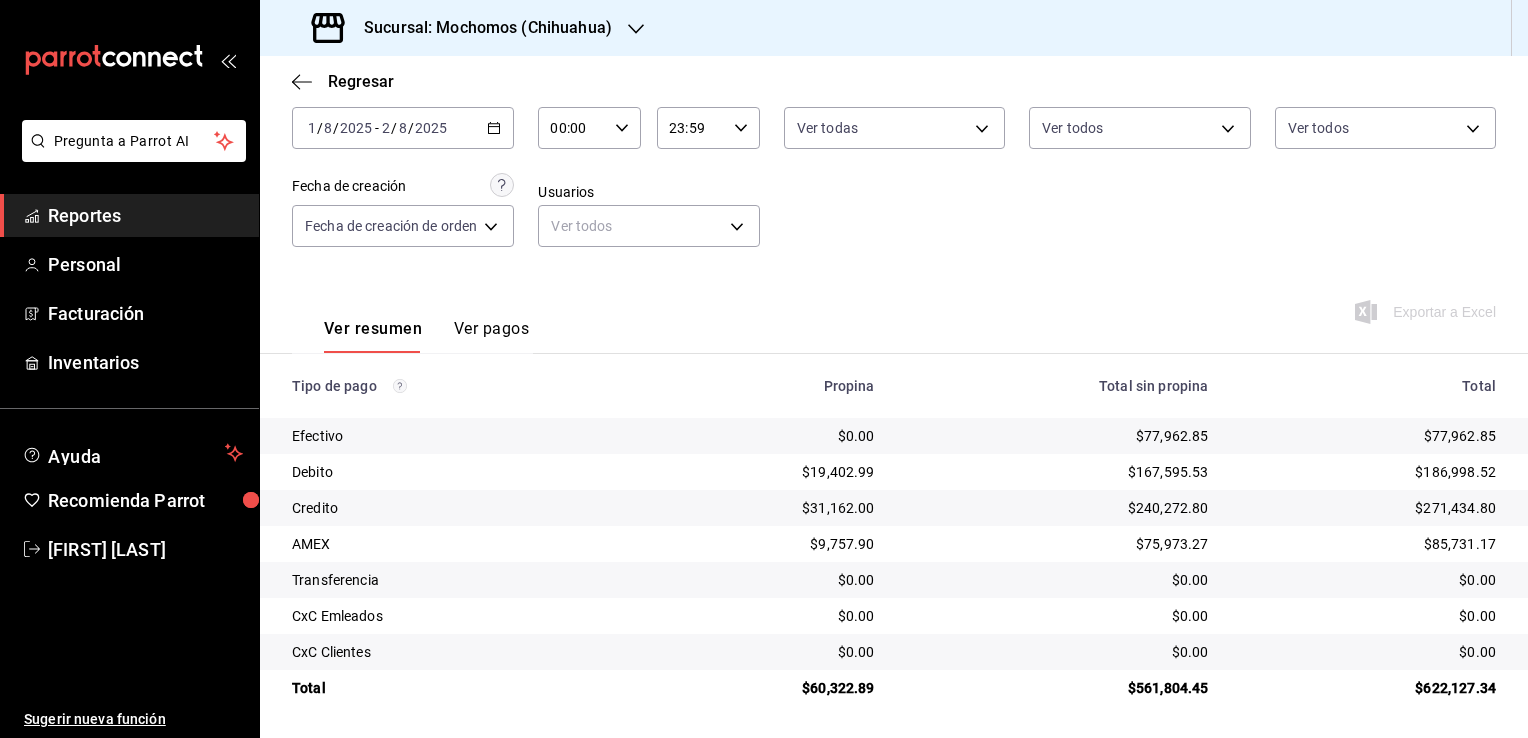 click on "00:00 Hora inicio" at bounding box center (589, 128) 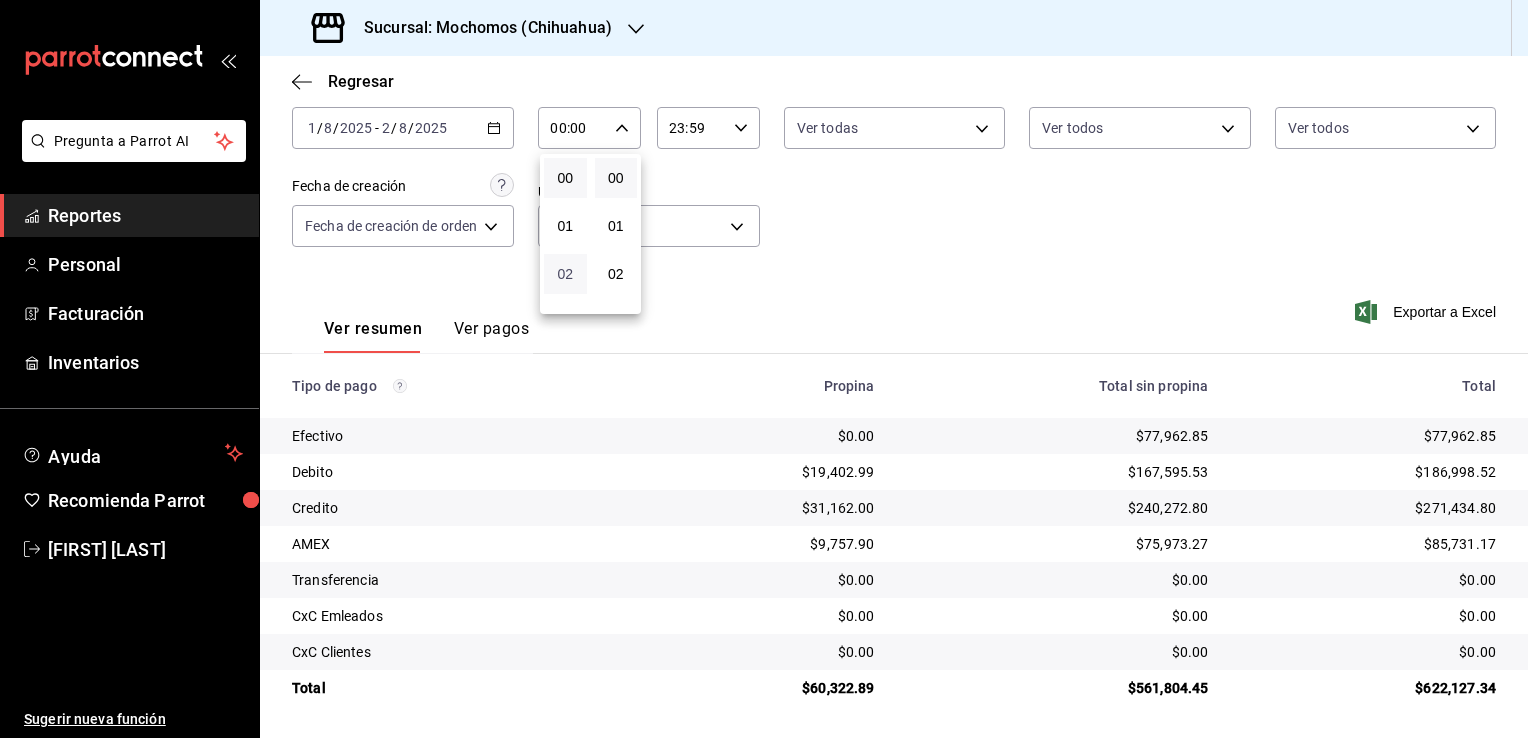 click on "02" at bounding box center (565, 274) 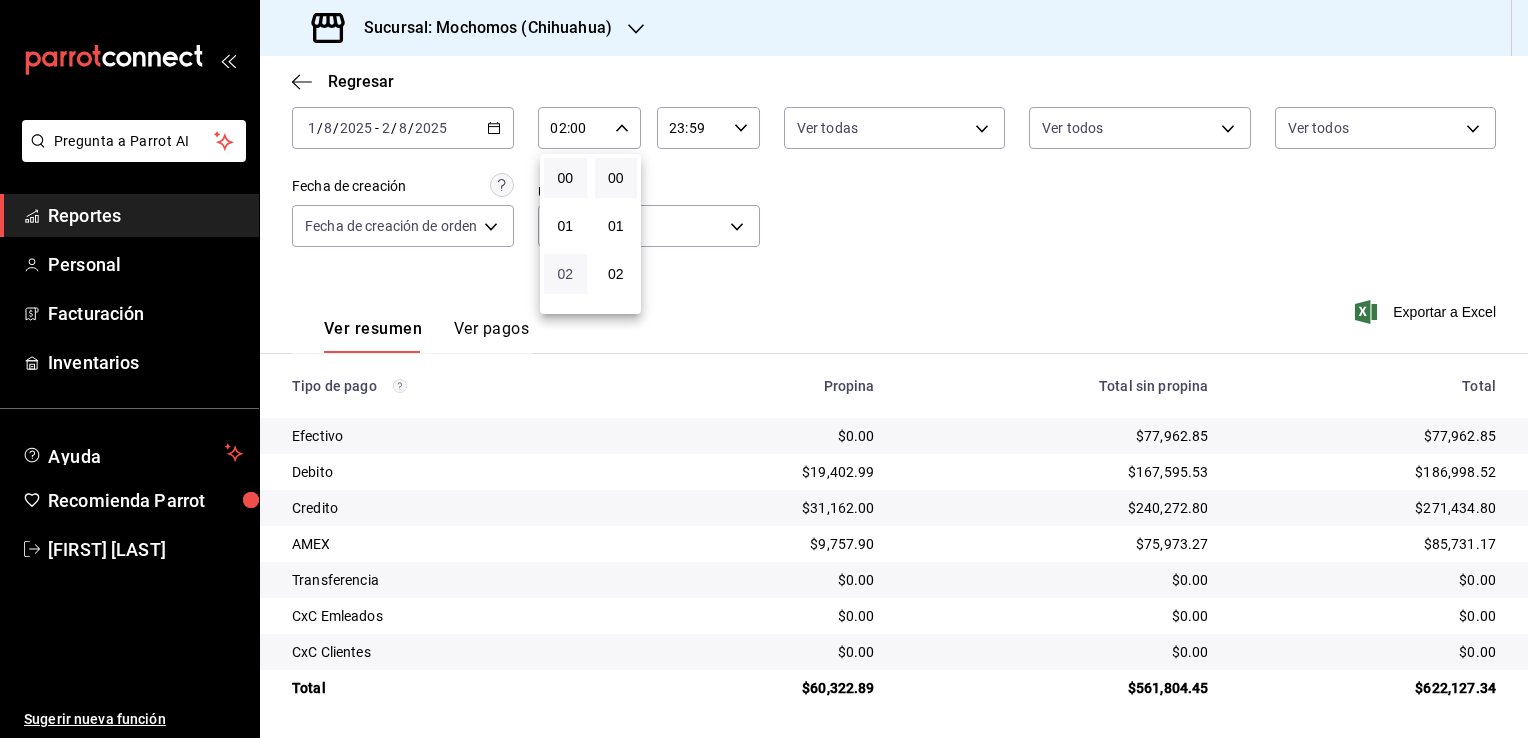 scroll, scrollTop: 100, scrollLeft: 0, axis: vertical 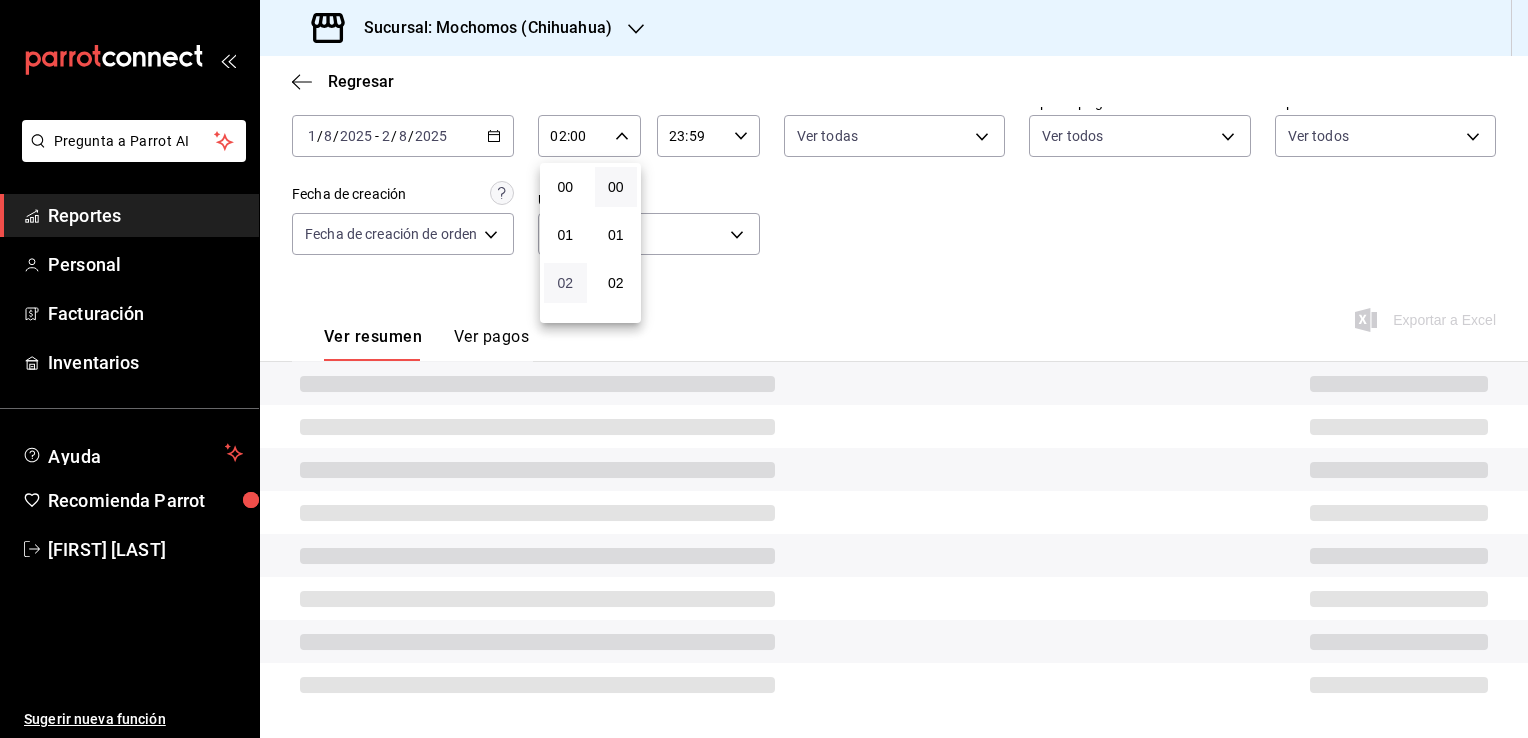 type 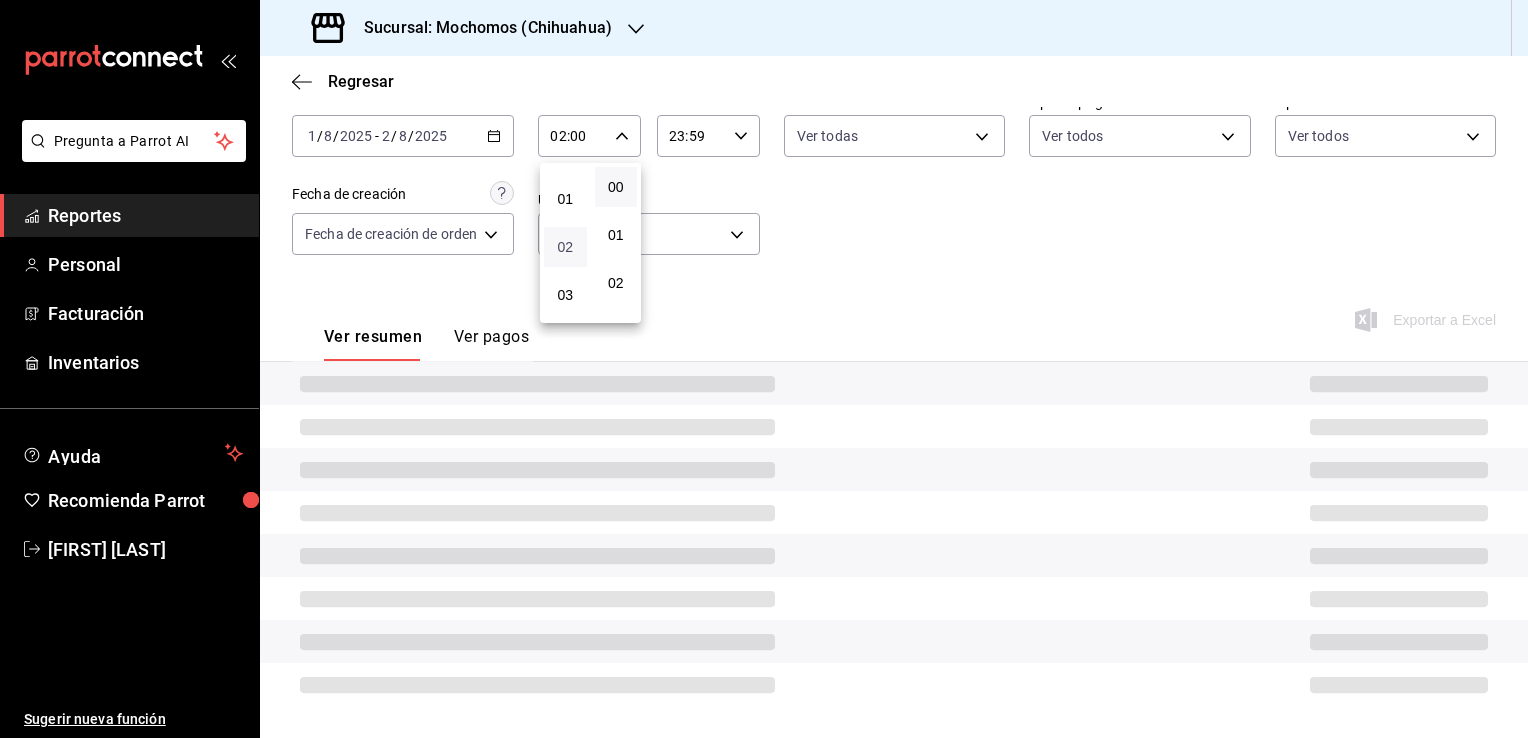 scroll, scrollTop: 48, scrollLeft: 0, axis: vertical 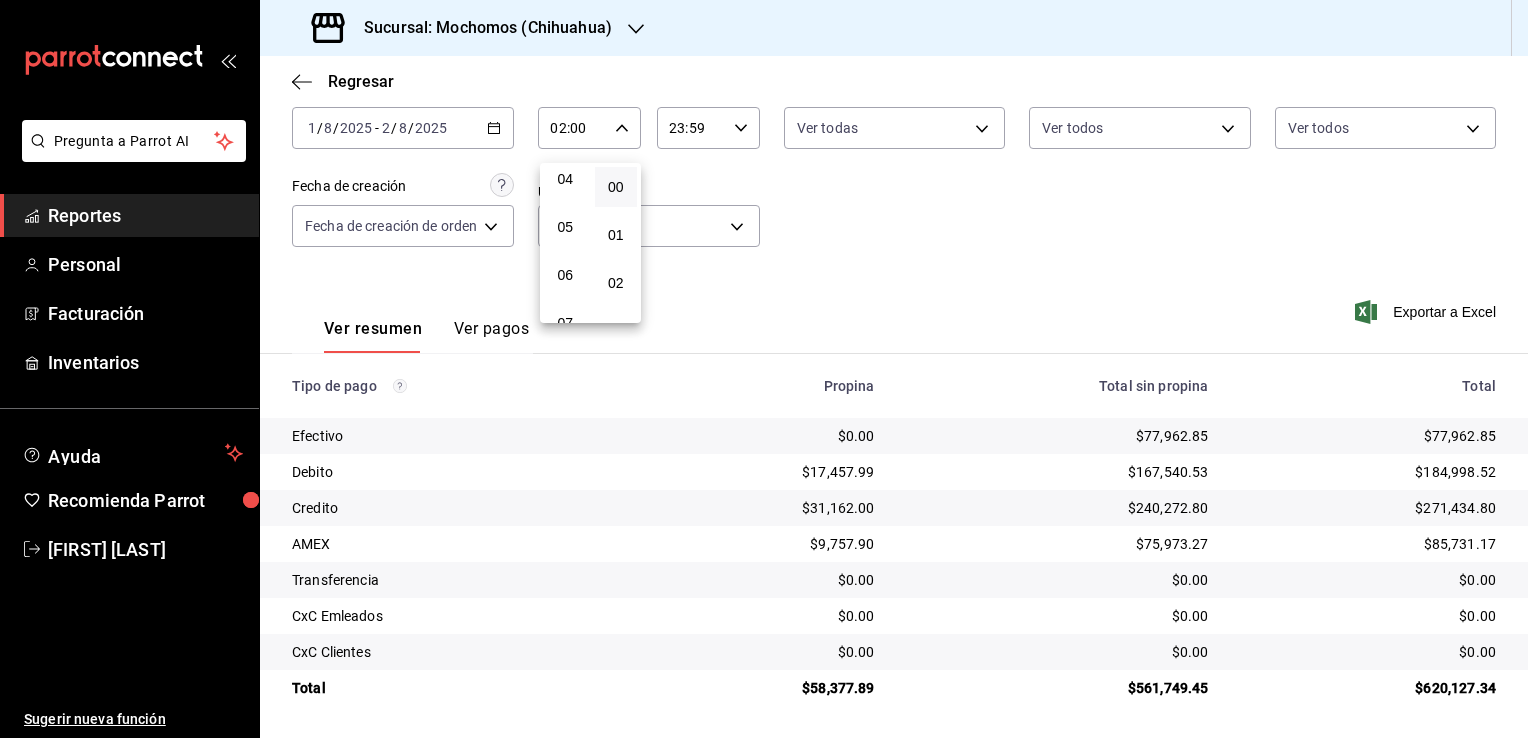 click on "06" at bounding box center (565, 275) 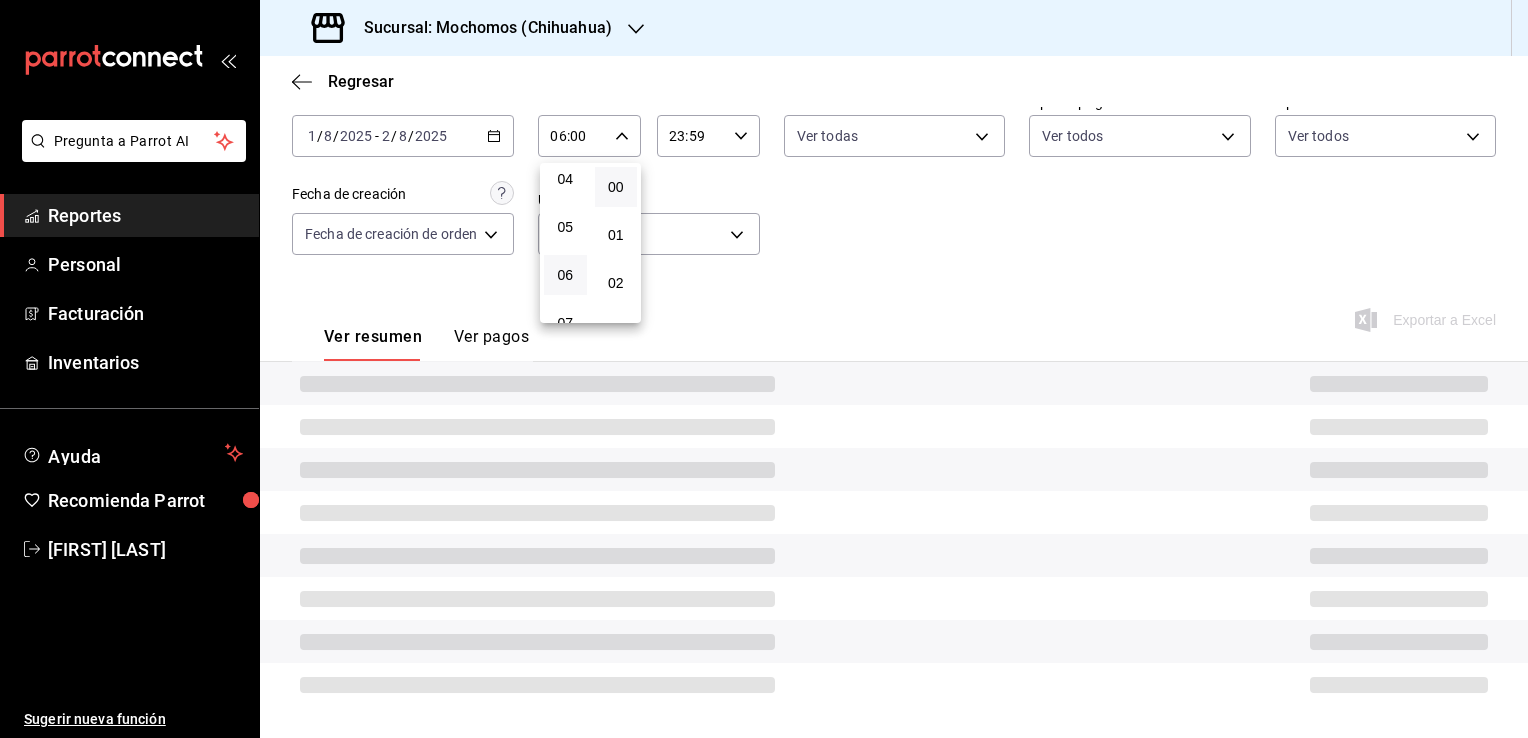 scroll, scrollTop: 108, scrollLeft: 0, axis: vertical 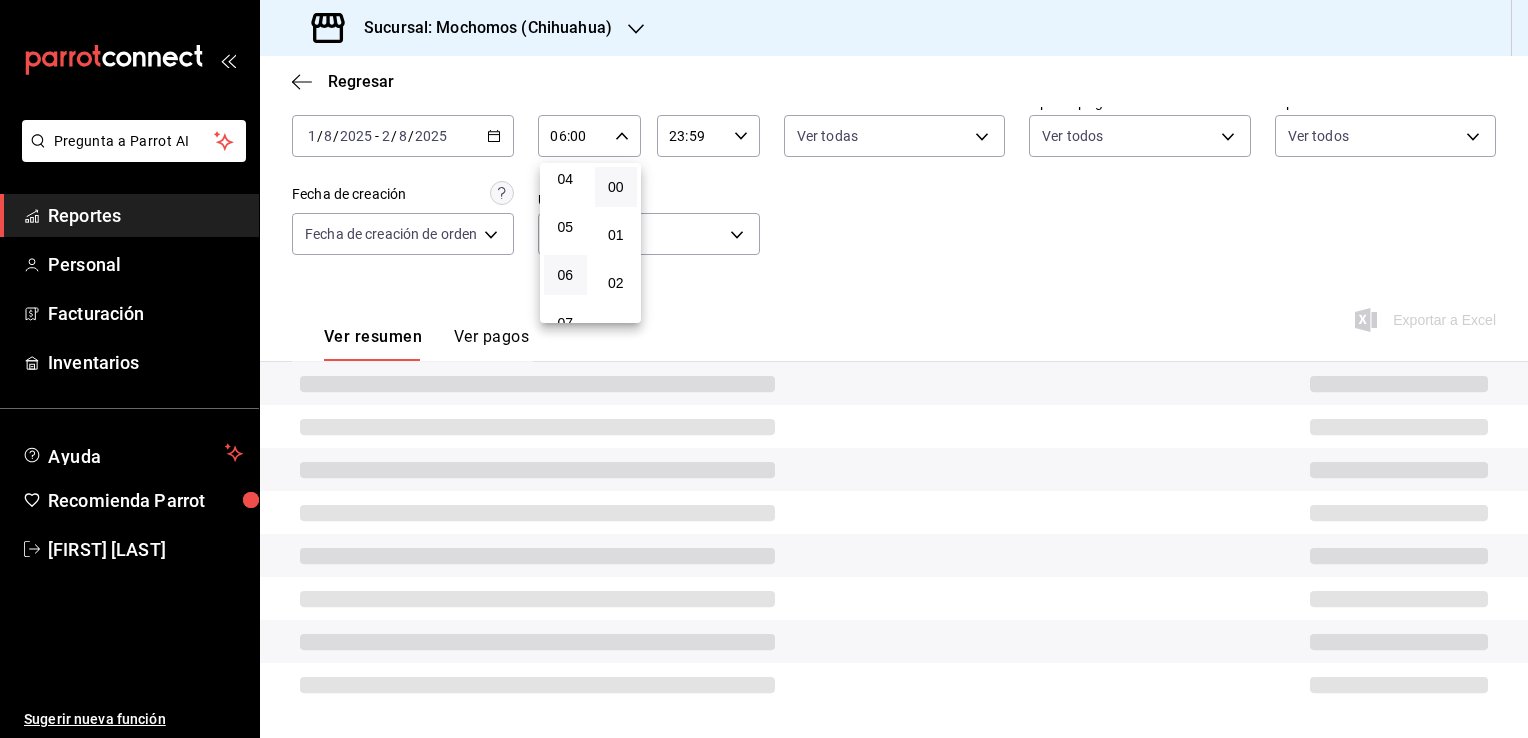 click at bounding box center [764, 369] 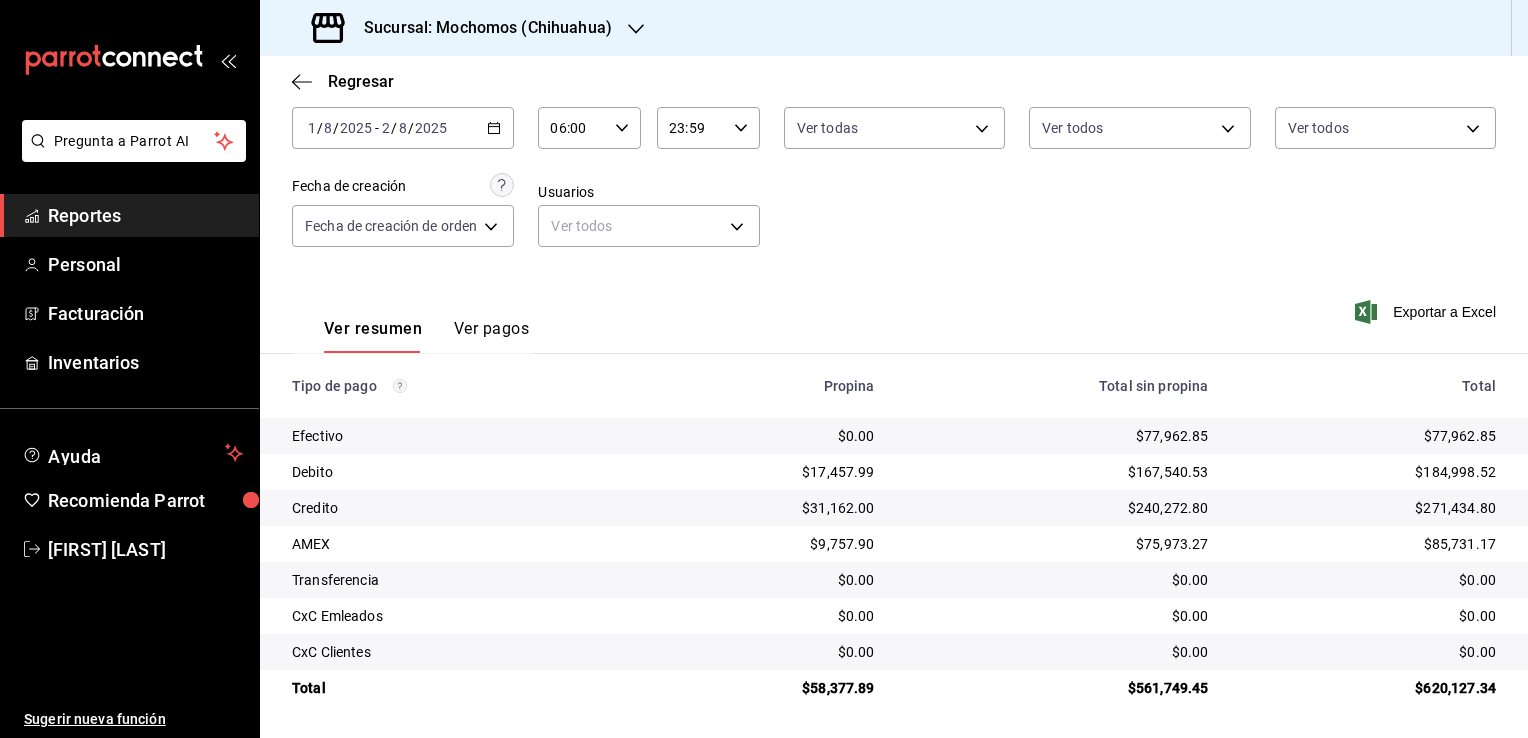 click 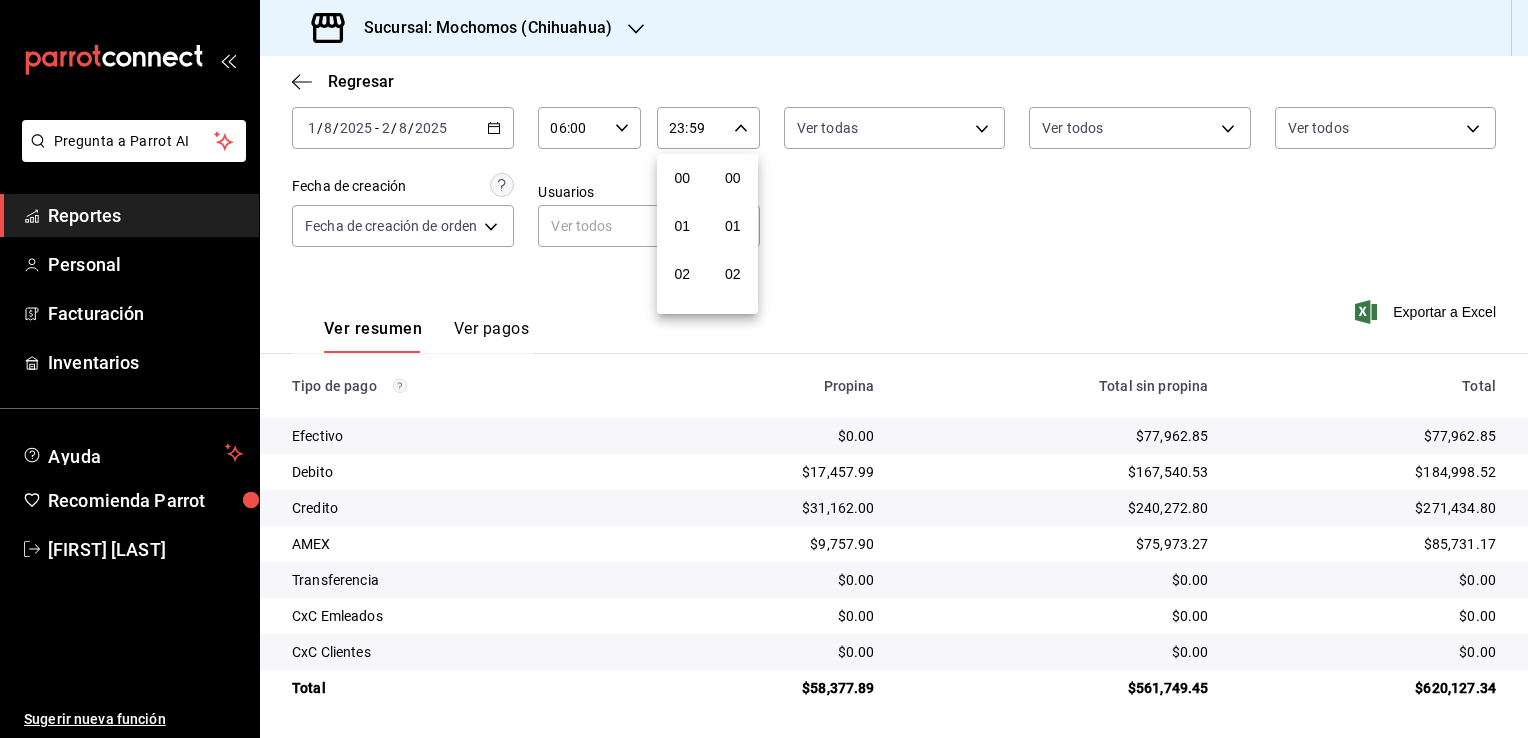 scroll, scrollTop: 1011, scrollLeft: 0, axis: vertical 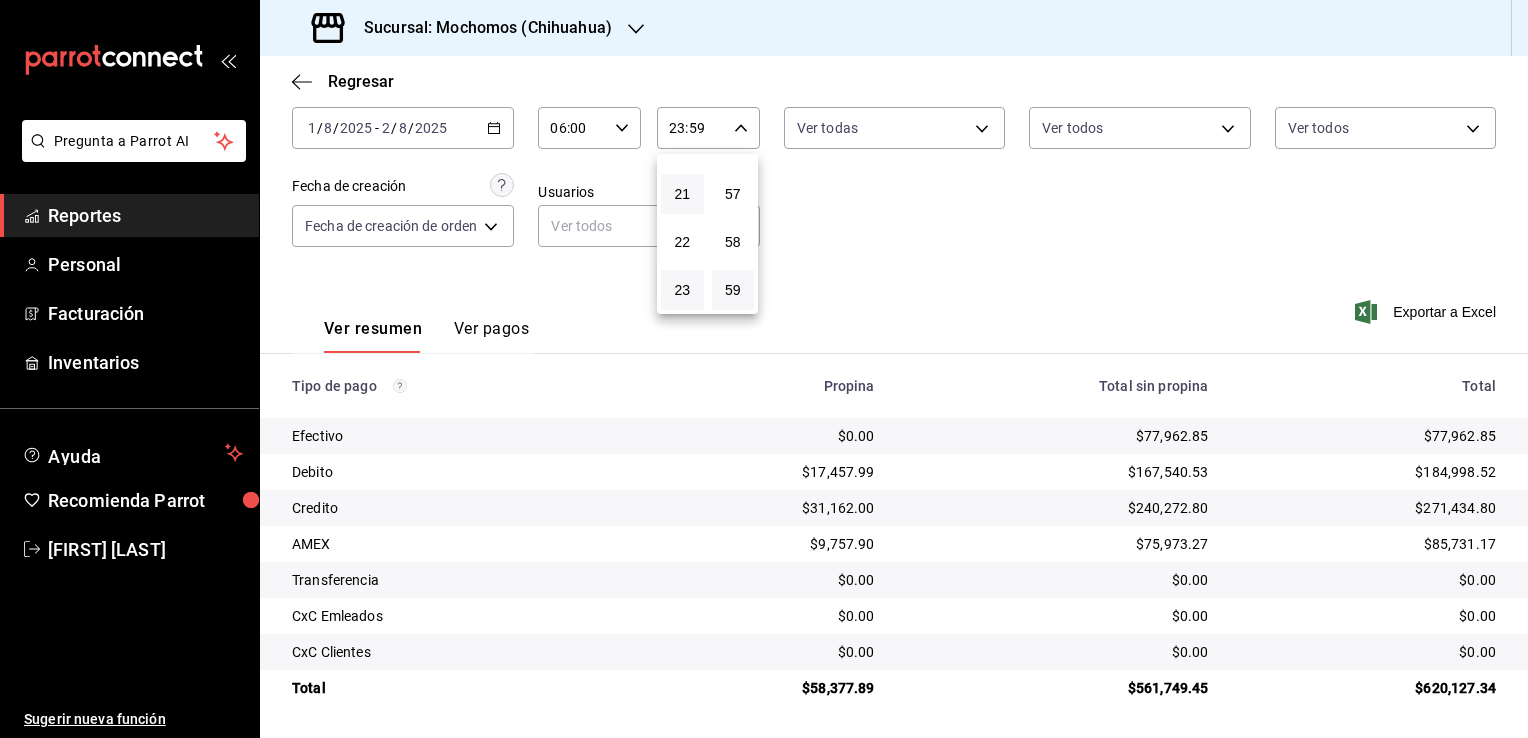 click on "21" at bounding box center (682, 194) 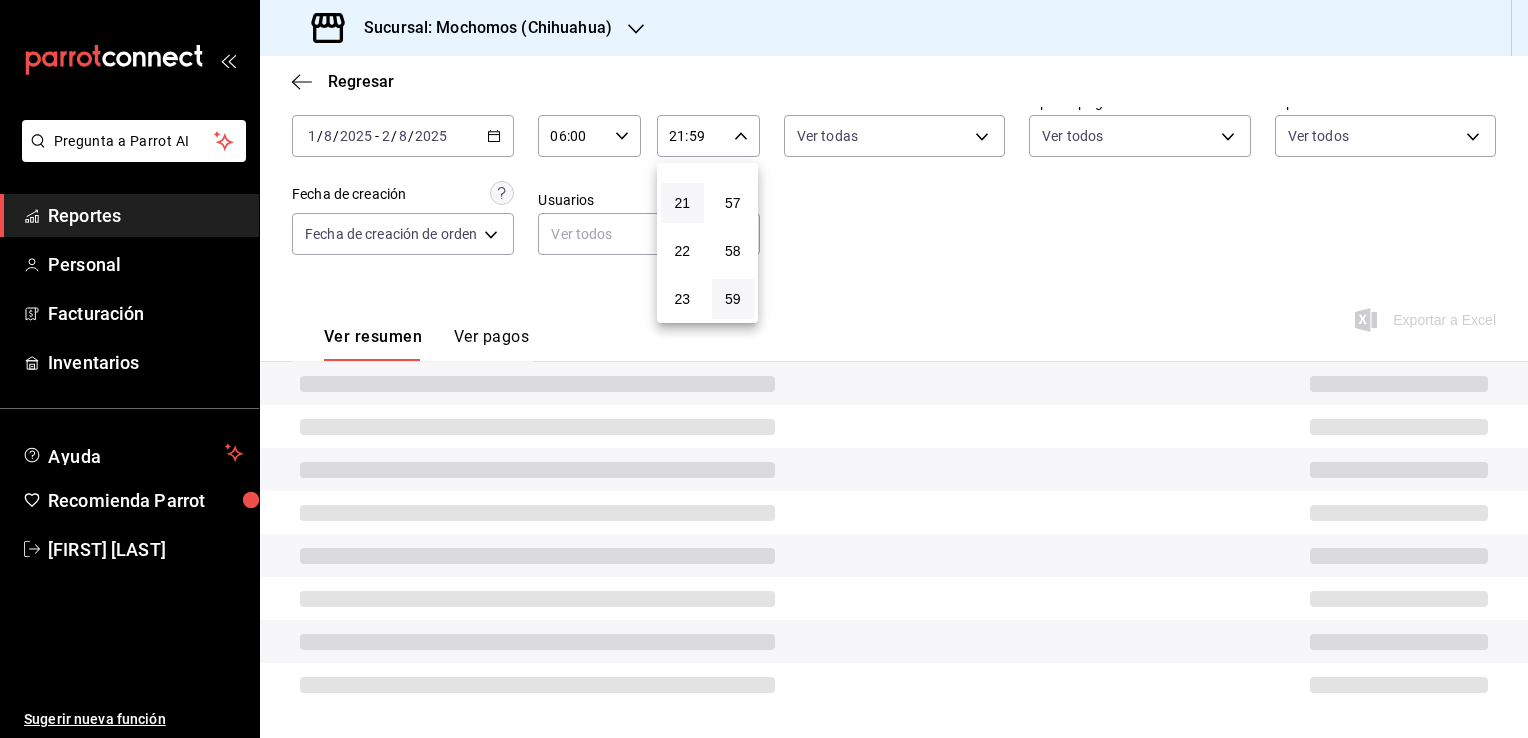 type 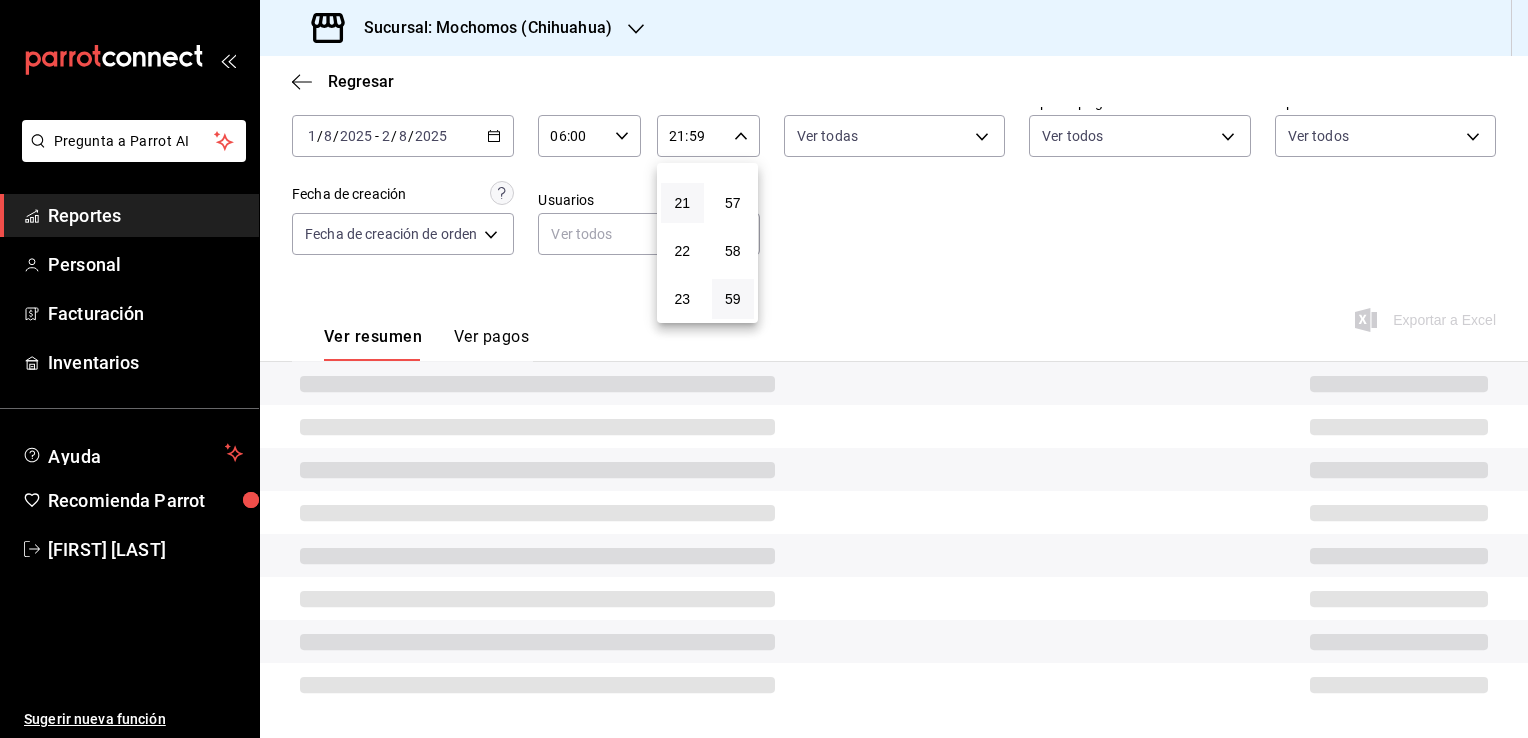 scroll, scrollTop: 108, scrollLeft: 0, axis: vertical 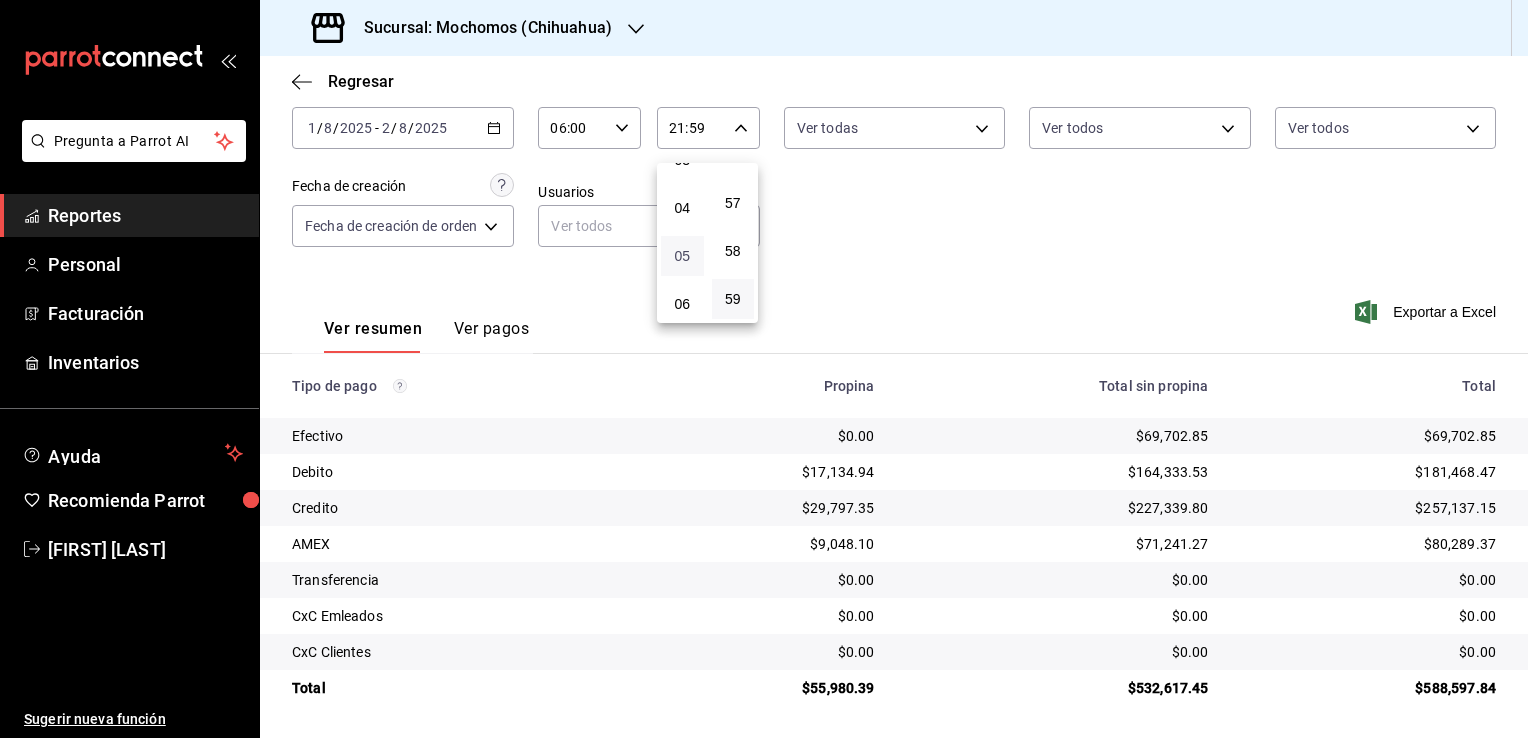 click on "05" at bounding box center [682, 256] 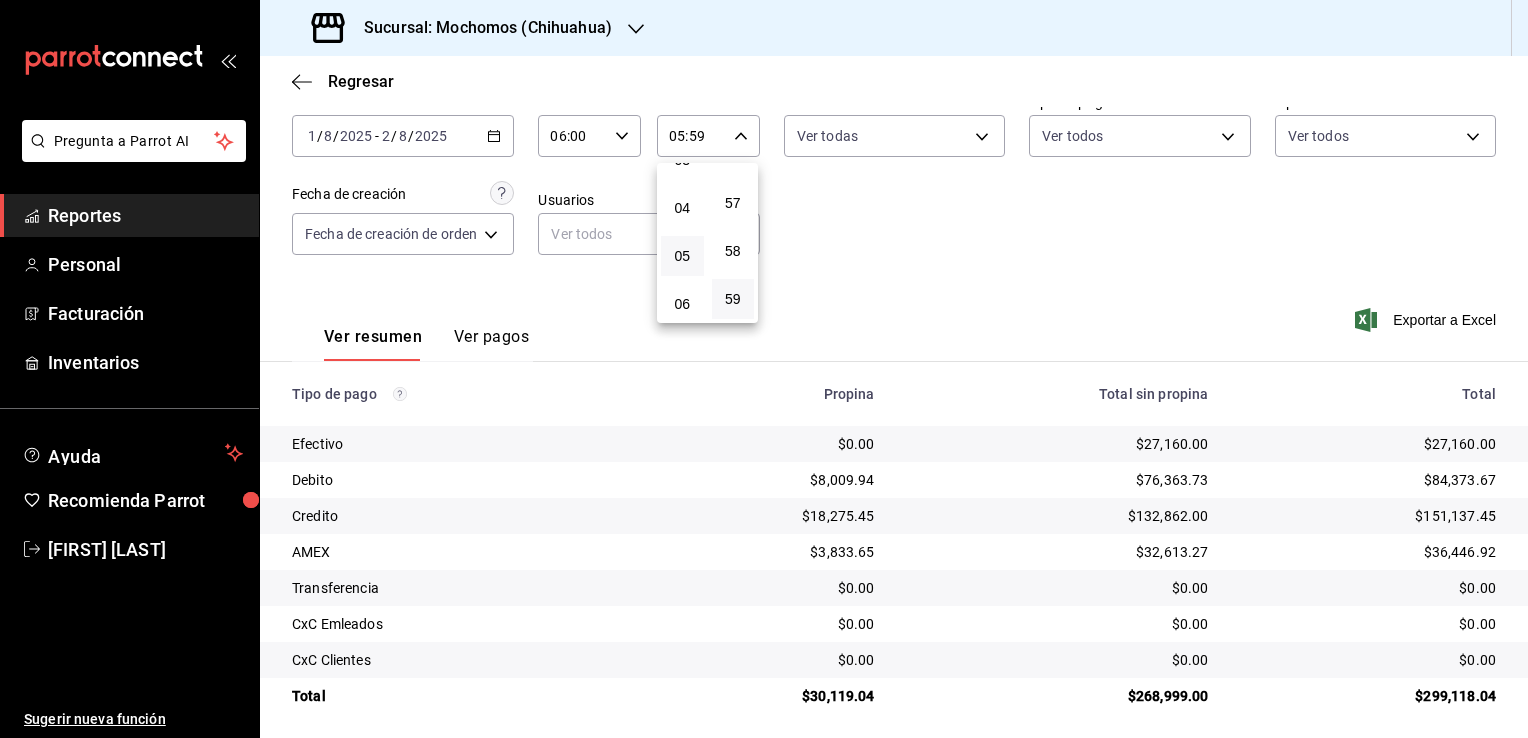 click at bounding box center [764, 369] 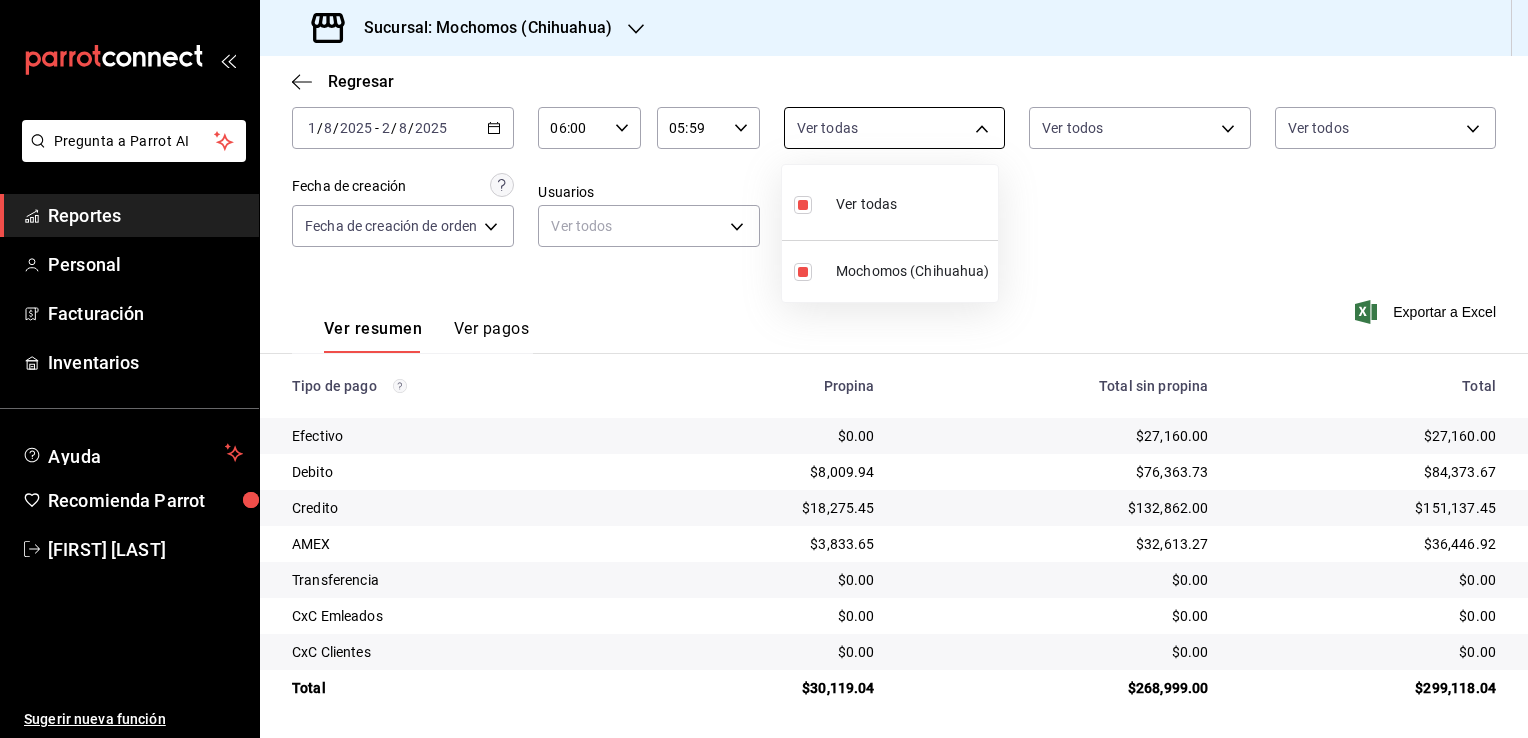 click on "Pregunta a Parrot AI Reportes   Personal   Facturación   Inventarios   Ayuda Recomienda Parrot   [FIRST] [LAST]   Sugerir nueva función   Sucursal: Mochomos ([CITY]) Regresar Pagos Fecha [DATE] [DATE] / [DATE] / [DATE] - [DATE] [DATE] / [DATE] / [DATE] Hora inicio [TIME] Hora inicio Hora fin [TIME] Hora fin Marca Ver todas [UUID] Tipo de pago Ver todos Tipo de orden Ver todos Fecha de creación   Fecha de creación de orden ORDER Usuarios Ver todos null Ver resumen Ver pagos Exportar a Excel Tipo de pago   Propina Total sin propina Total Efectivo $0.00 $[PRICE] $[PRICE] Debito $[PRICE] $[PRICE] $[PRICE] Credito $[PRICE] $[PRICE] $[PRICE] AMEX $[PRICE] $[PRICE] $[PRICE] Transferencia $0.00 $0.00 $0.00 CxC Emleados $0.00 $0.00 $0.00 CxC Clientes $0.00 $0.00 $0.00 Total $[PRICE] $[PRICE] $[PRICE] GANA 1 MES GRATIS EN TU SUSCRIPCIÓN AQUÍ Ver video tutorial Ir a video Pregunta a Parrot AI Reportes   Personal   Facturación   Inventarios   Ayuda Recomienda Parrot" at bounding box center (764, 369) 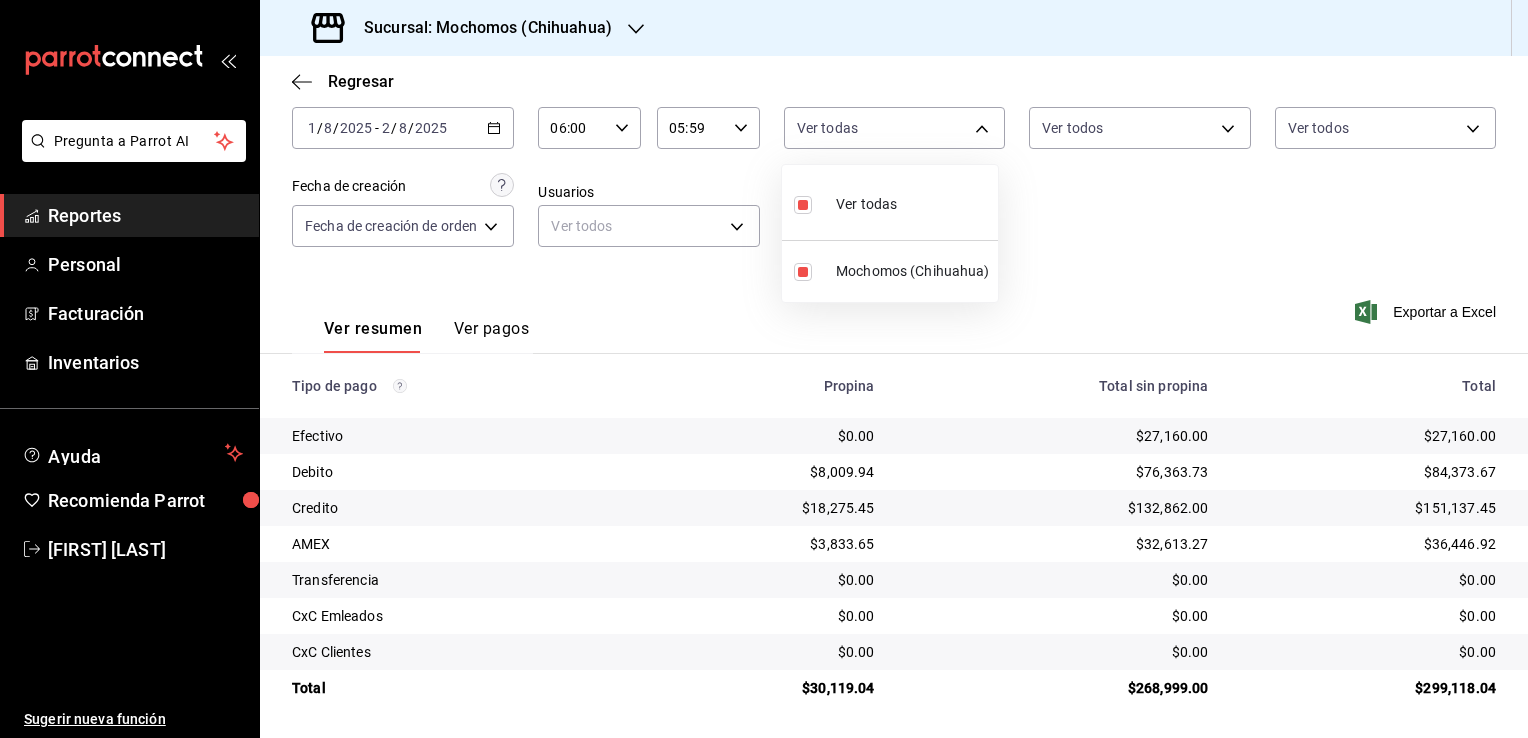 click at bounding box center (764, 369) 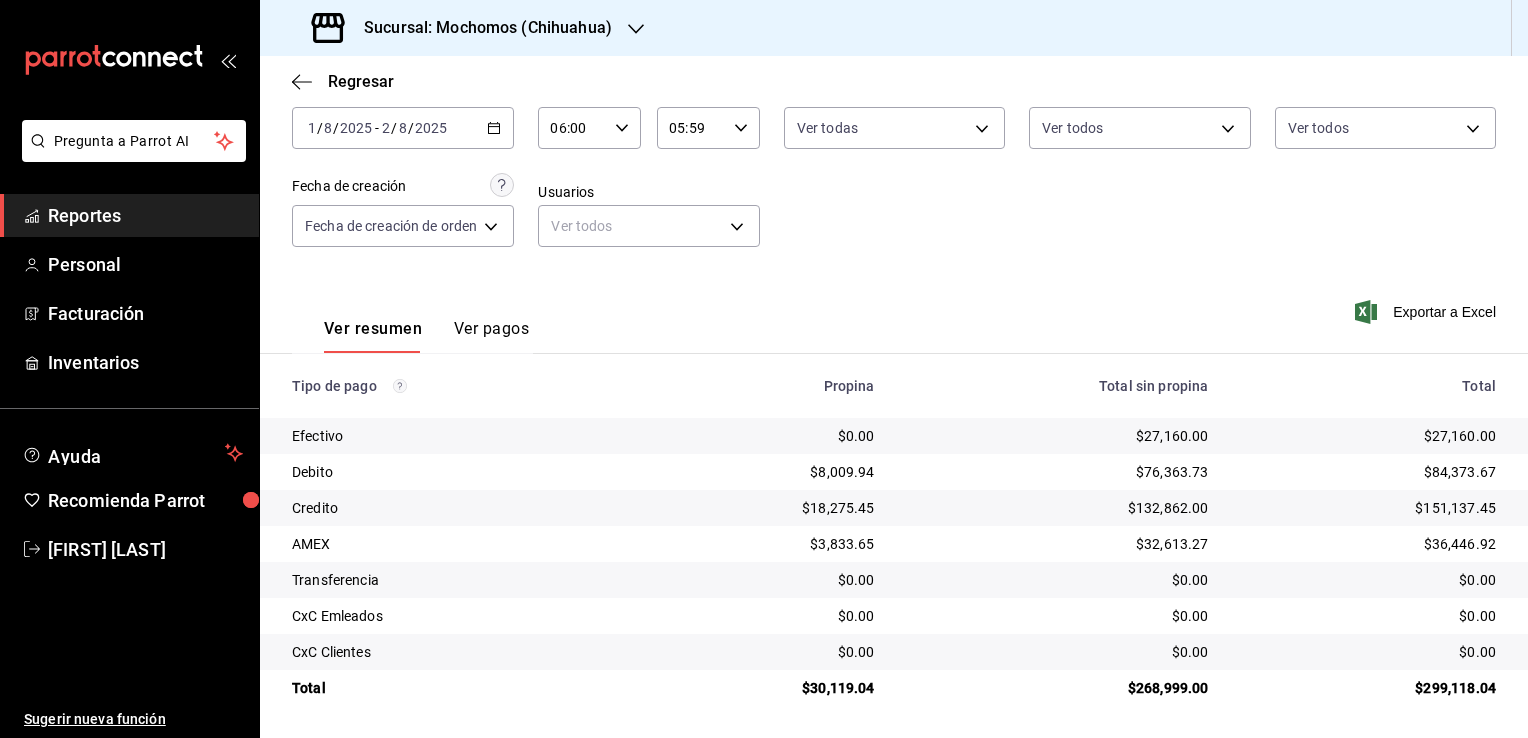 click on "Fecha [DATE] [DATE] / [DATE] / [DATE] - [DATE] [DATE] / [DATE] / [DATE] Hora inicio [TIME] Hora inicio Hora fin [TIME] Hora fin Marca Ver todas [UUID] Tipo de pago Ver todos Tipo de orden Ver todos Fecha de creación   Fecha de creación de orden ORDER Usuarios Ver todos null" at bounding box center (894, 174) 